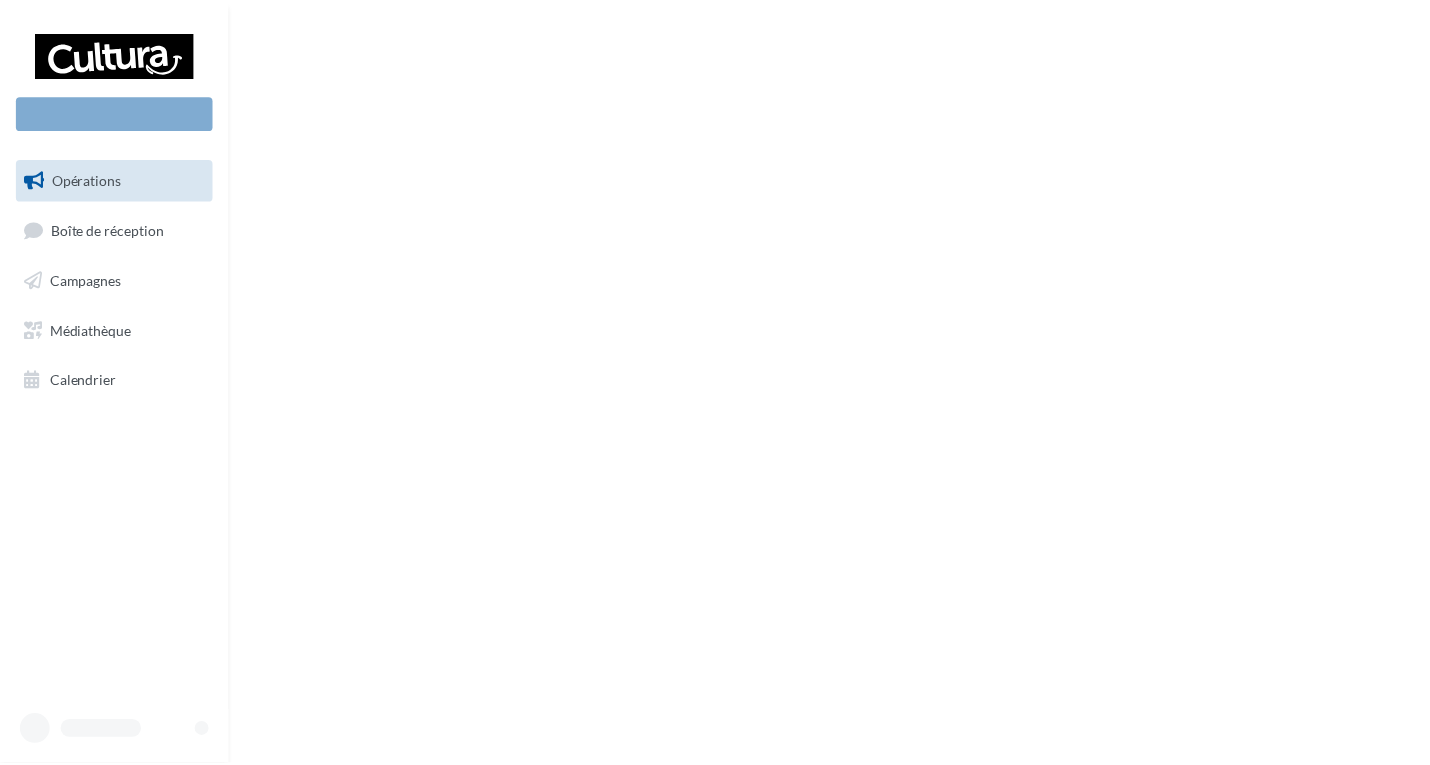 scroll, scrollTop: 0, scrollLeft: 0, axis: both 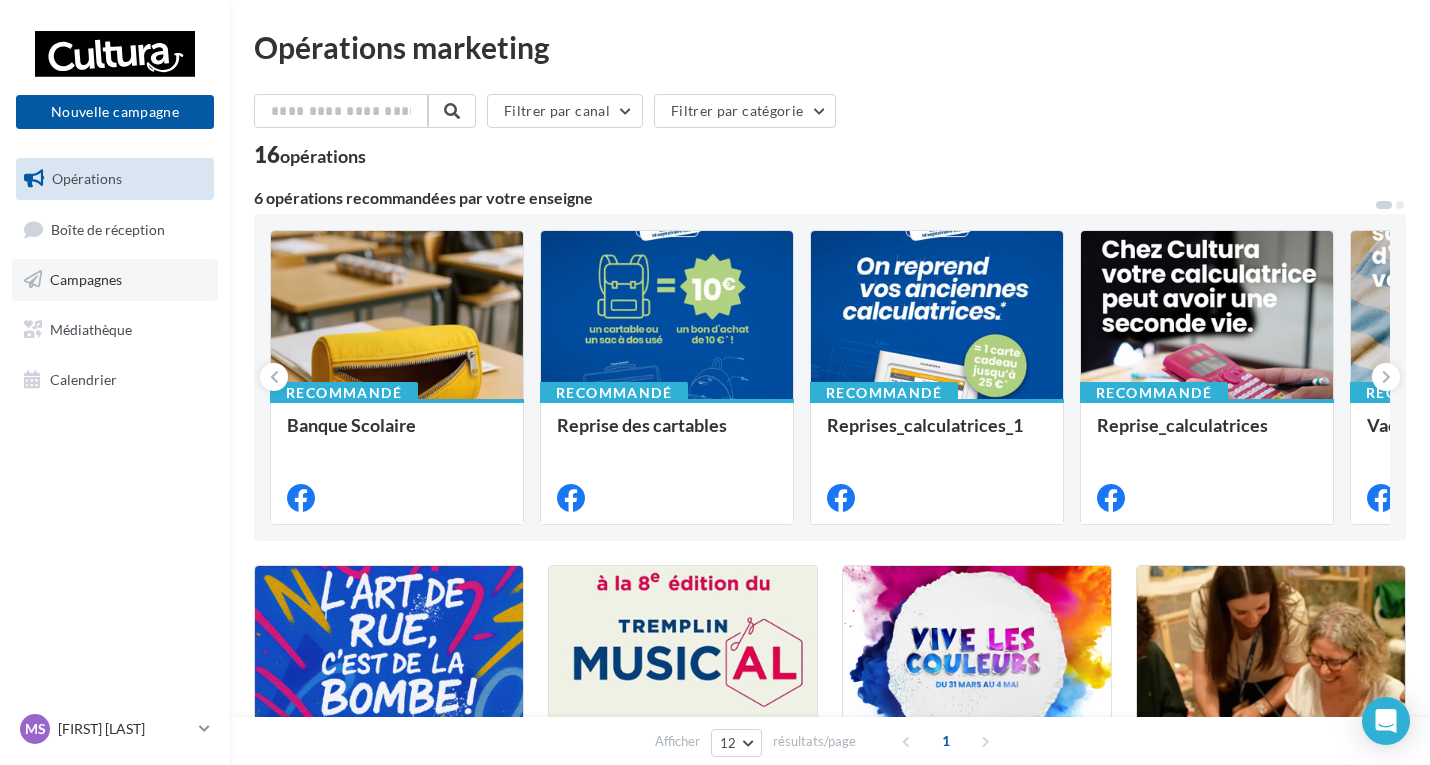 click on "Campagnes" at bounding box center (86, 279) 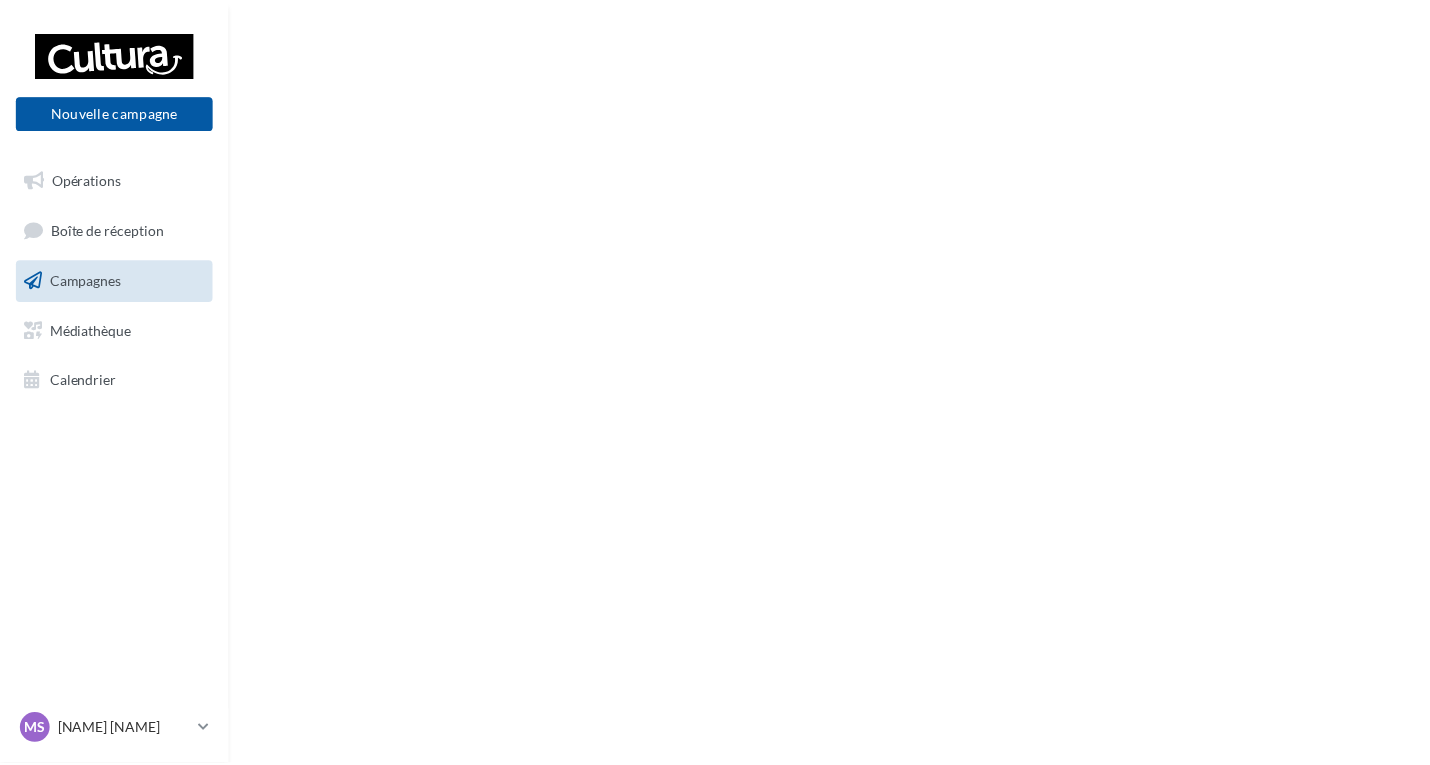 scroll, scrollTop: 0, scrollLeft: 0, axis: both 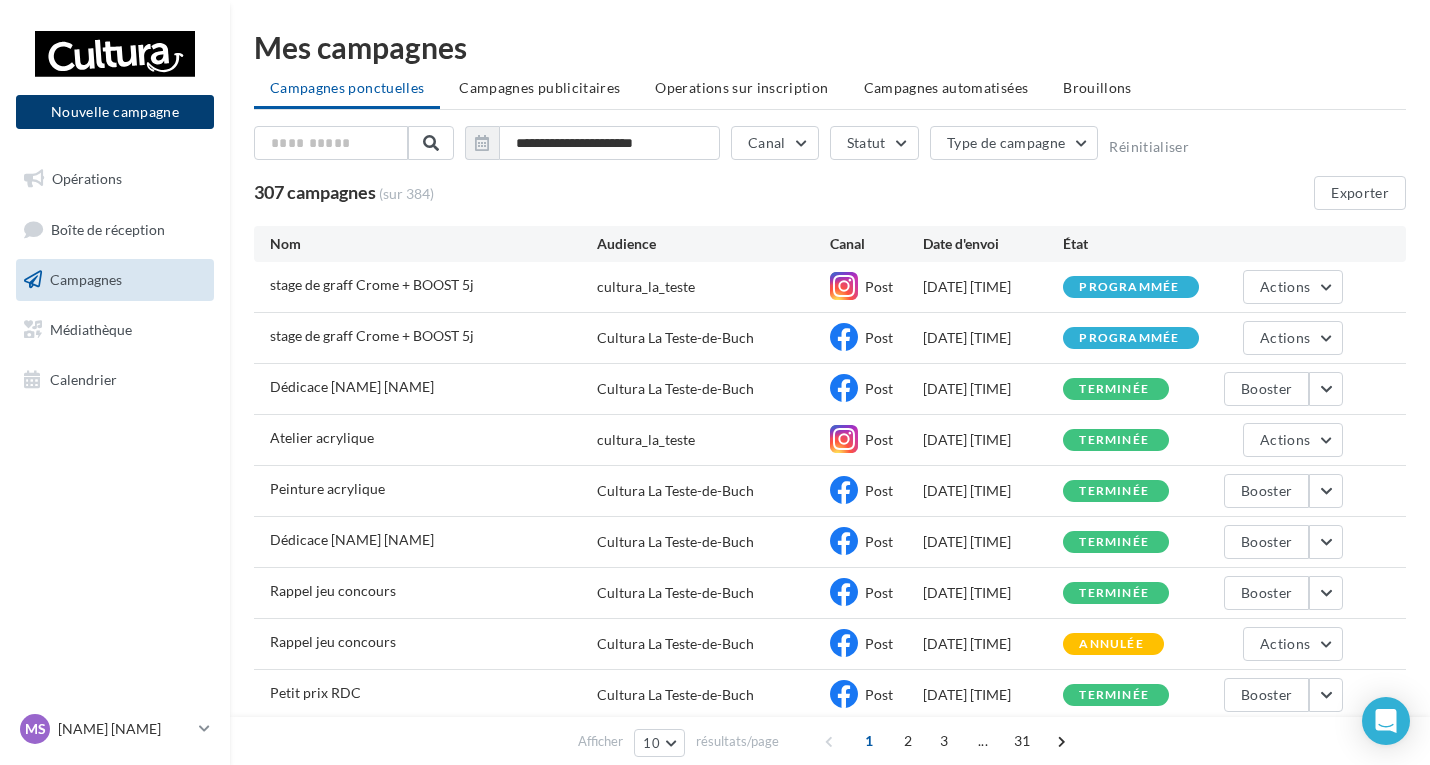 click on "Nouvelle campagne" at bounding box center (115, 112) 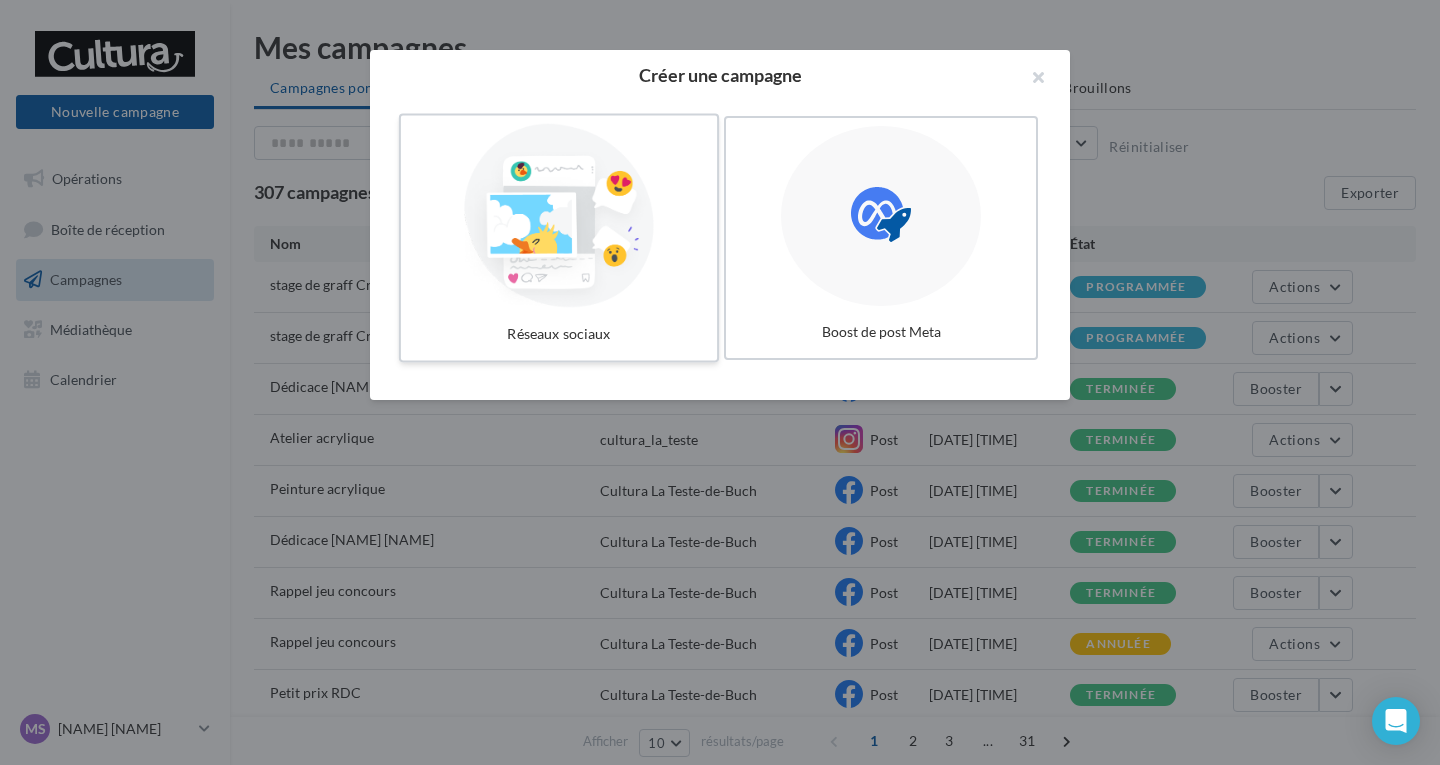 click at bounding box center [559, 216] 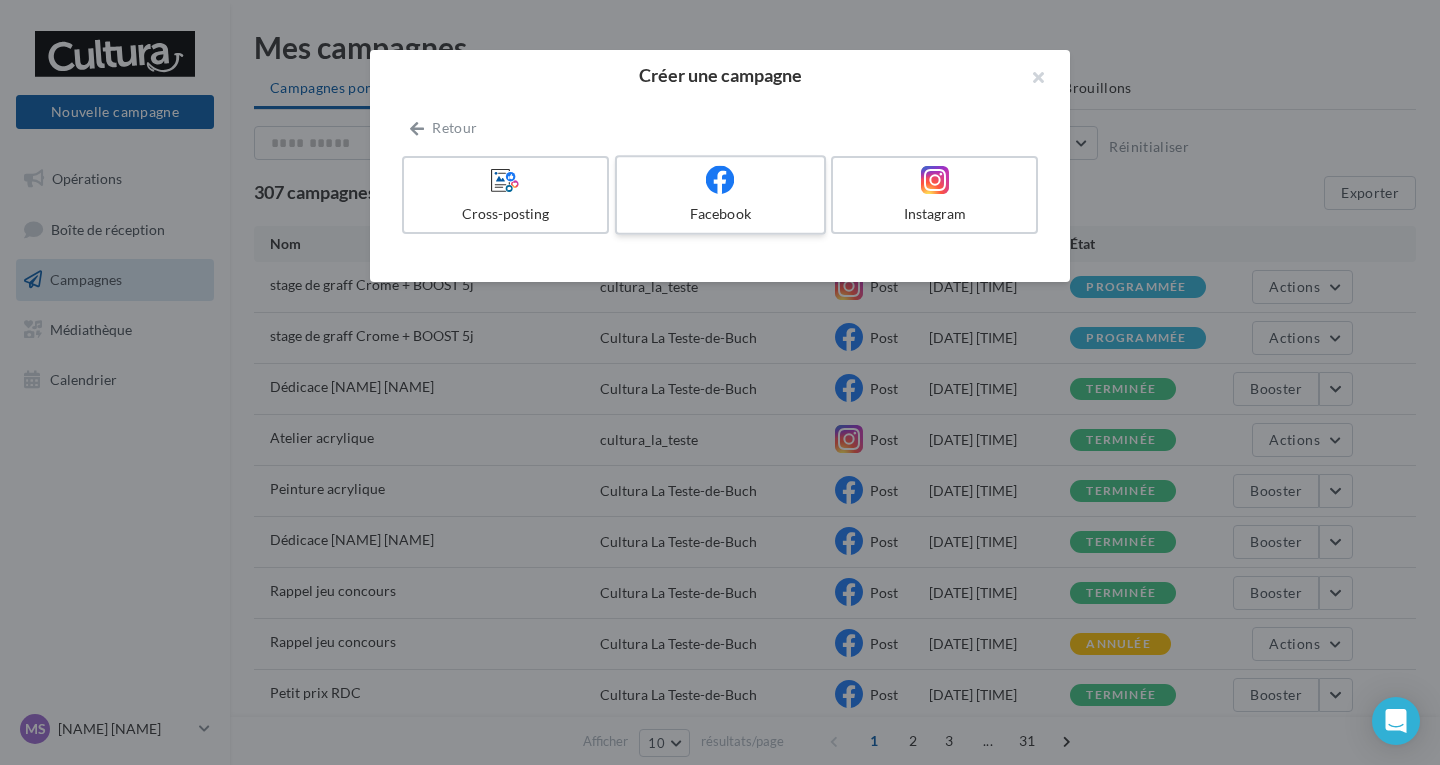 click on "Facebook" at bounding box center (720, 214) 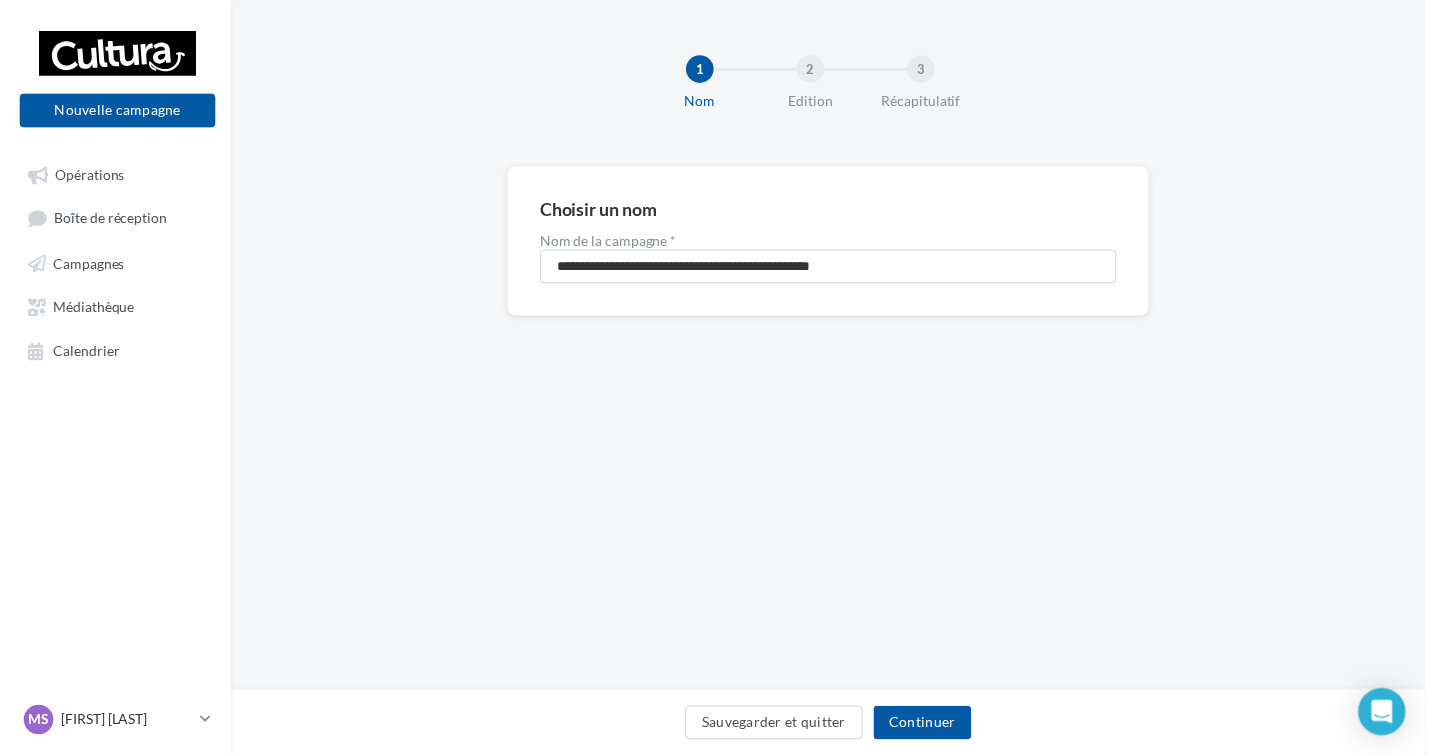 scroll, scrollTop: 0, scrollLeft: 0, axis: both 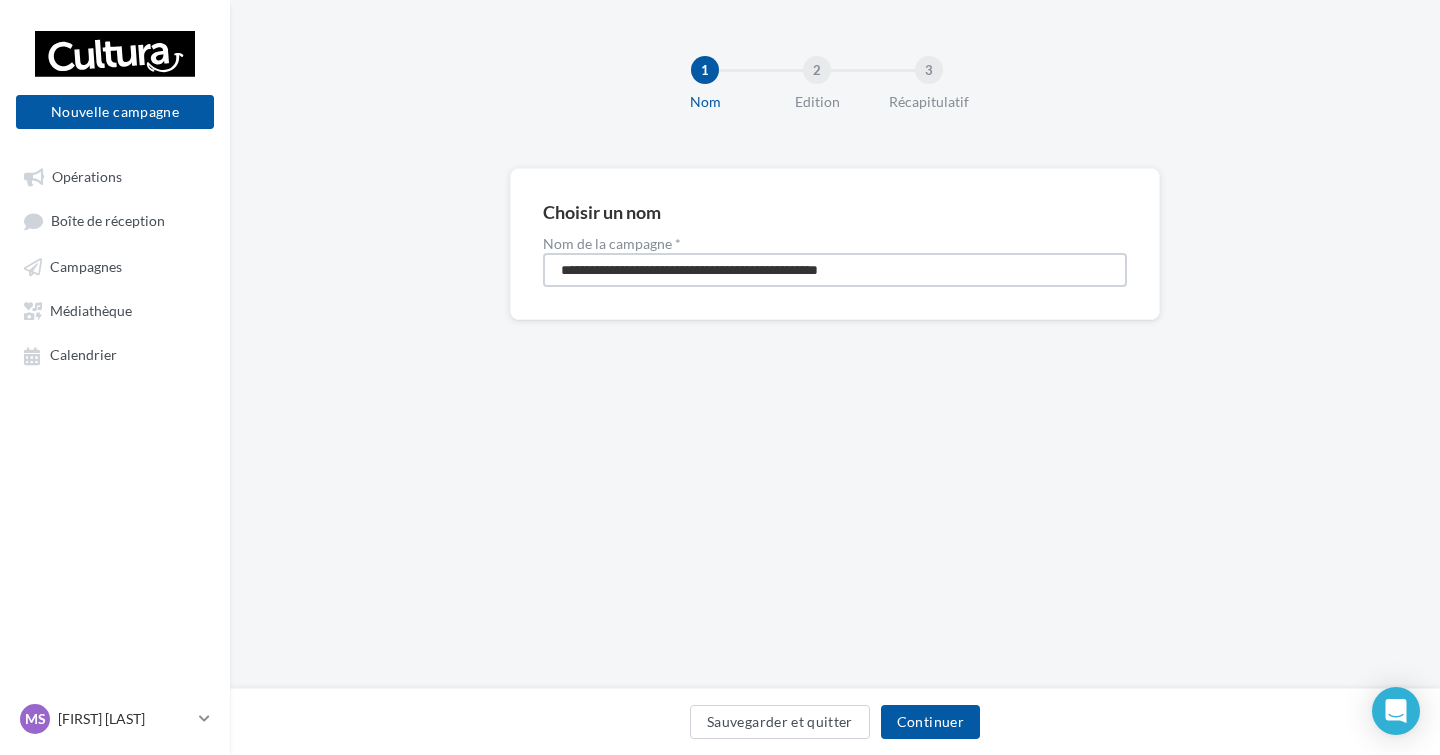 click on "**********" at bounding box center (835, 270) 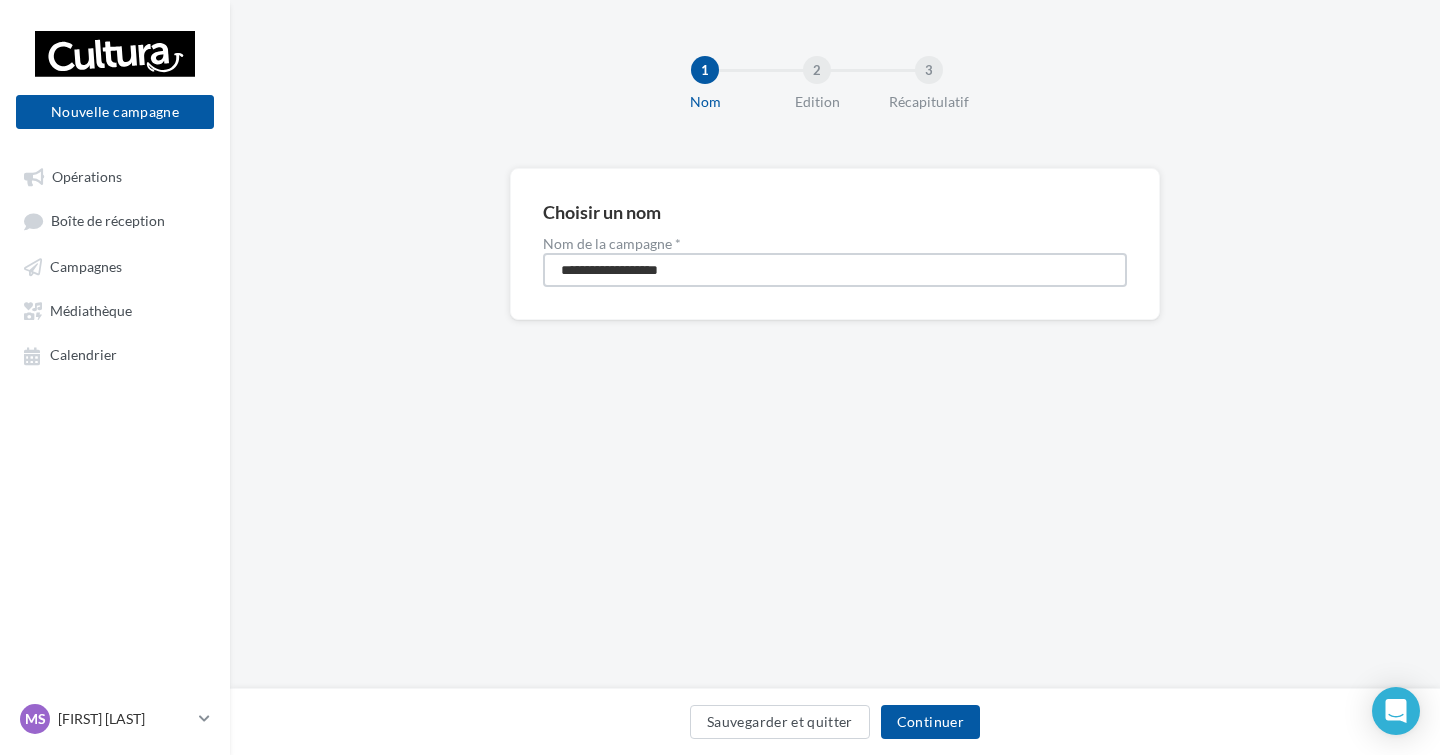 click on "**********" at bounding box center [835, 270] 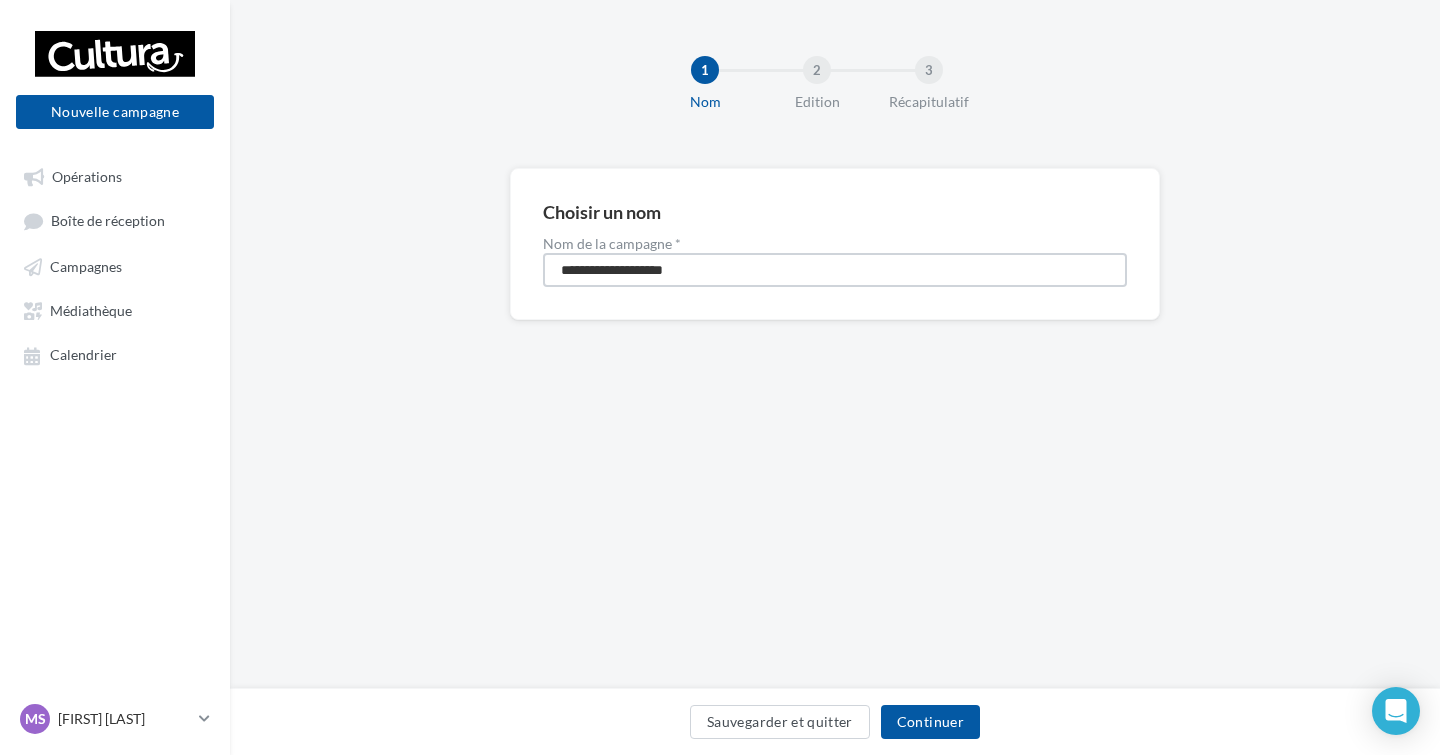 click on "**********" at bounding box center (835, 270) 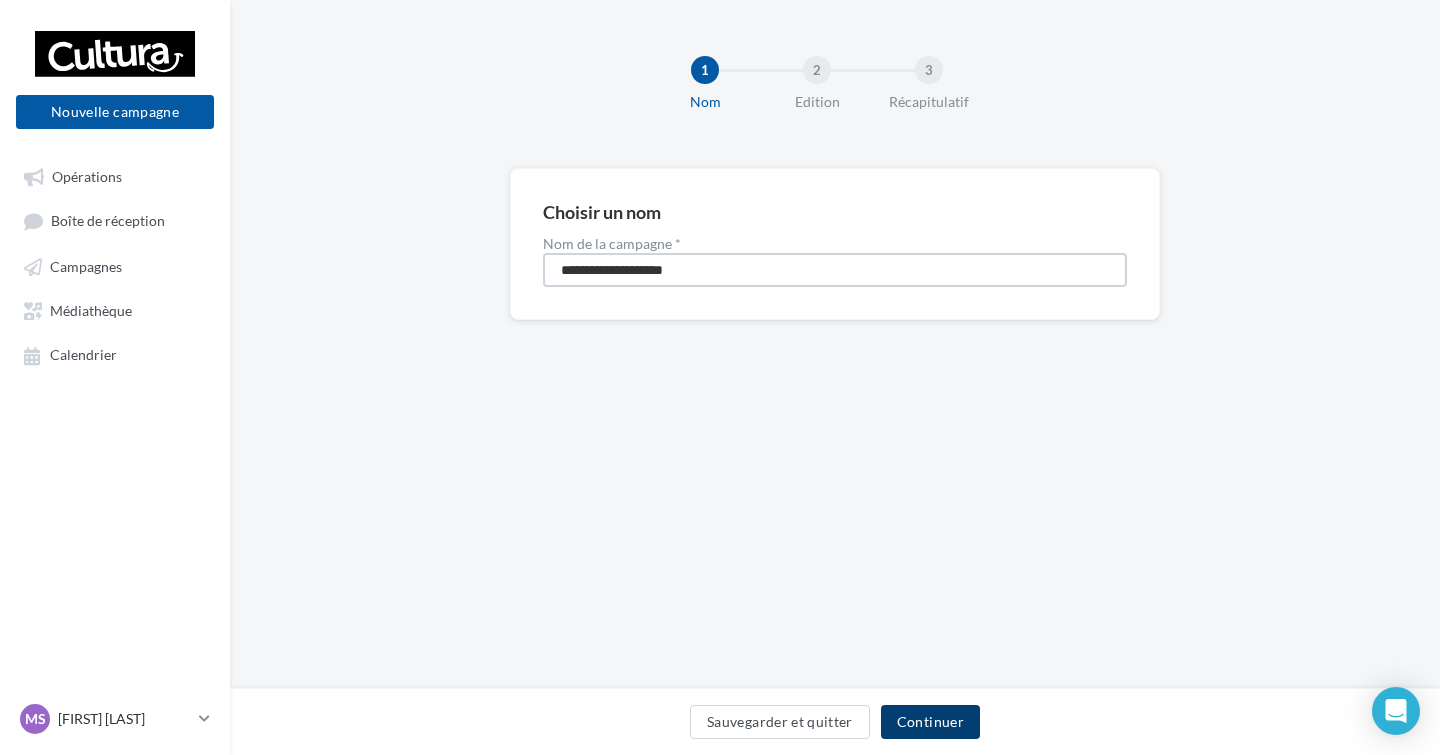 type on "**********" 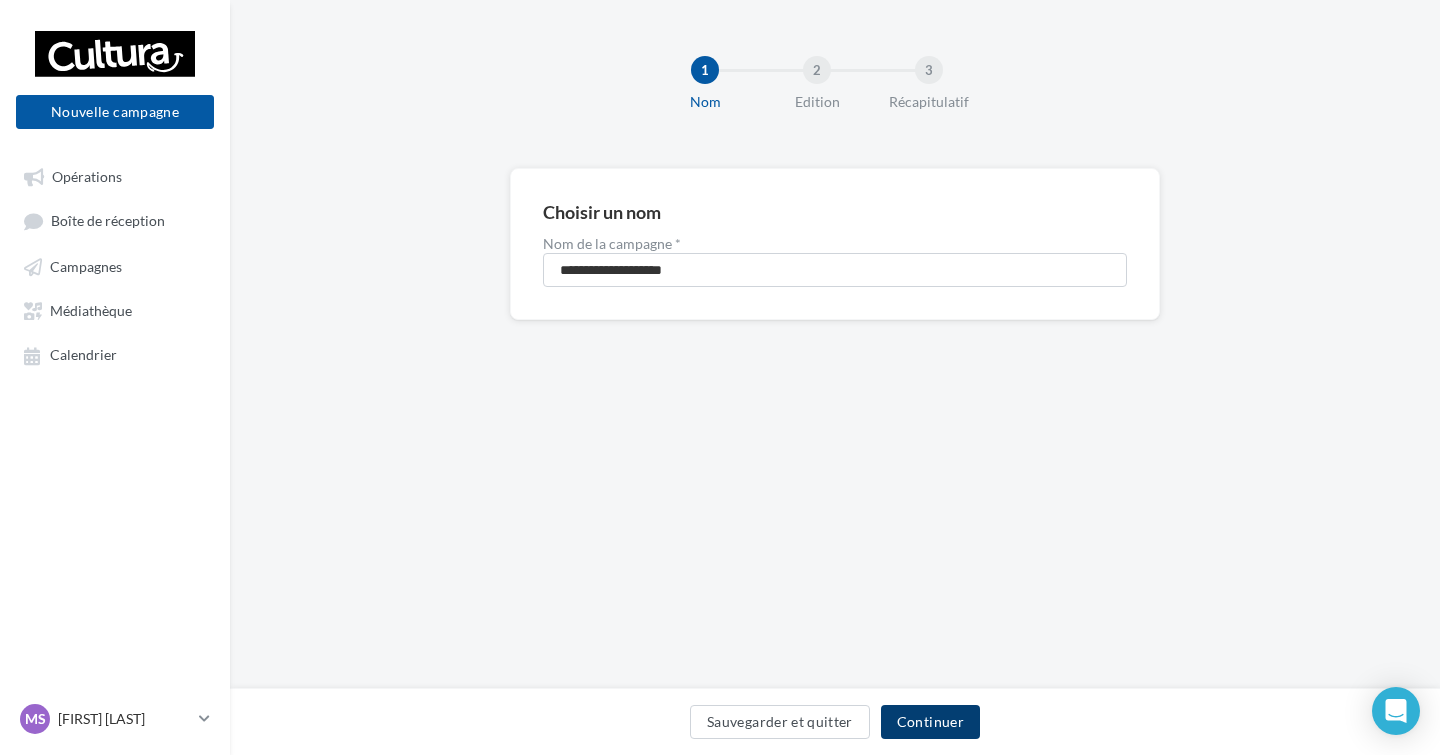 click on "Continuer" at bounding box center [930, 722] 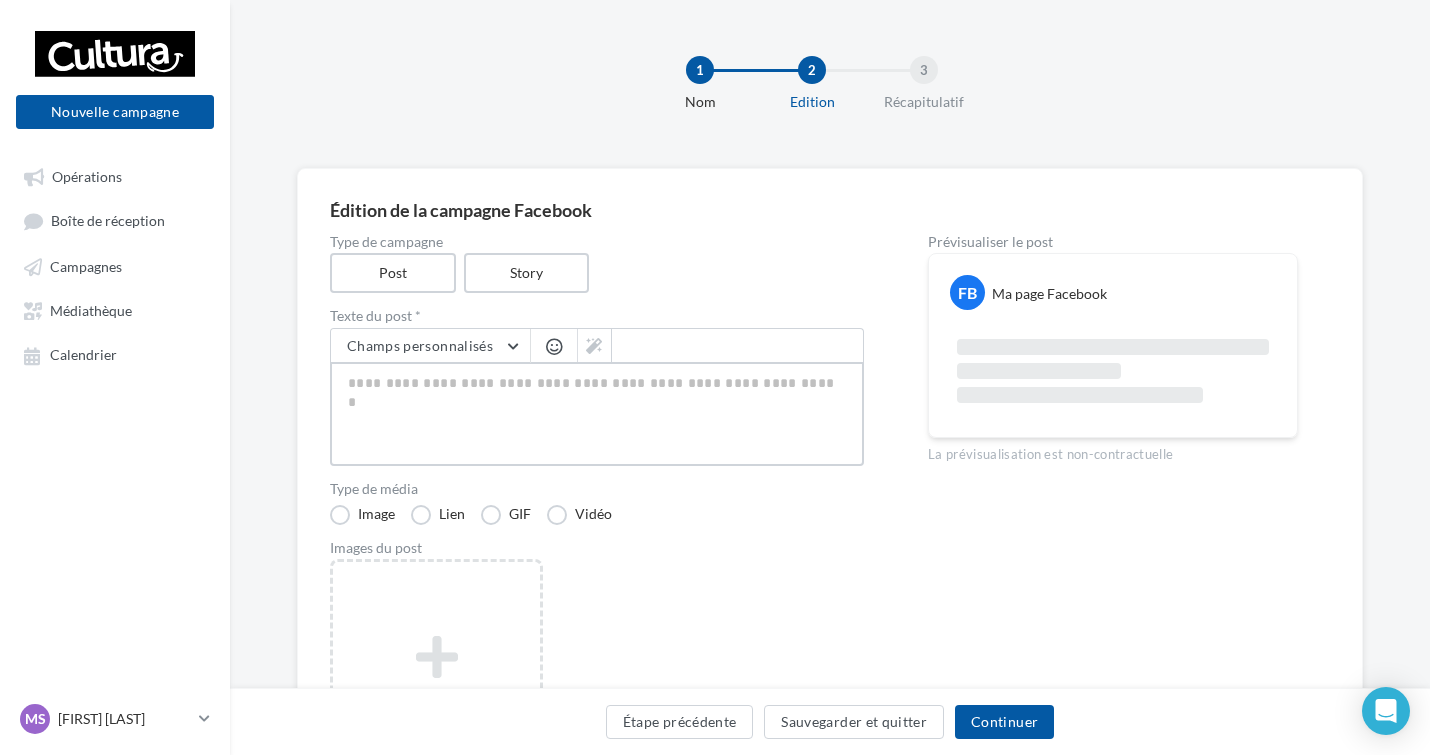 click at bounding box center (597, 414) 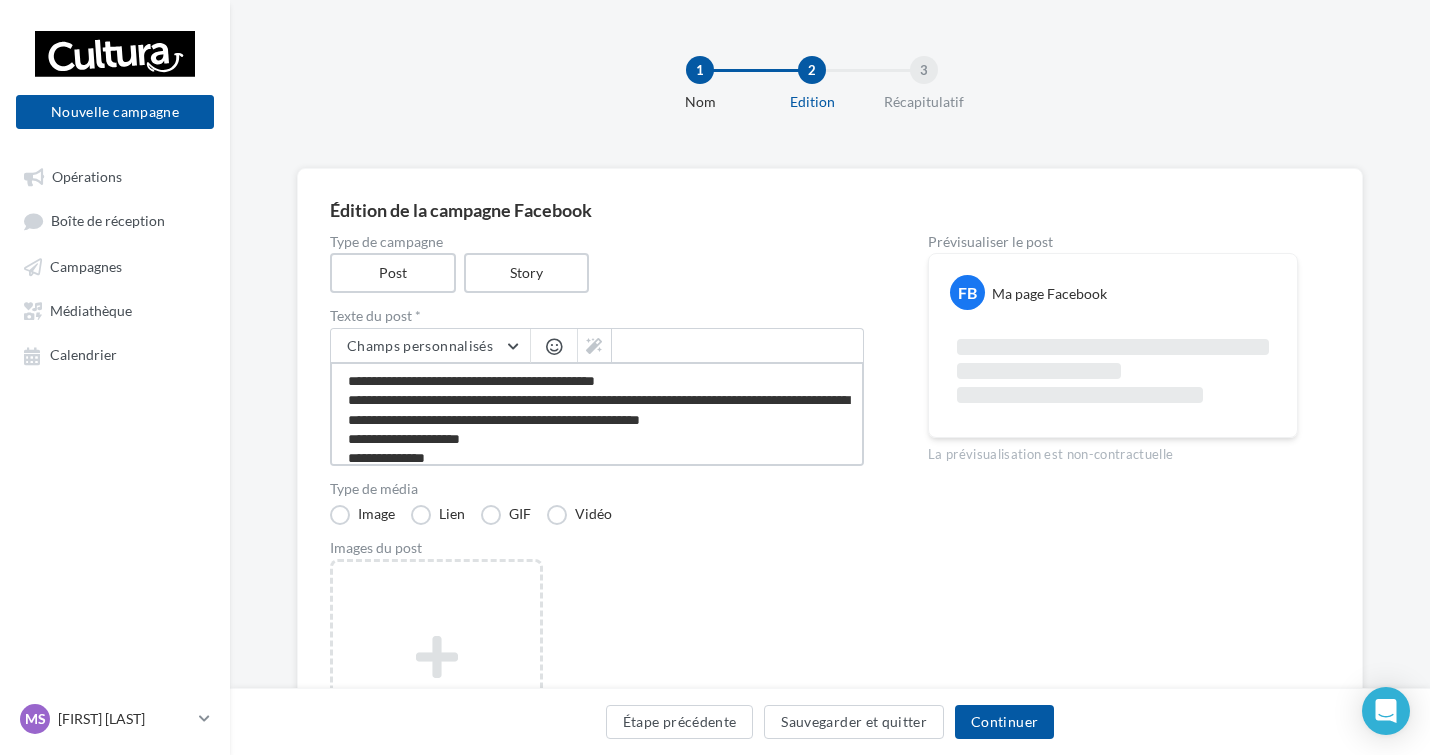 scroll, scrollTop: 69, scrollLeft: 0, axis: vertical 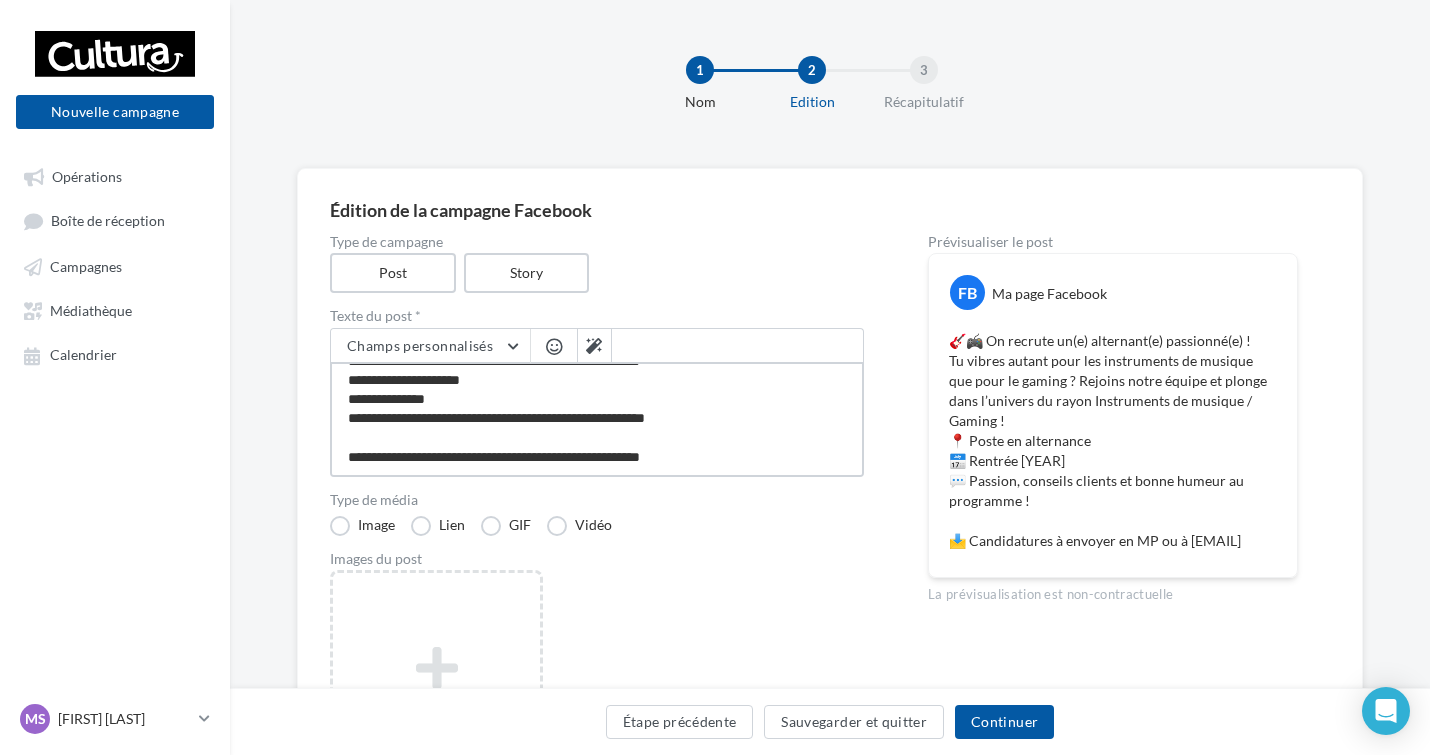 drag, startPoint x: 585, startPoint y: 466, endPoint x: 521, endPoint y: 464, distance: 64.03124 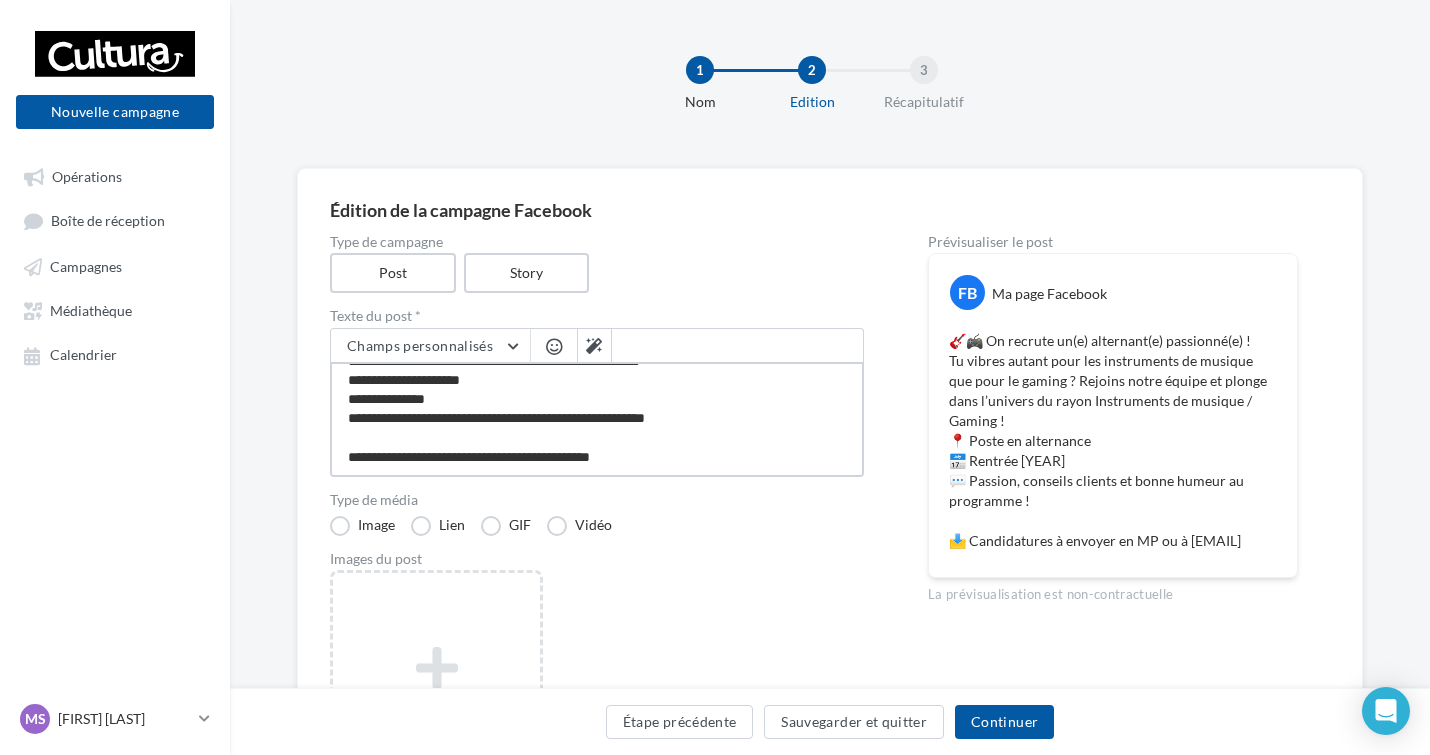 drag, startPoint x: 639, startPoint y: 464, endPoint x: 518, endPoint y: 464, distance: 121 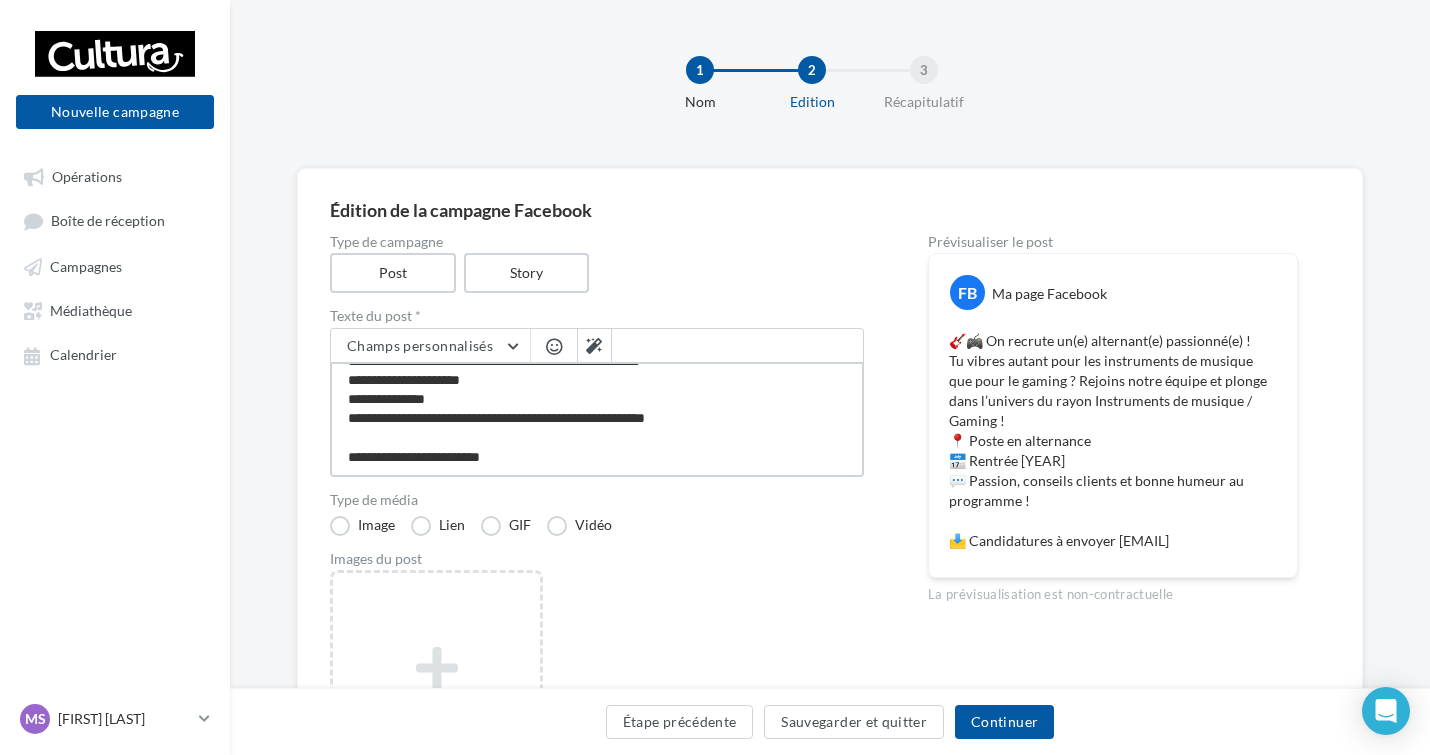 type on "**********" 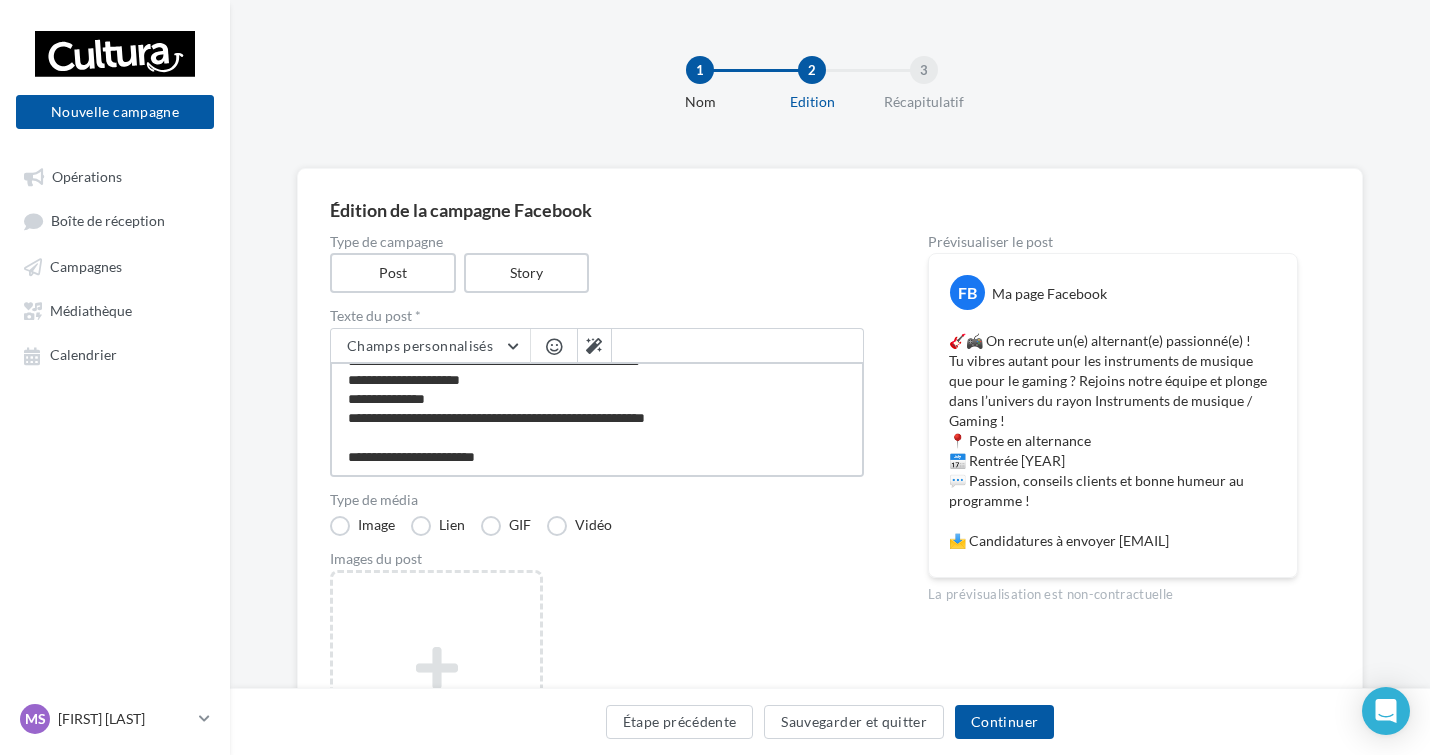 type on "**********" 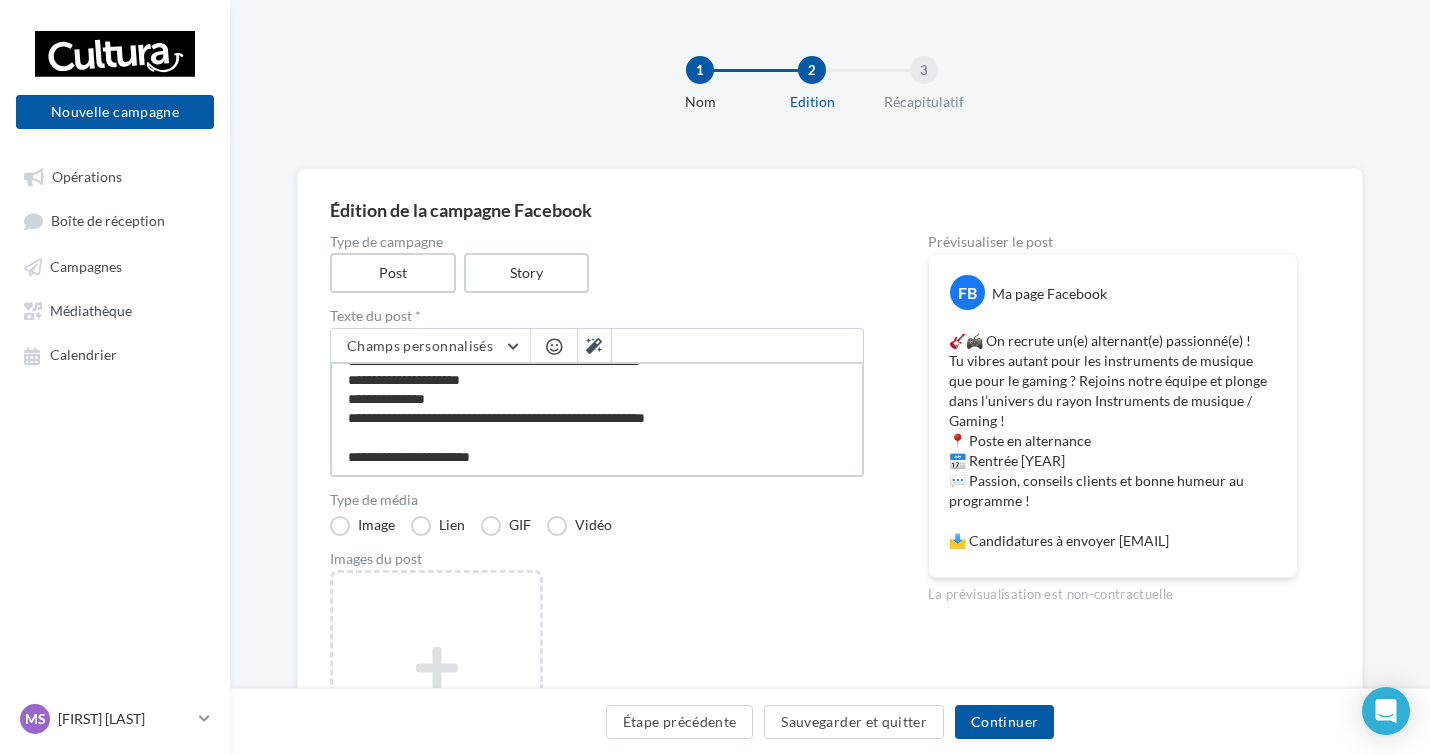 type on "**********" 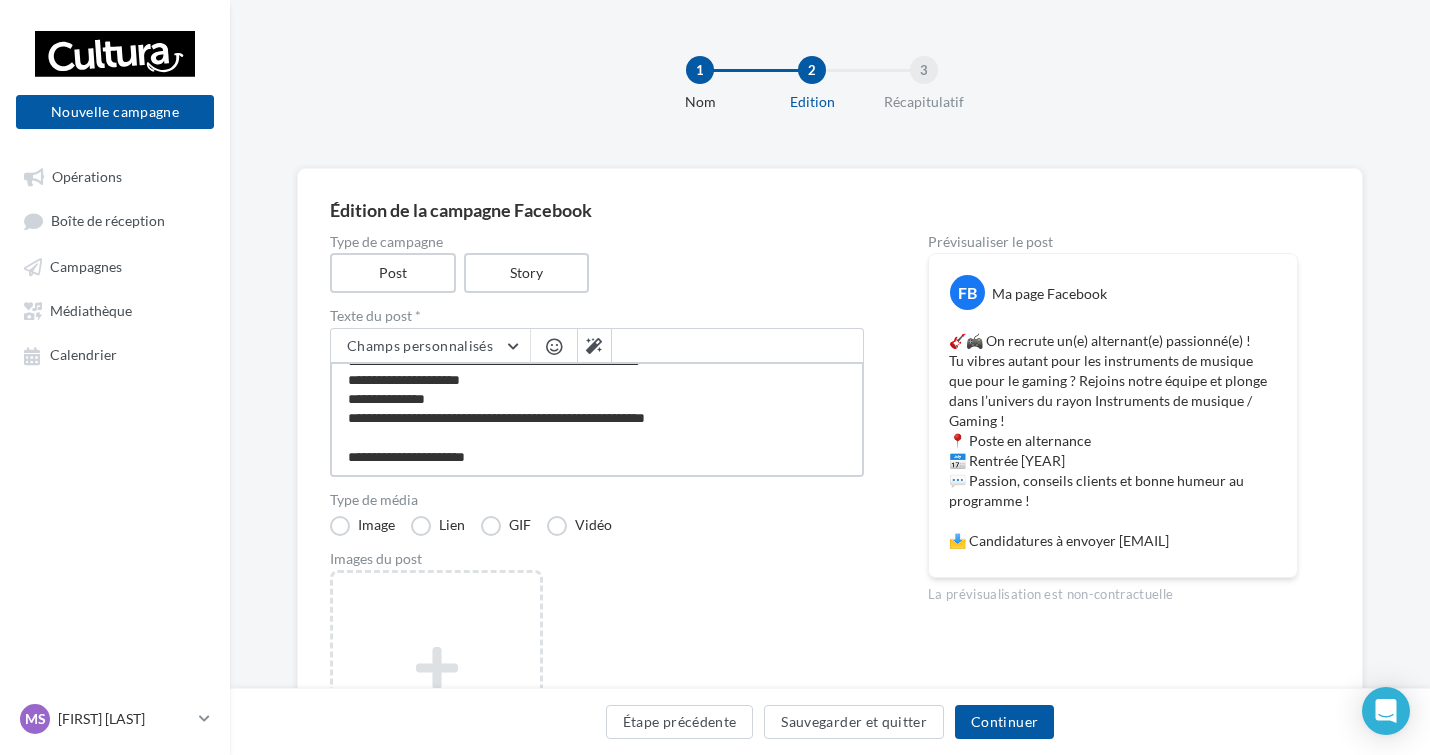 type on "**********" 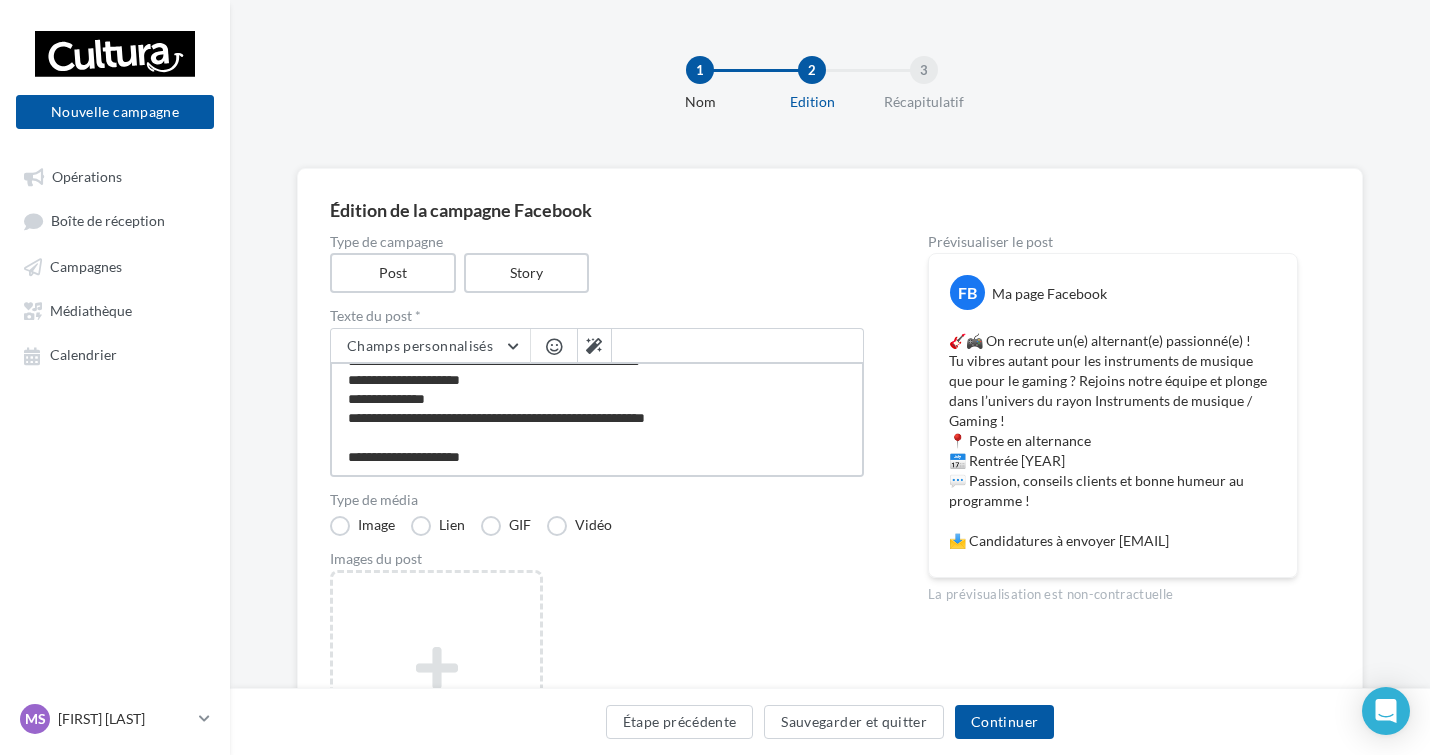 type on "**********" 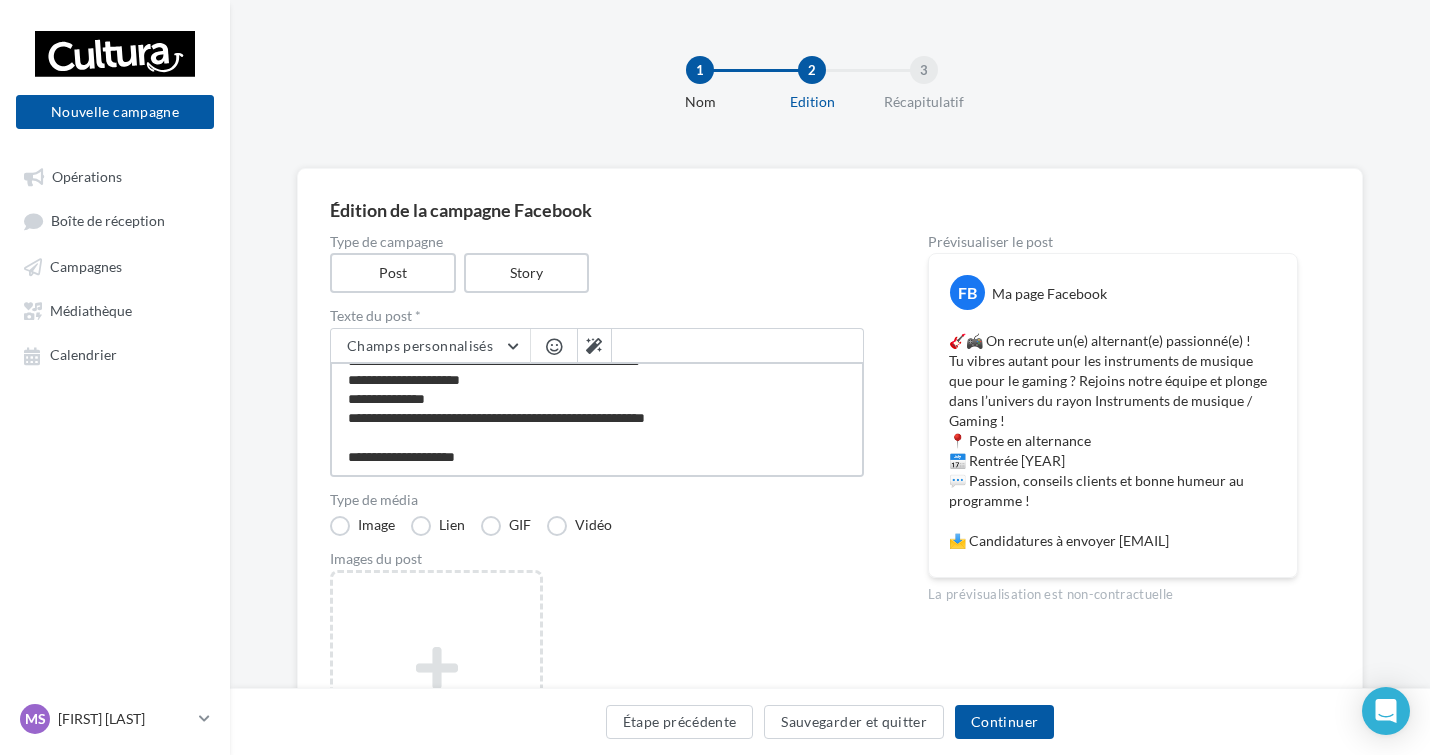 type on "**********" 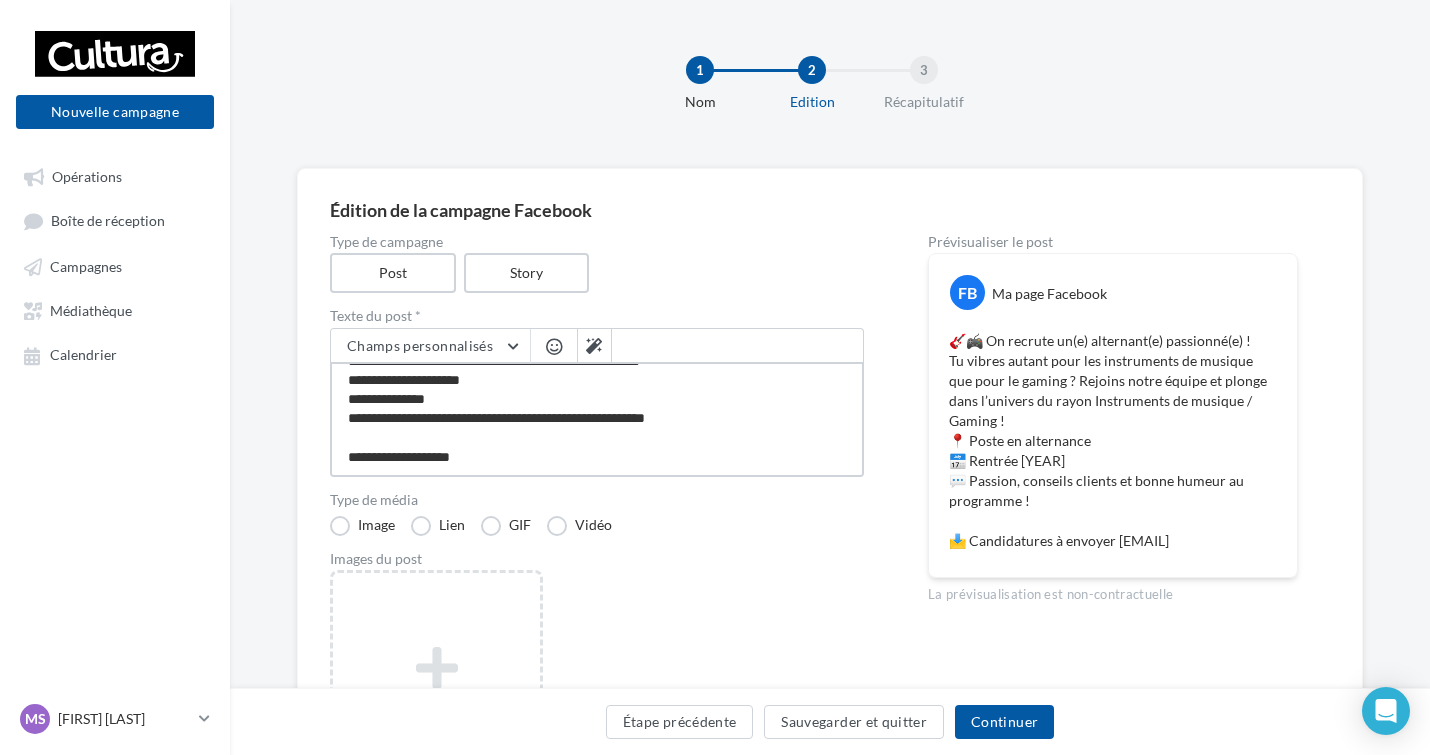 type on "**********" 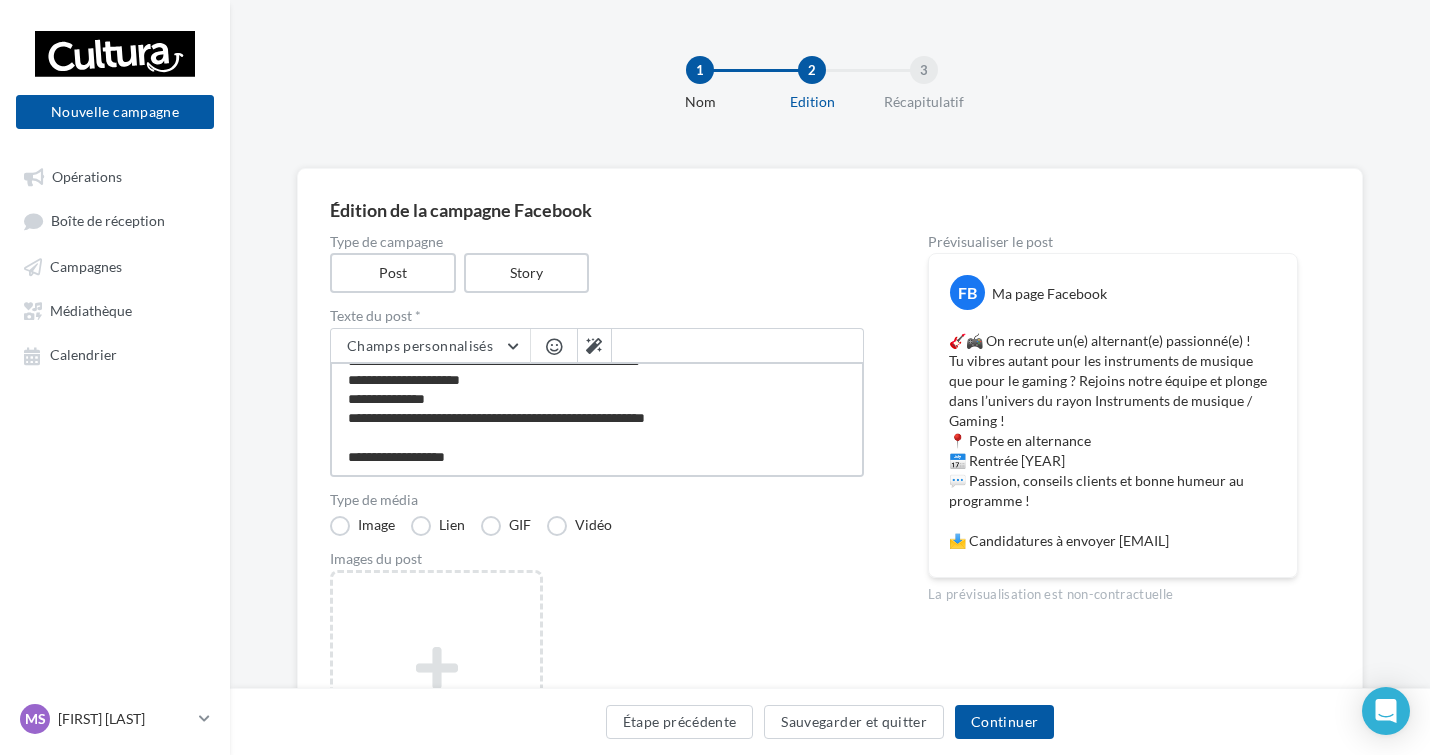 type on "**********" 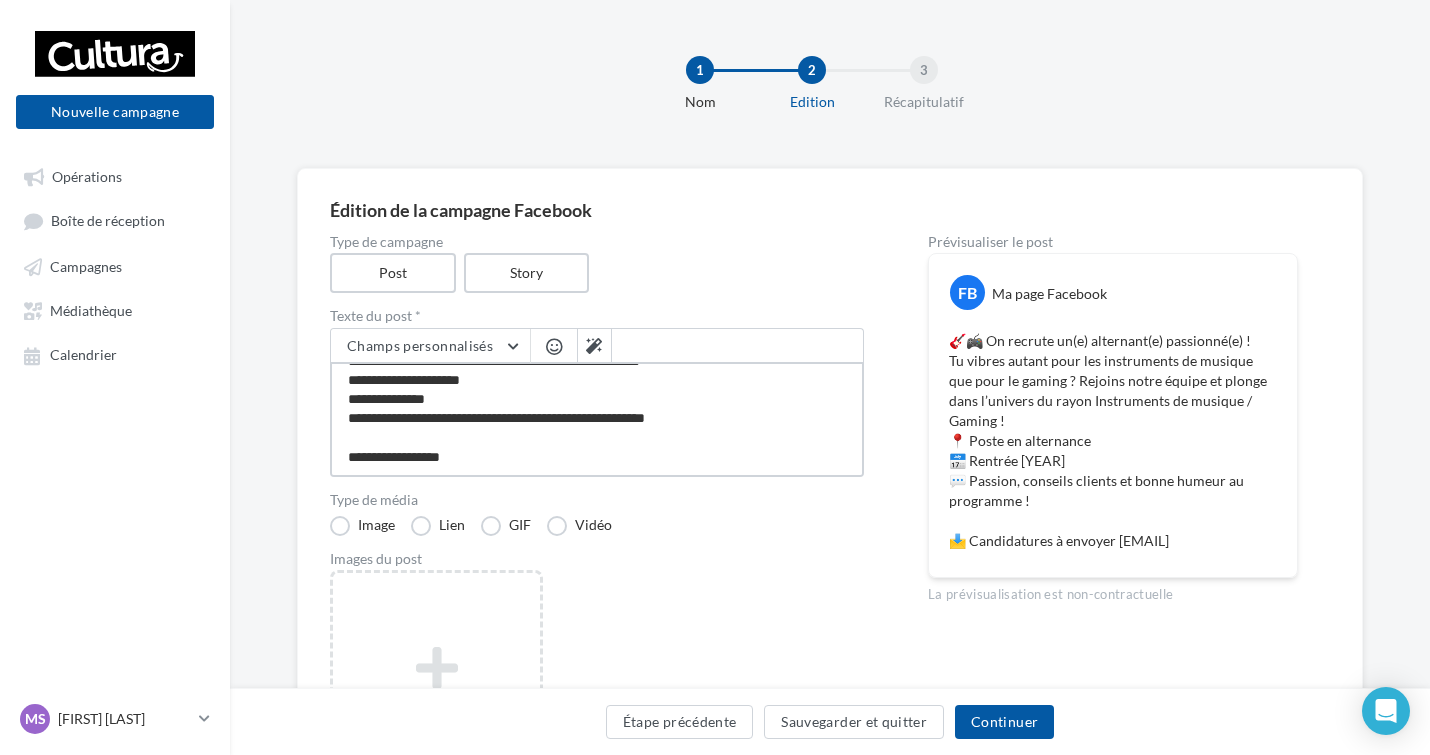 type on "**********" 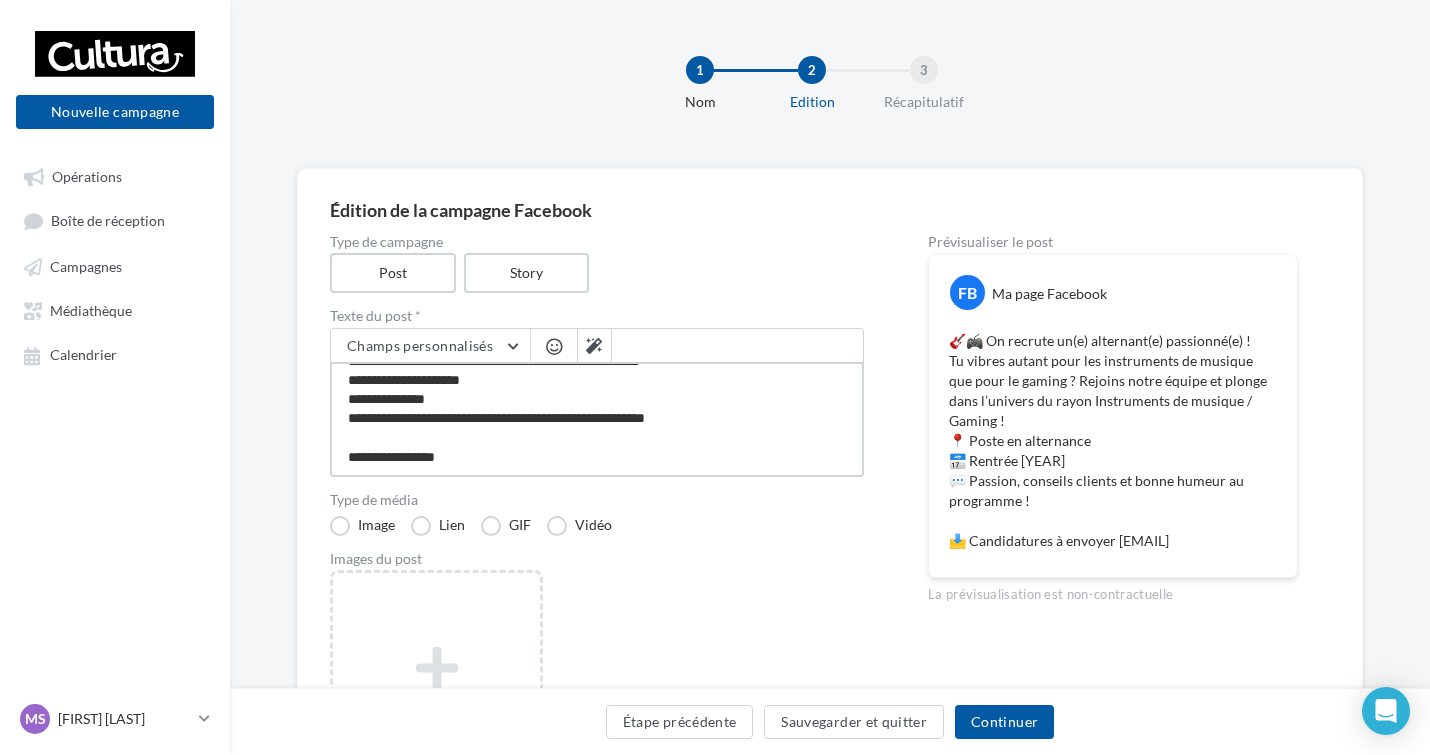 type on "**********" 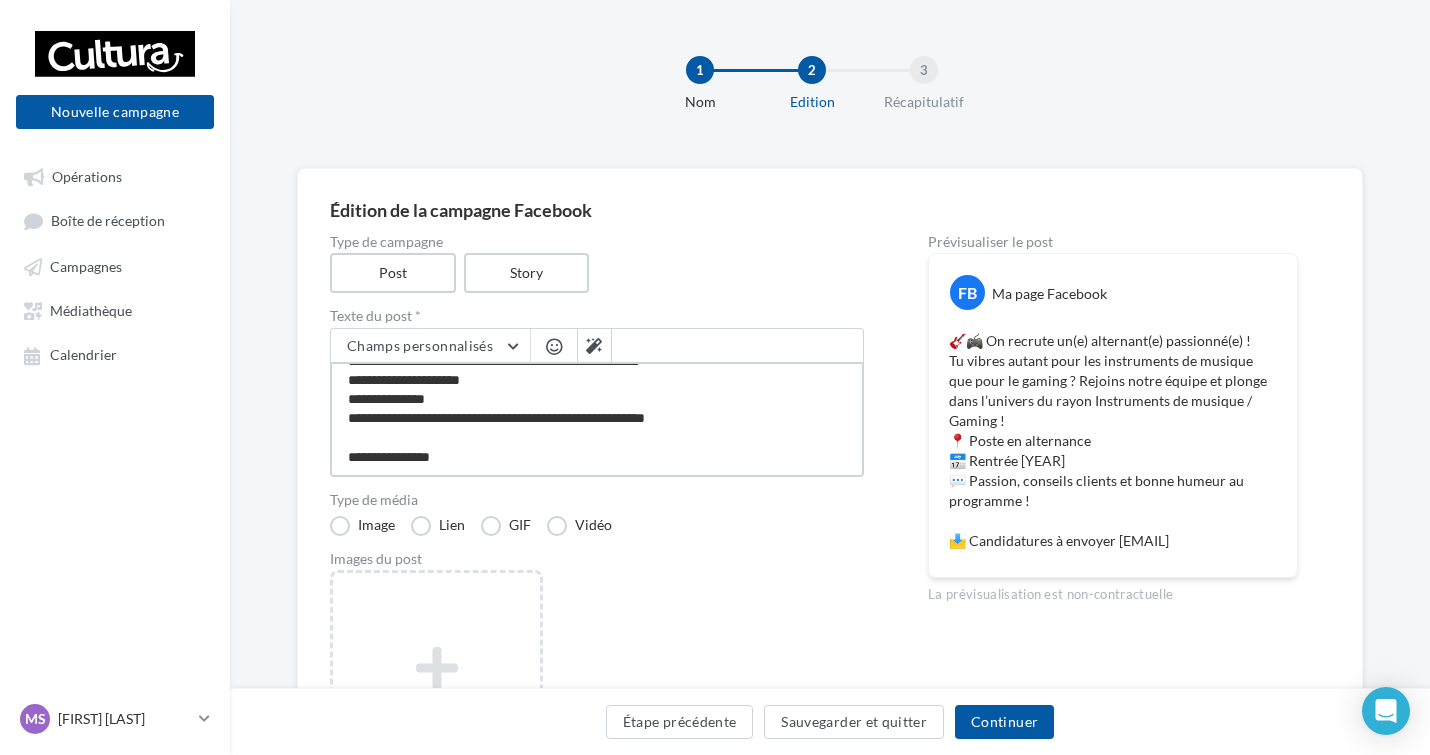 type on "**********" 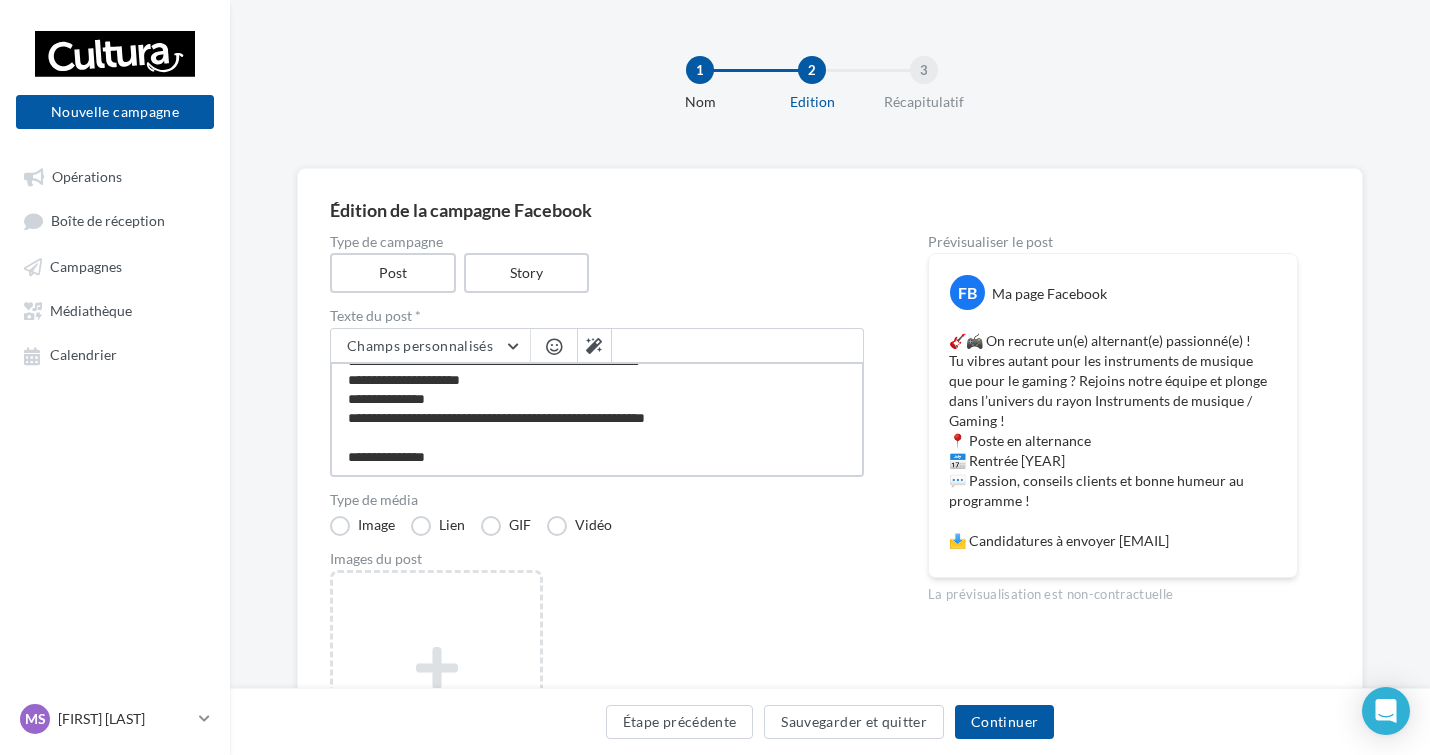 type on "**********" 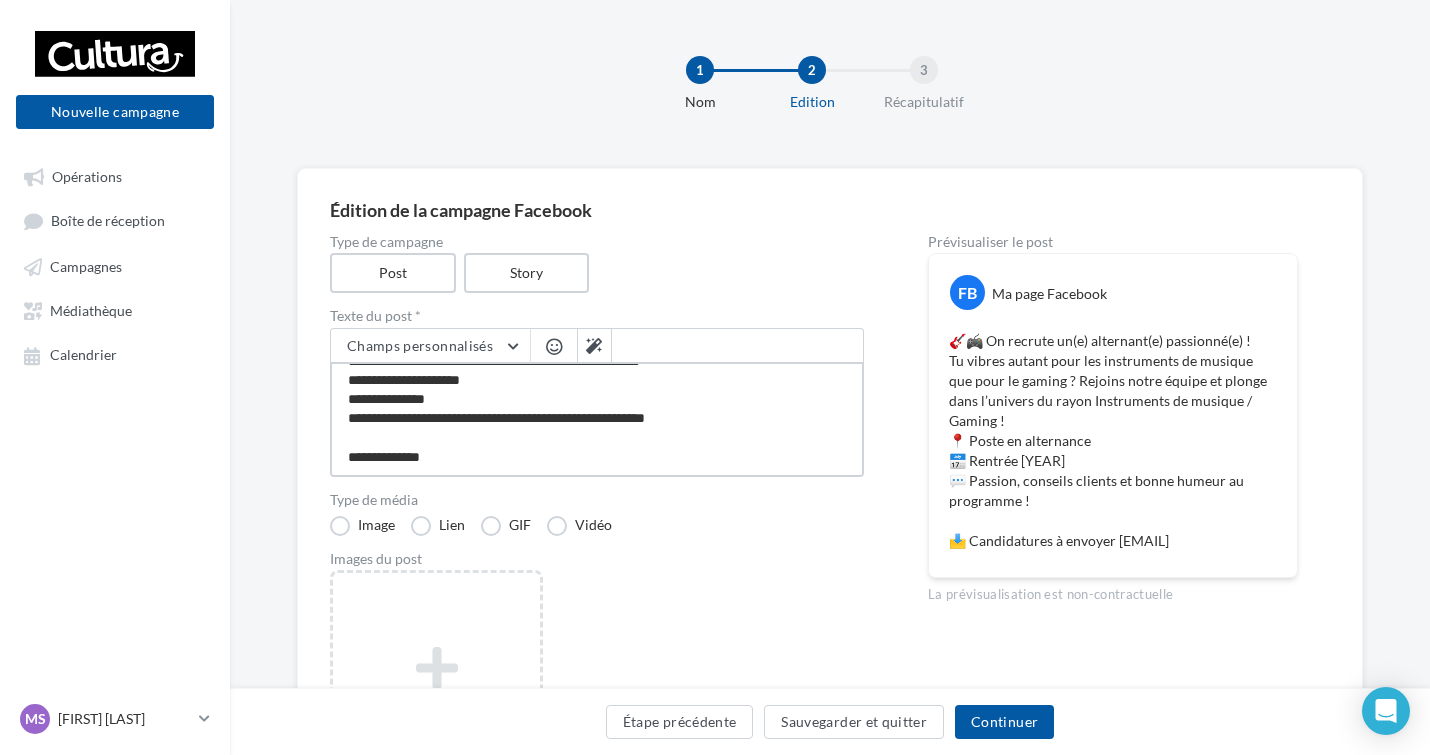 type on "**********" 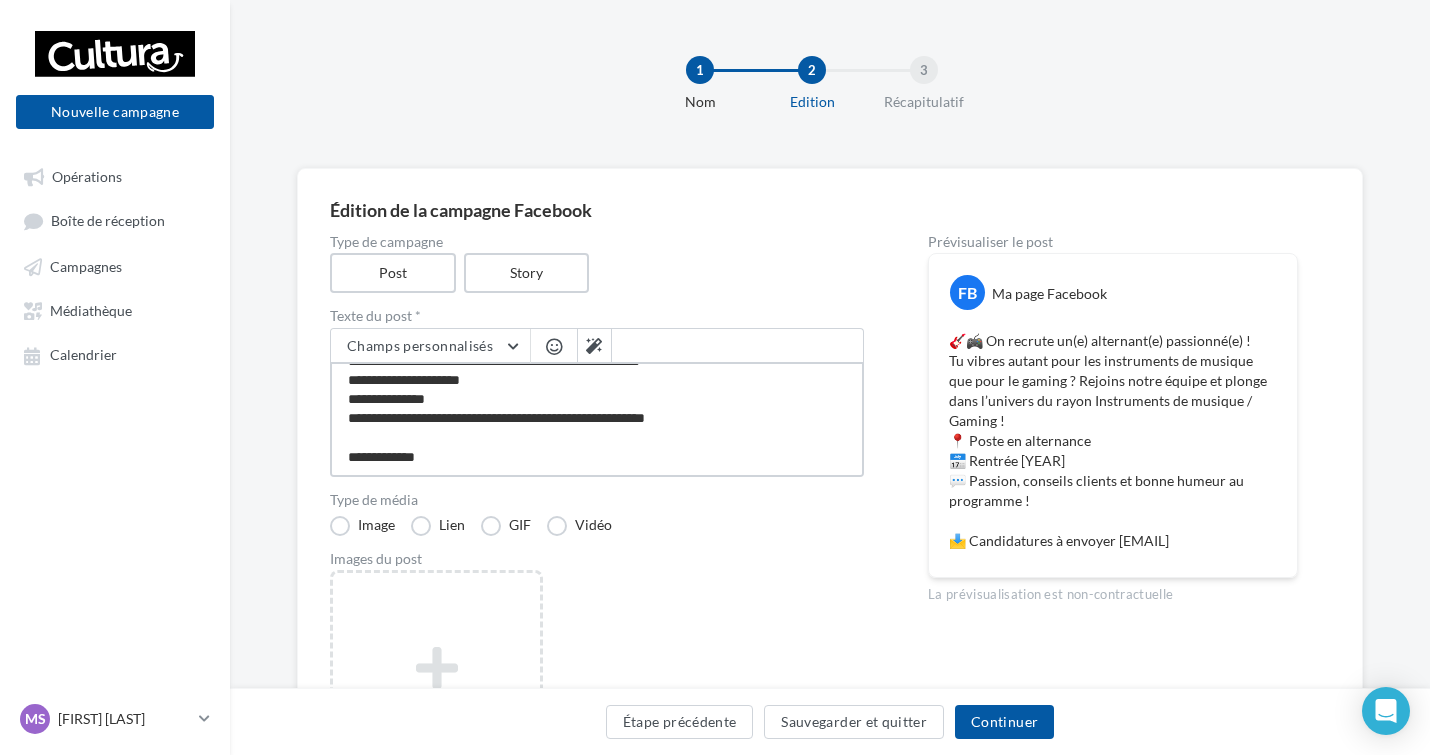 type on "**********" 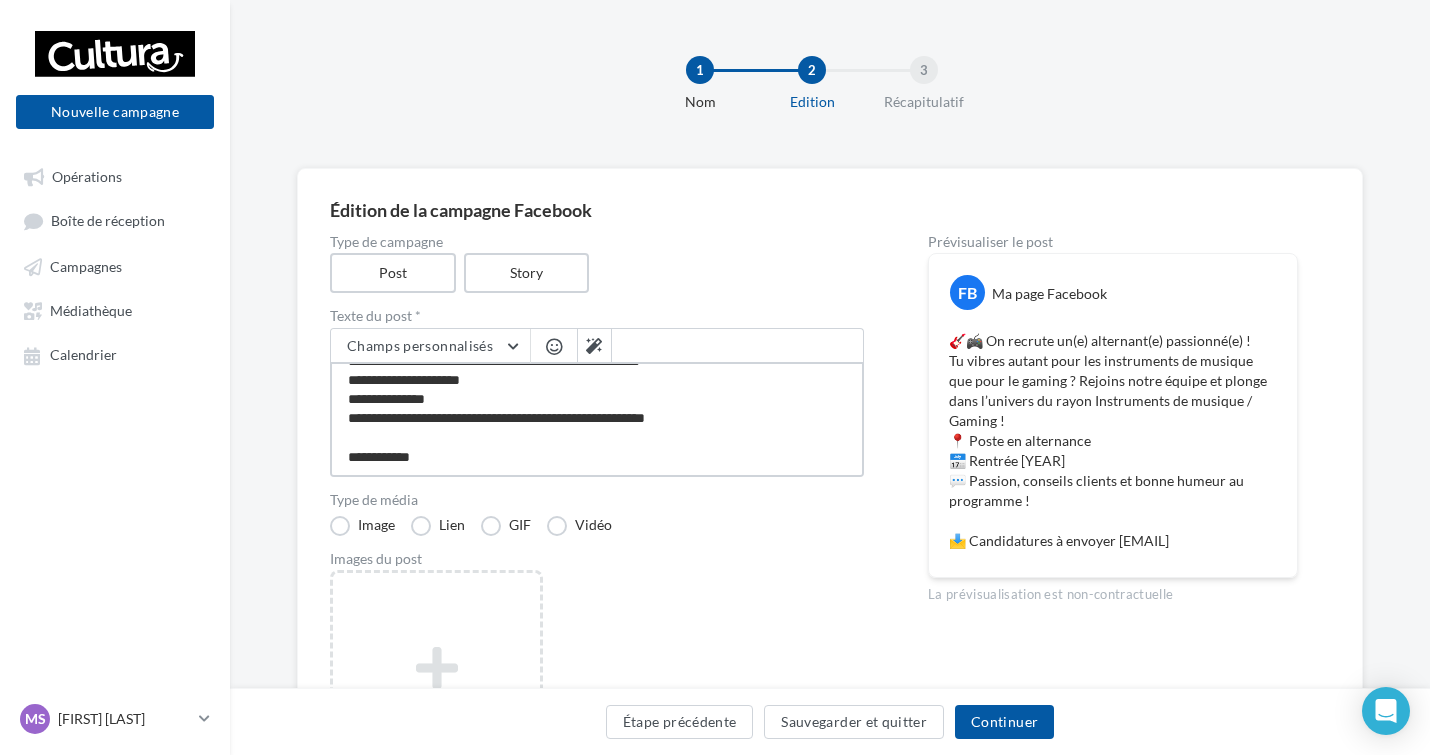type on "**********" 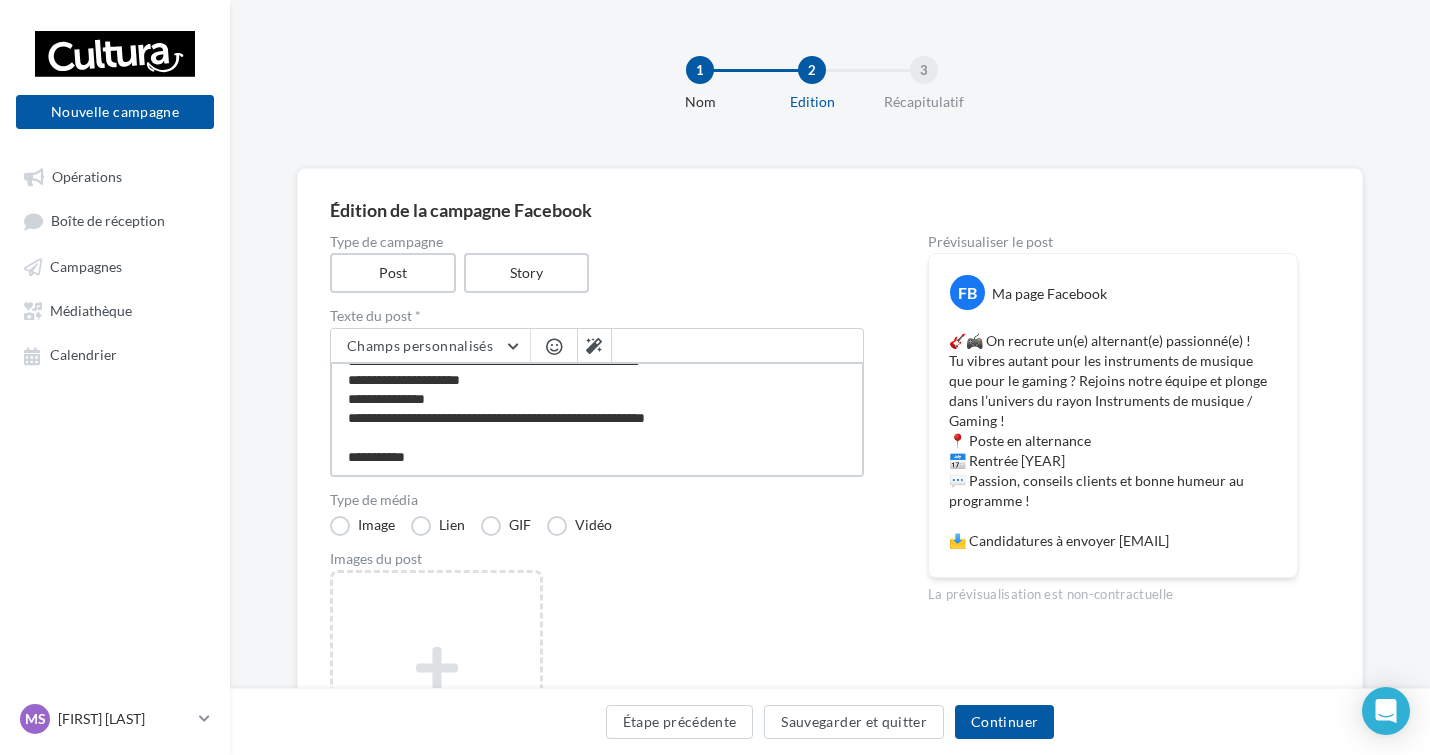 type on "**********" 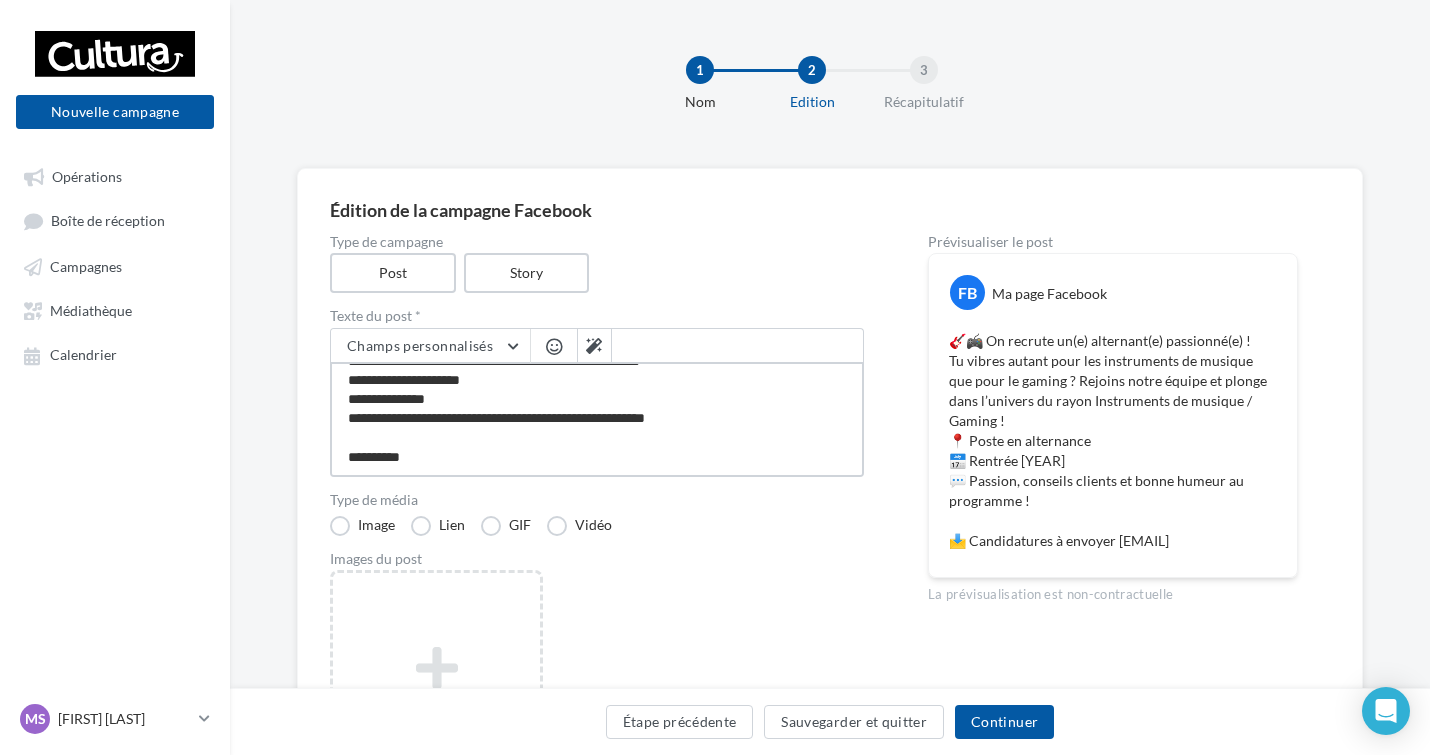 type on "**********" 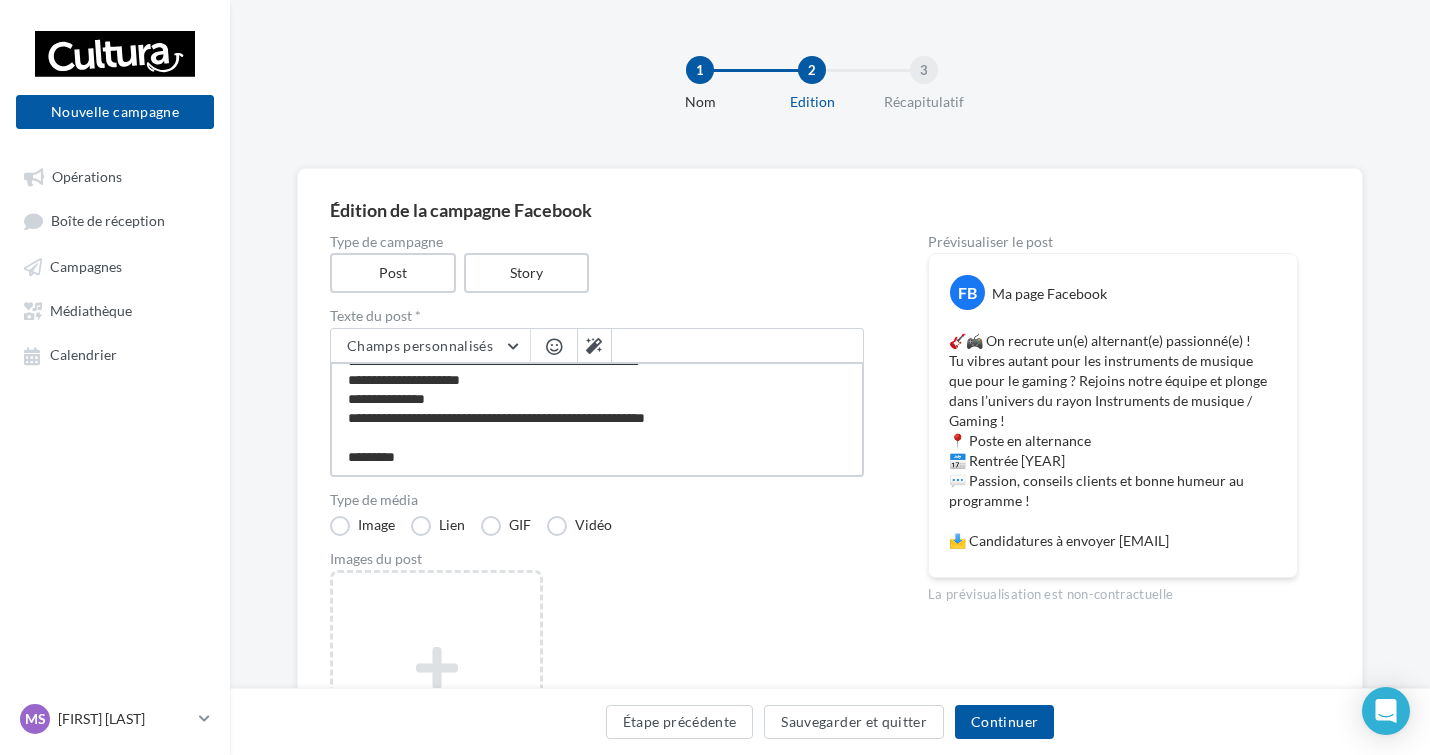 type on "**********" 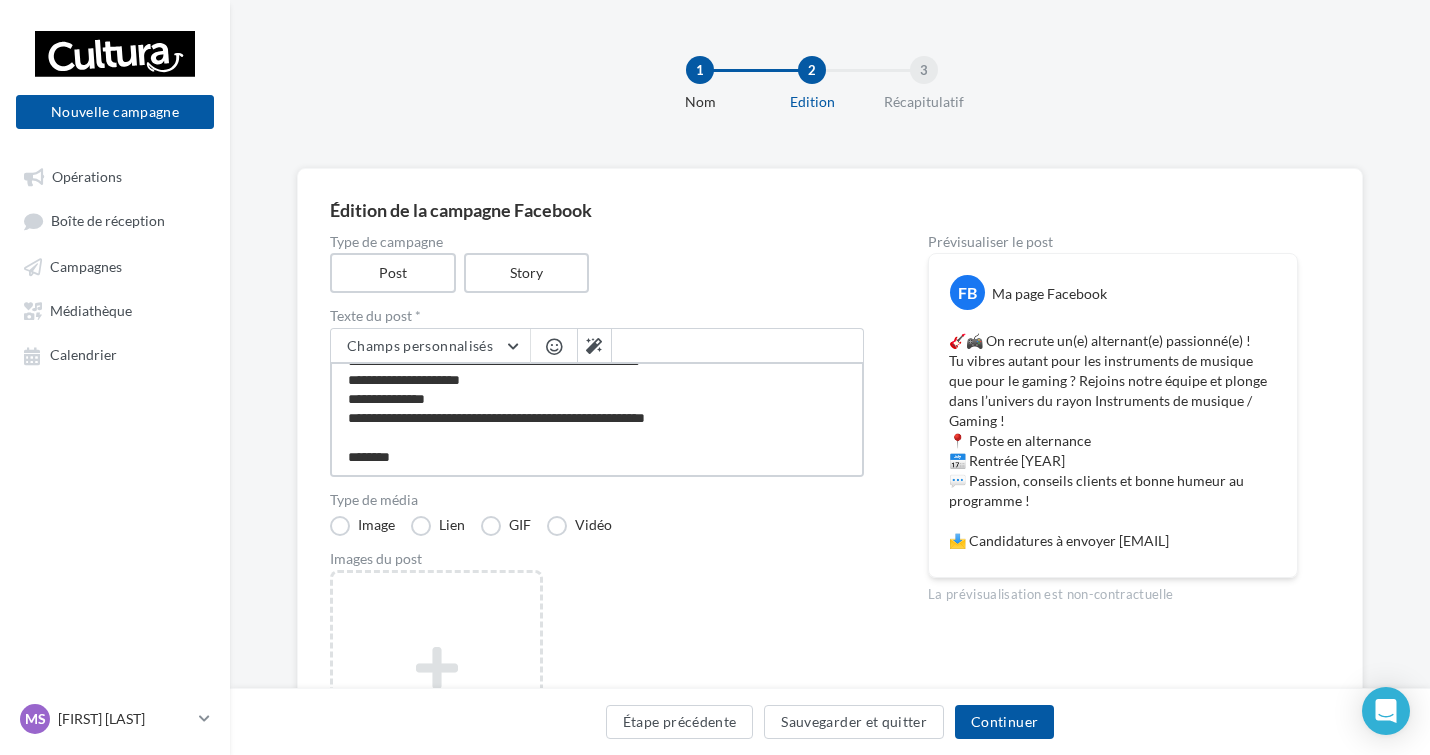 type on "**********" 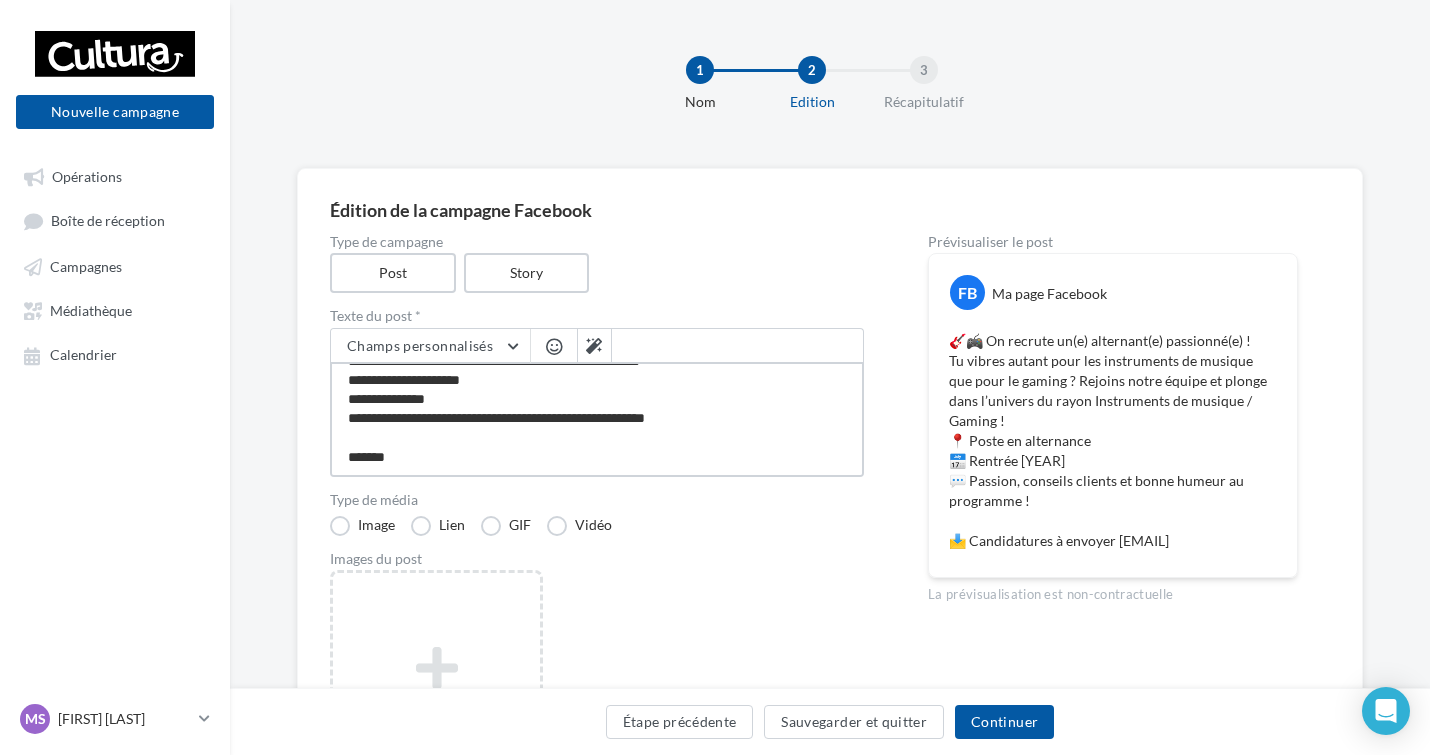 type on "**********" 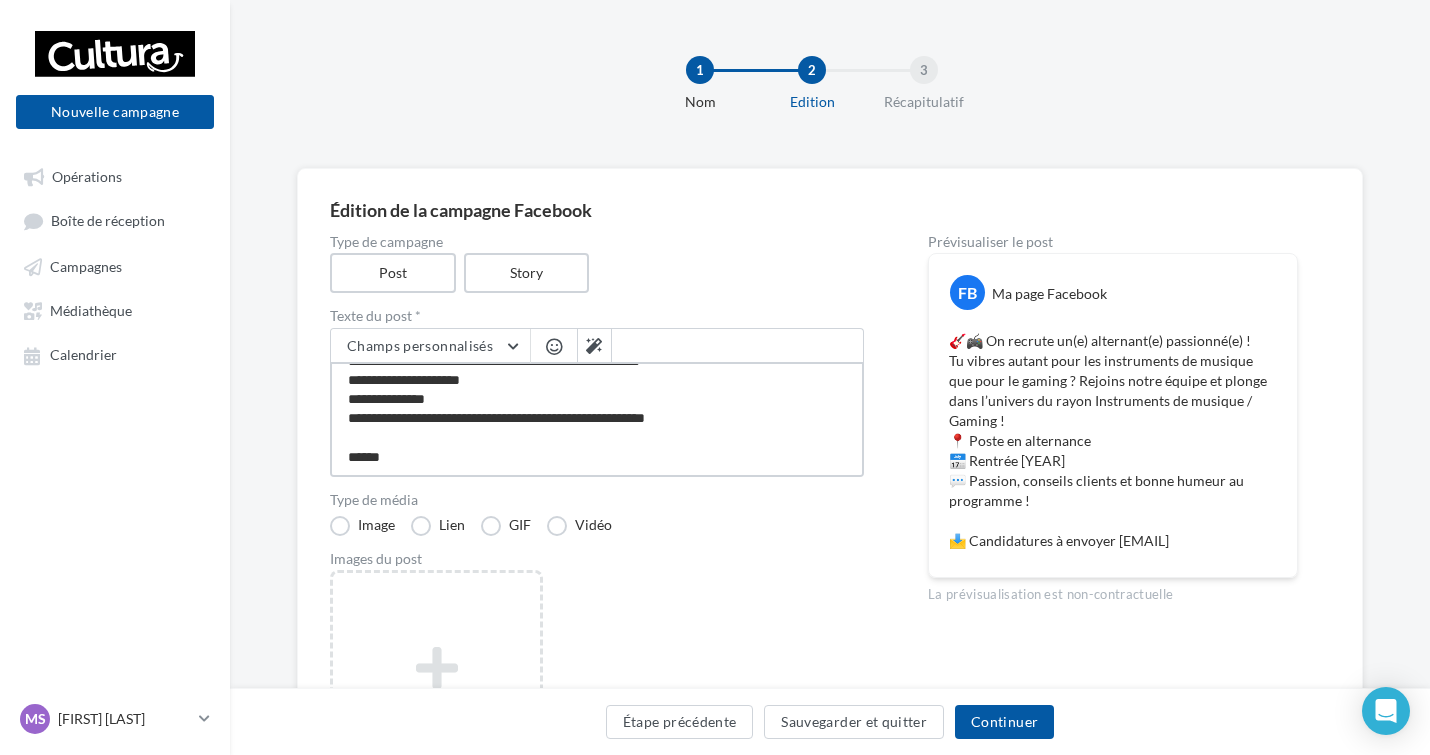 type on "**********" 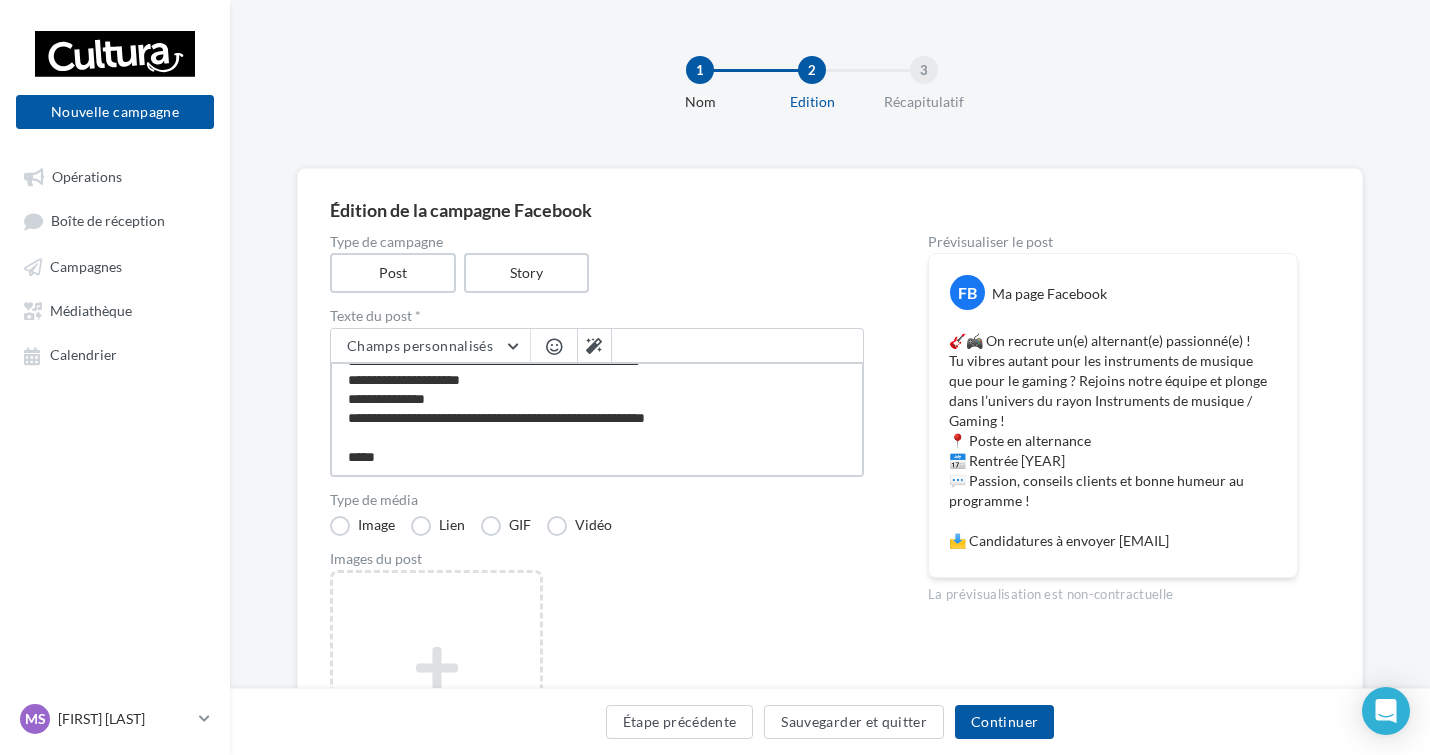 type on "**********" 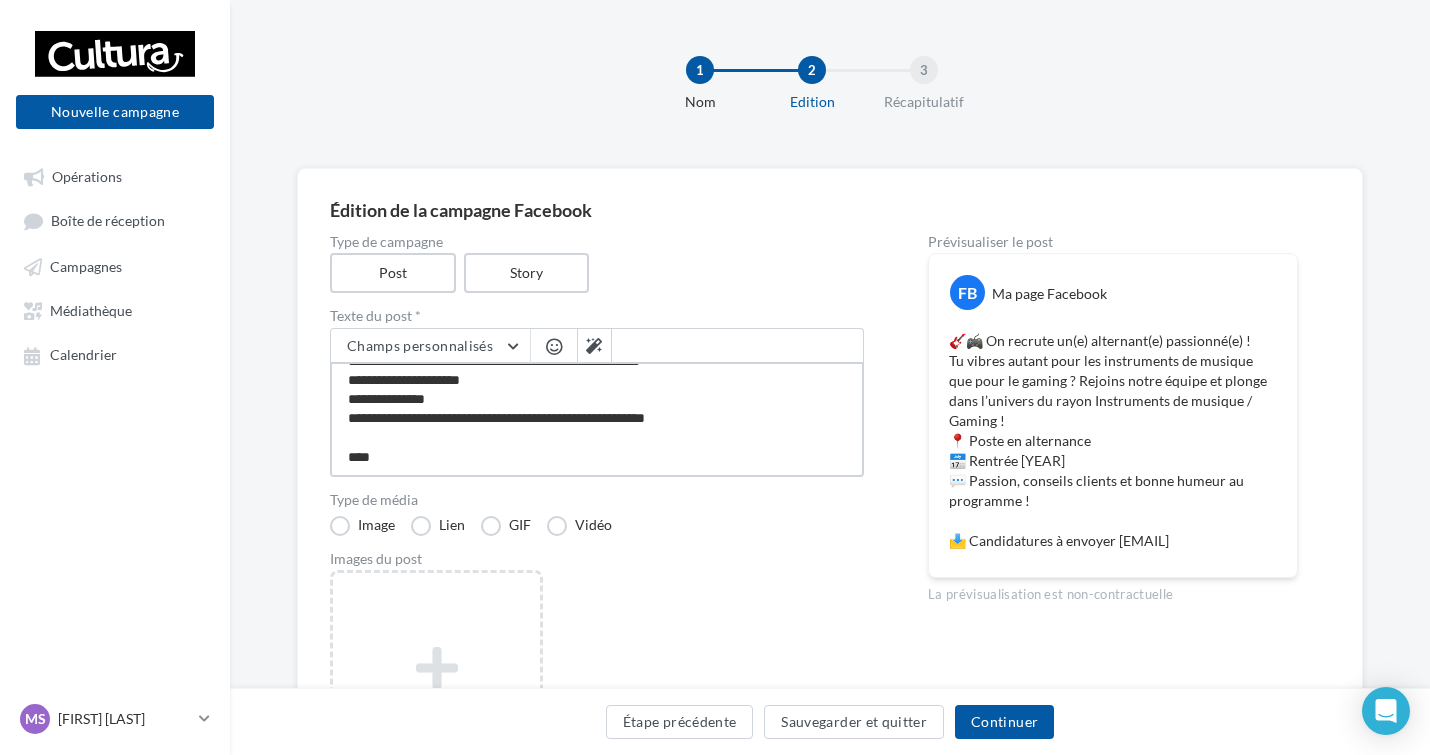 type on "**********" 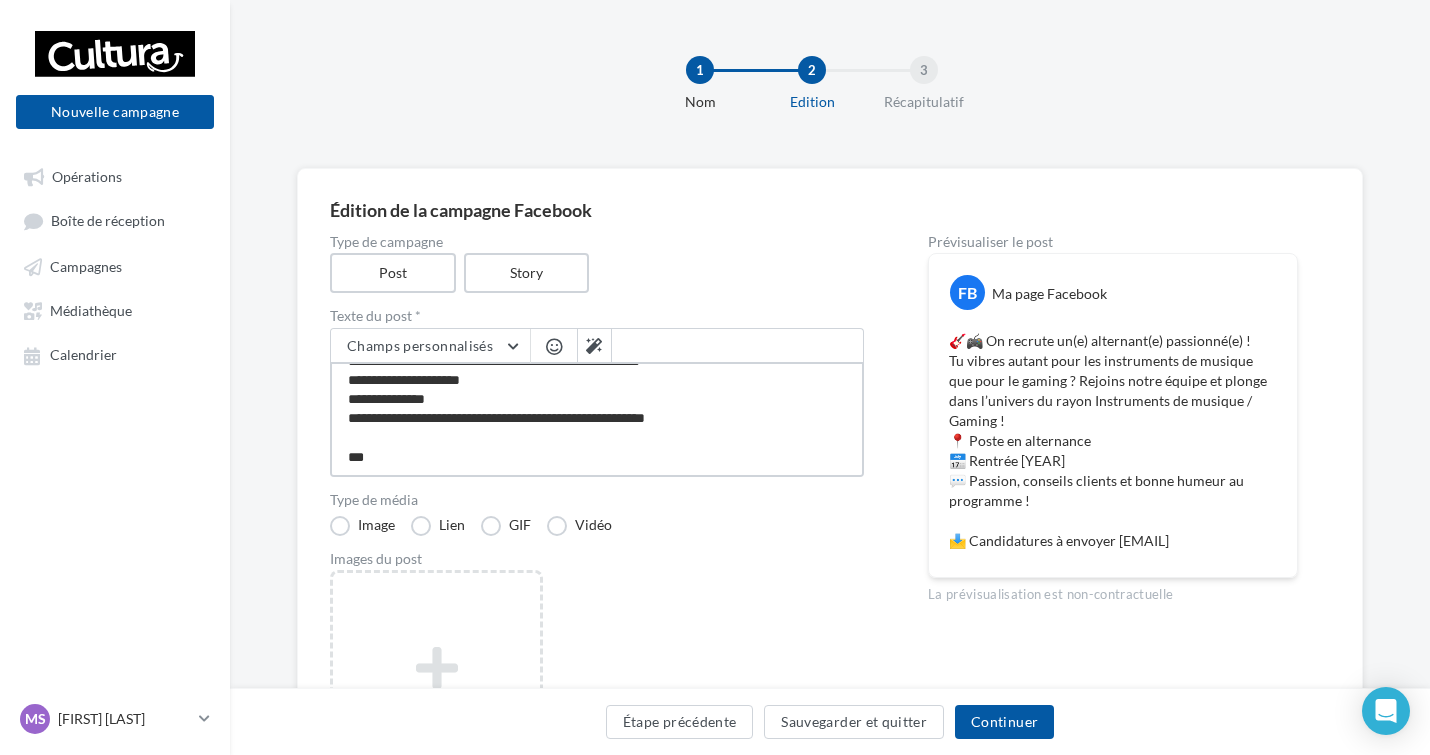 type on "**********" 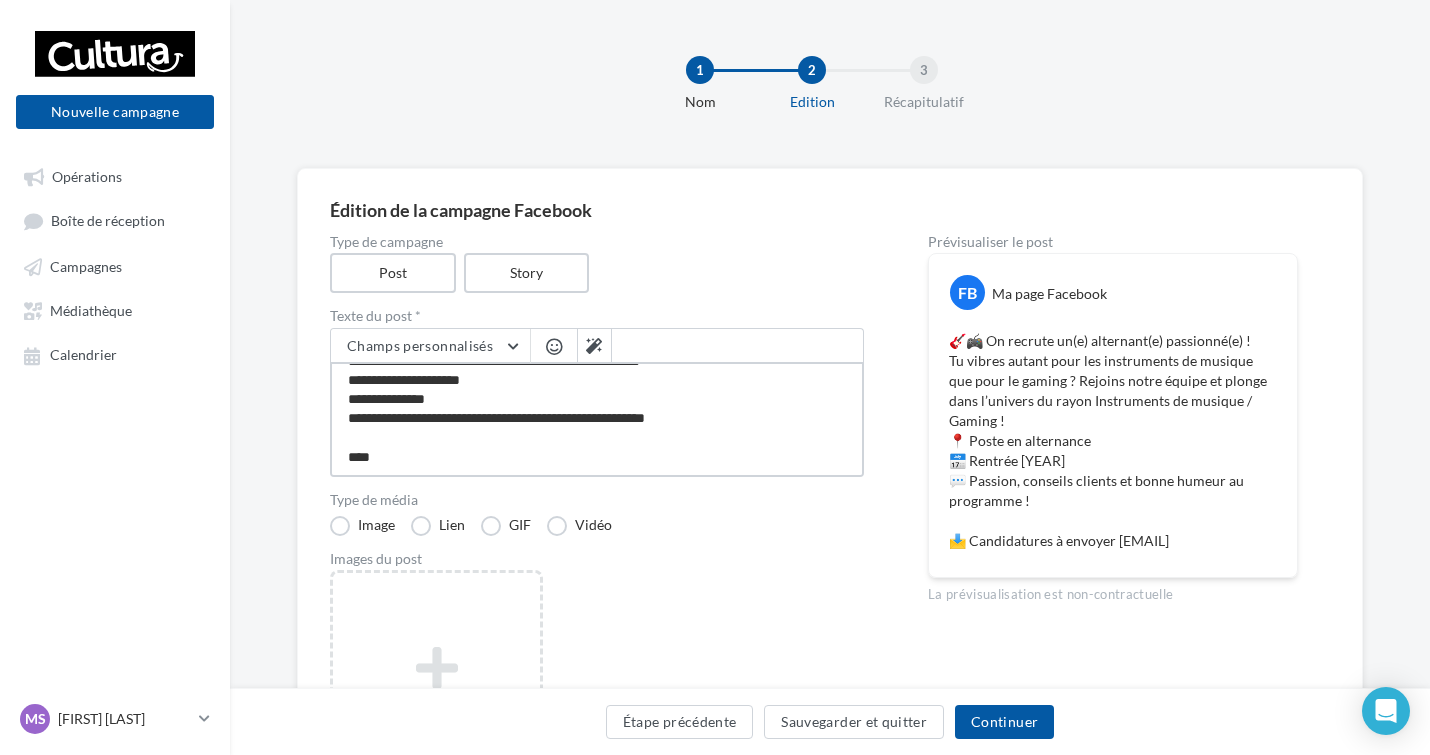type on "**********" 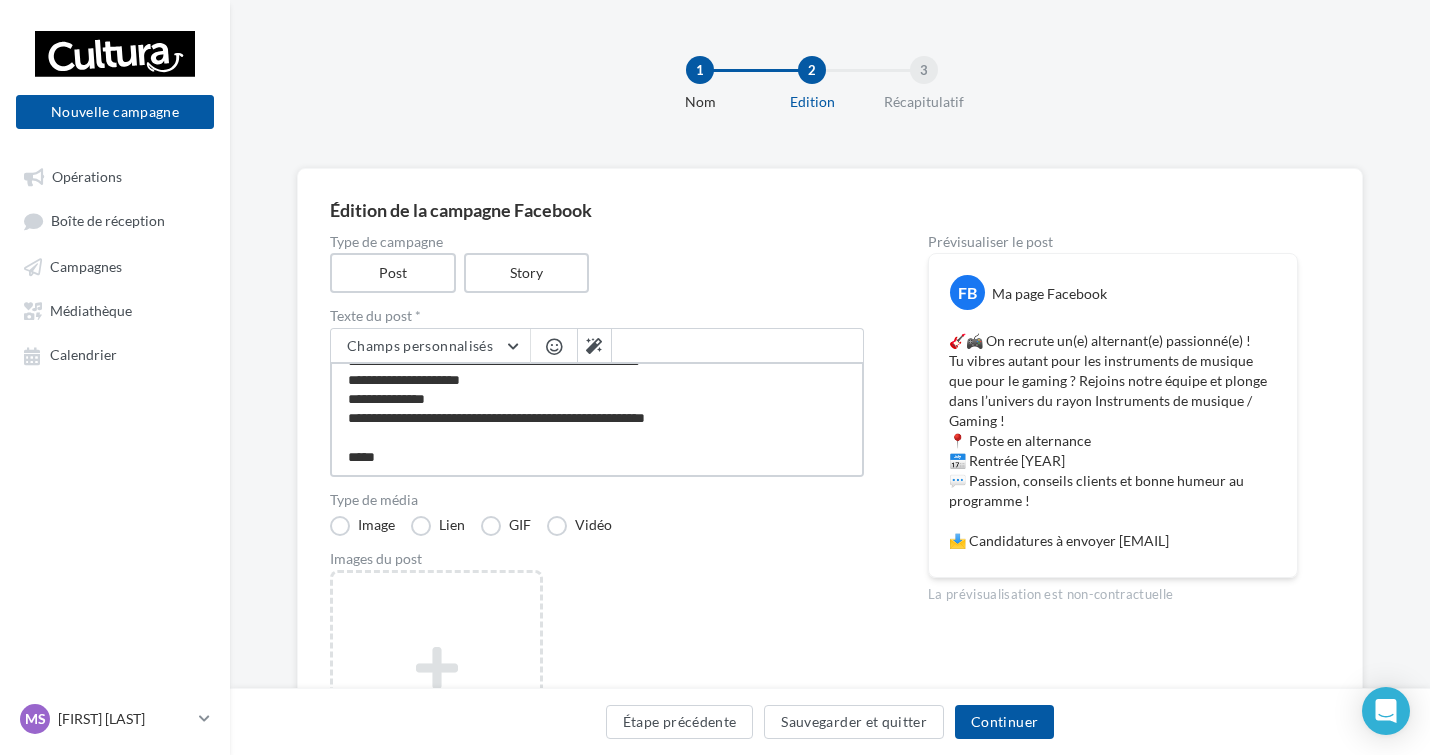 type on "**********" 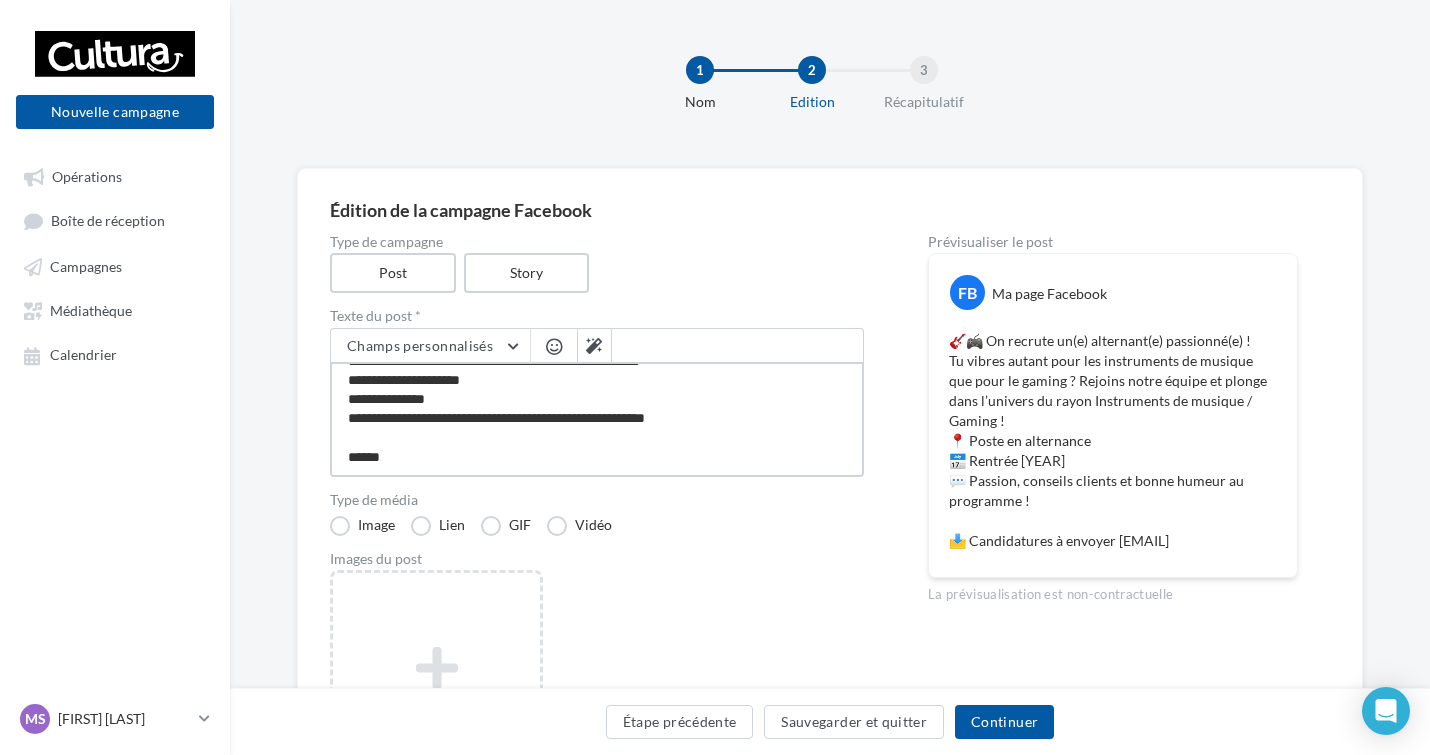 type on "**********" 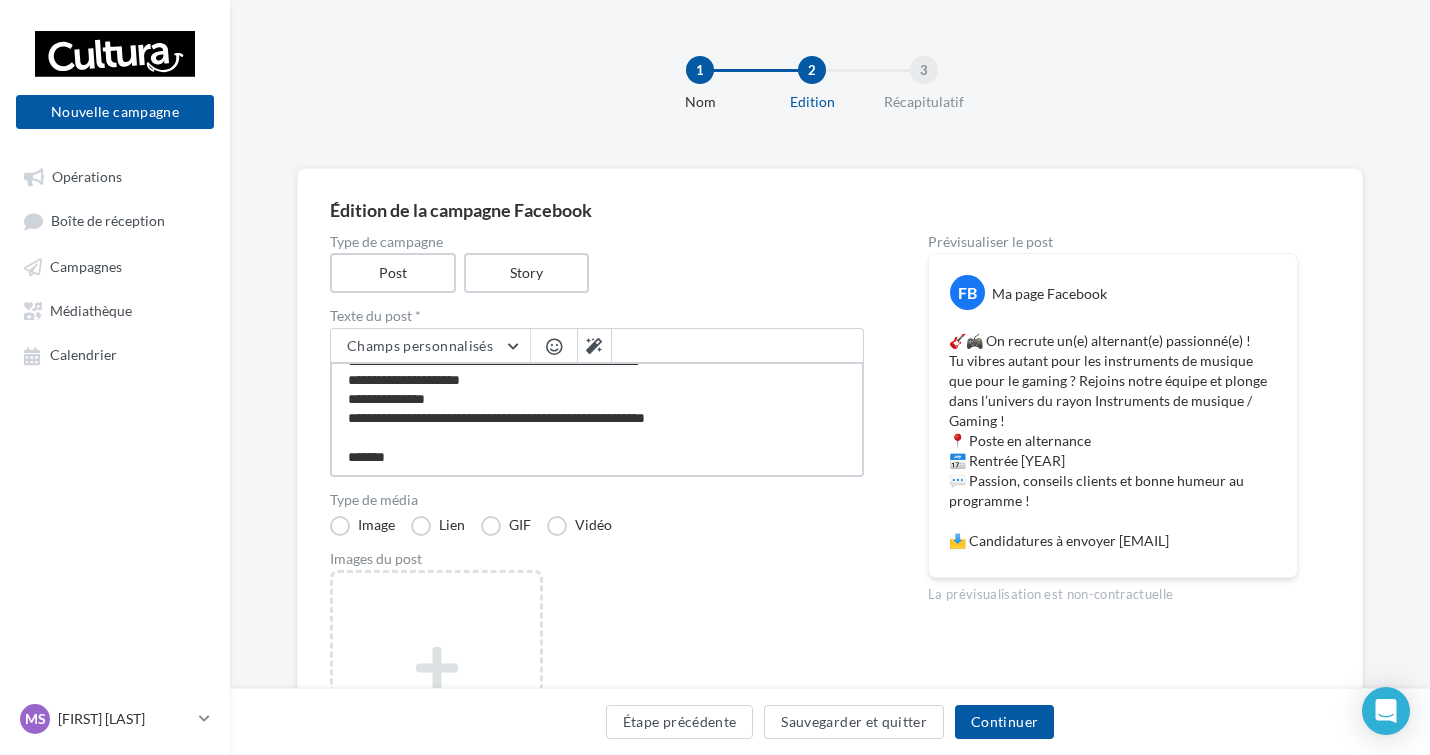 type on "**********" 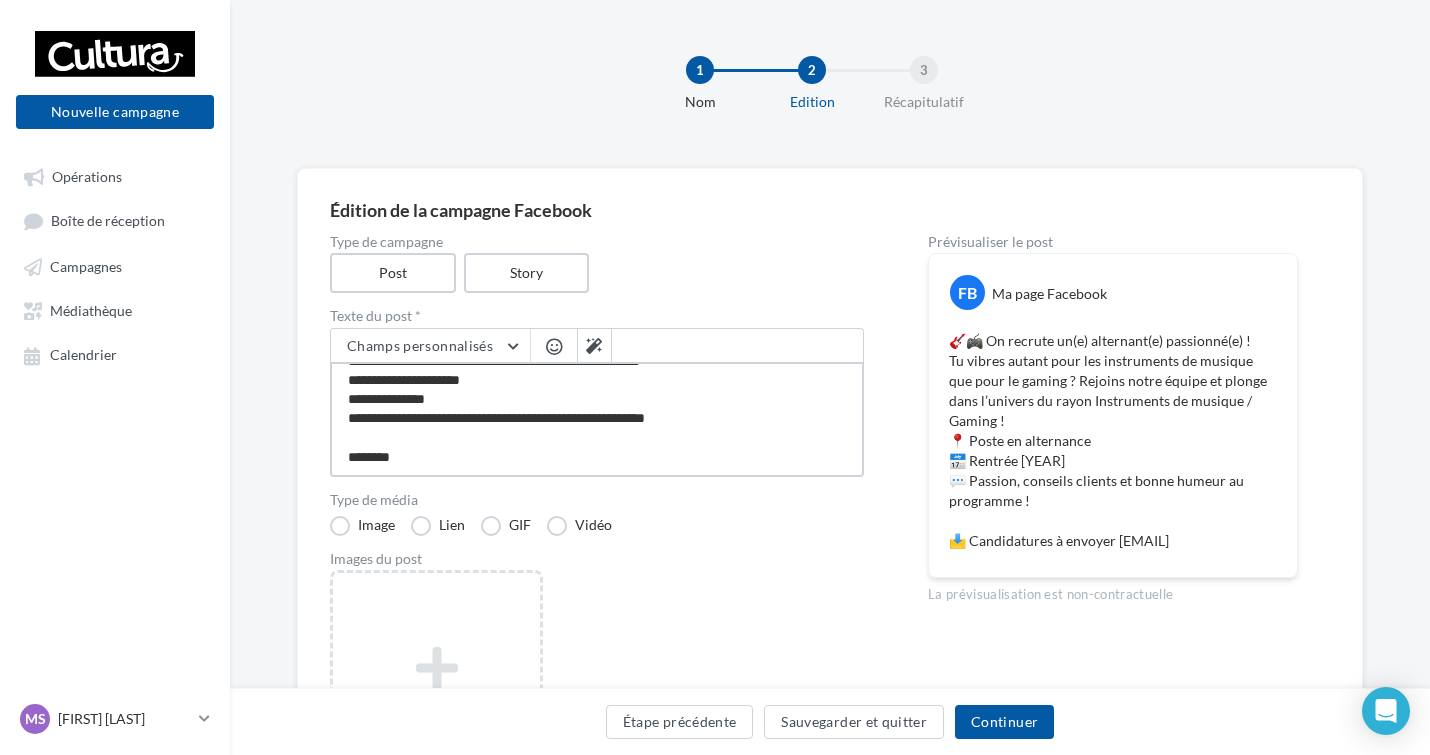 type on "**********" 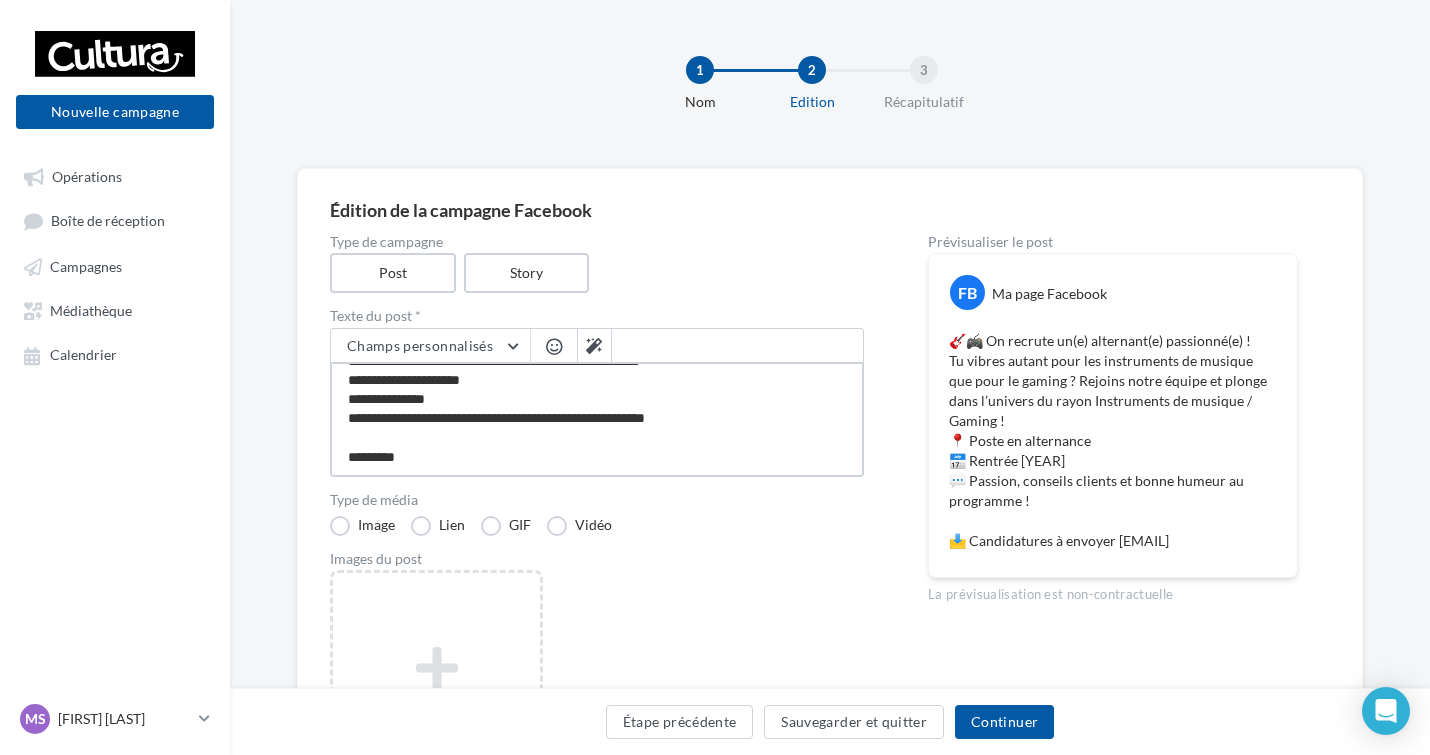 type on "**********" 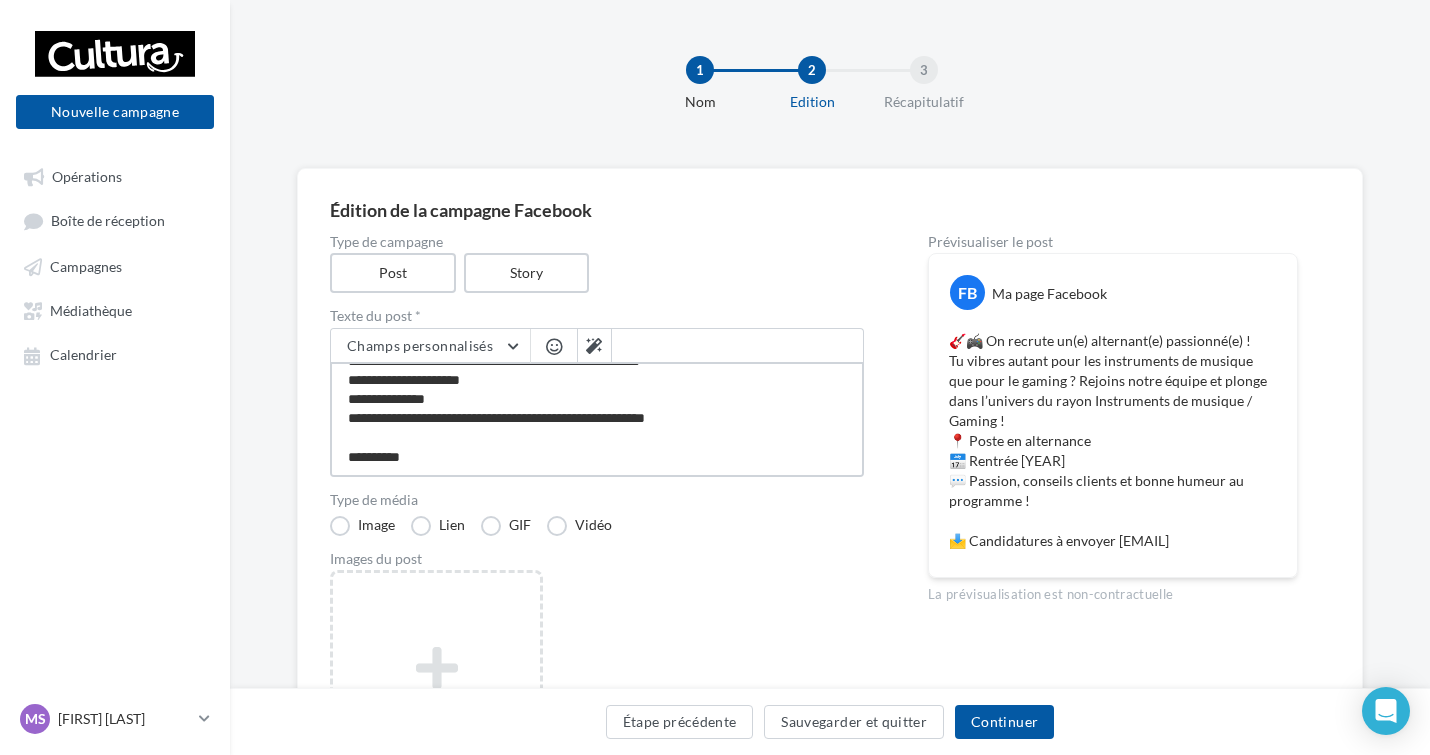 type on "**********" 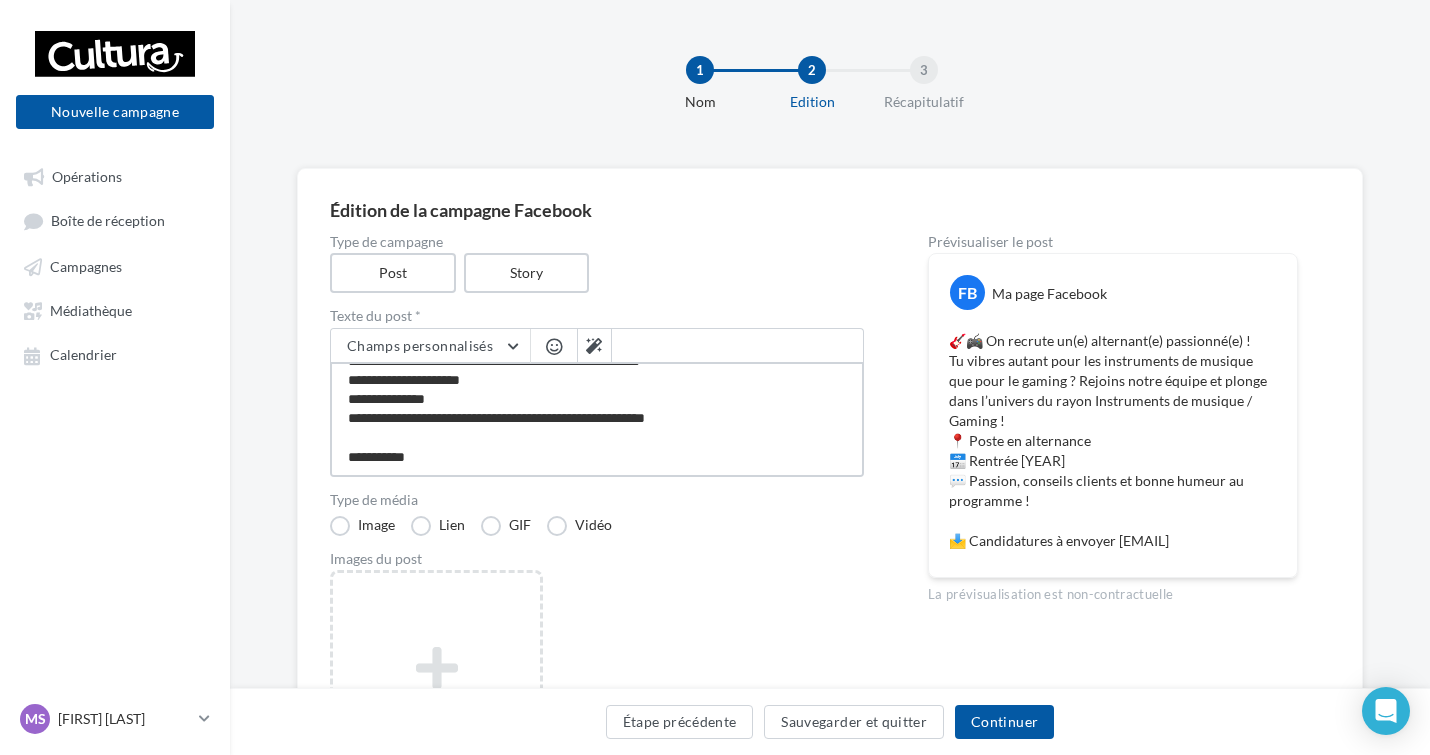 type on "**********" 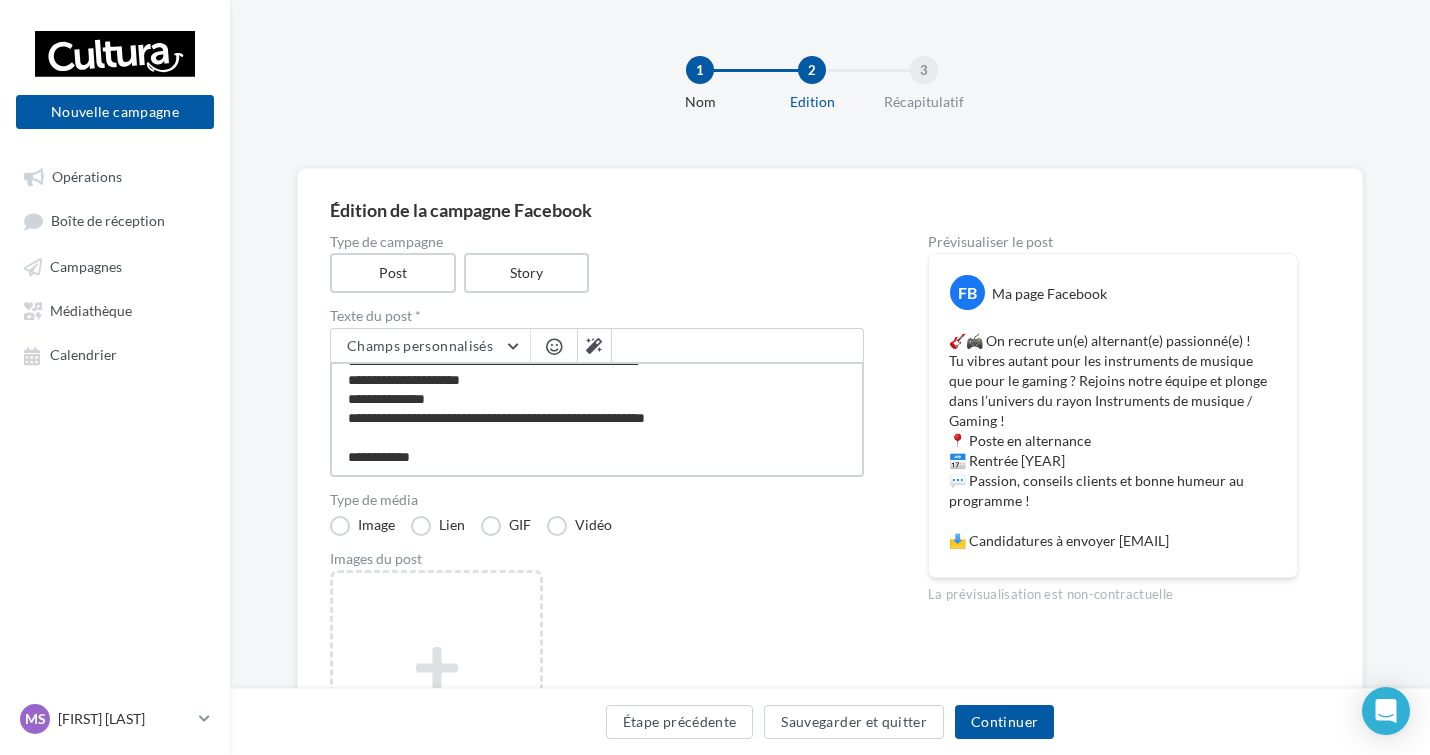 type on "**********" 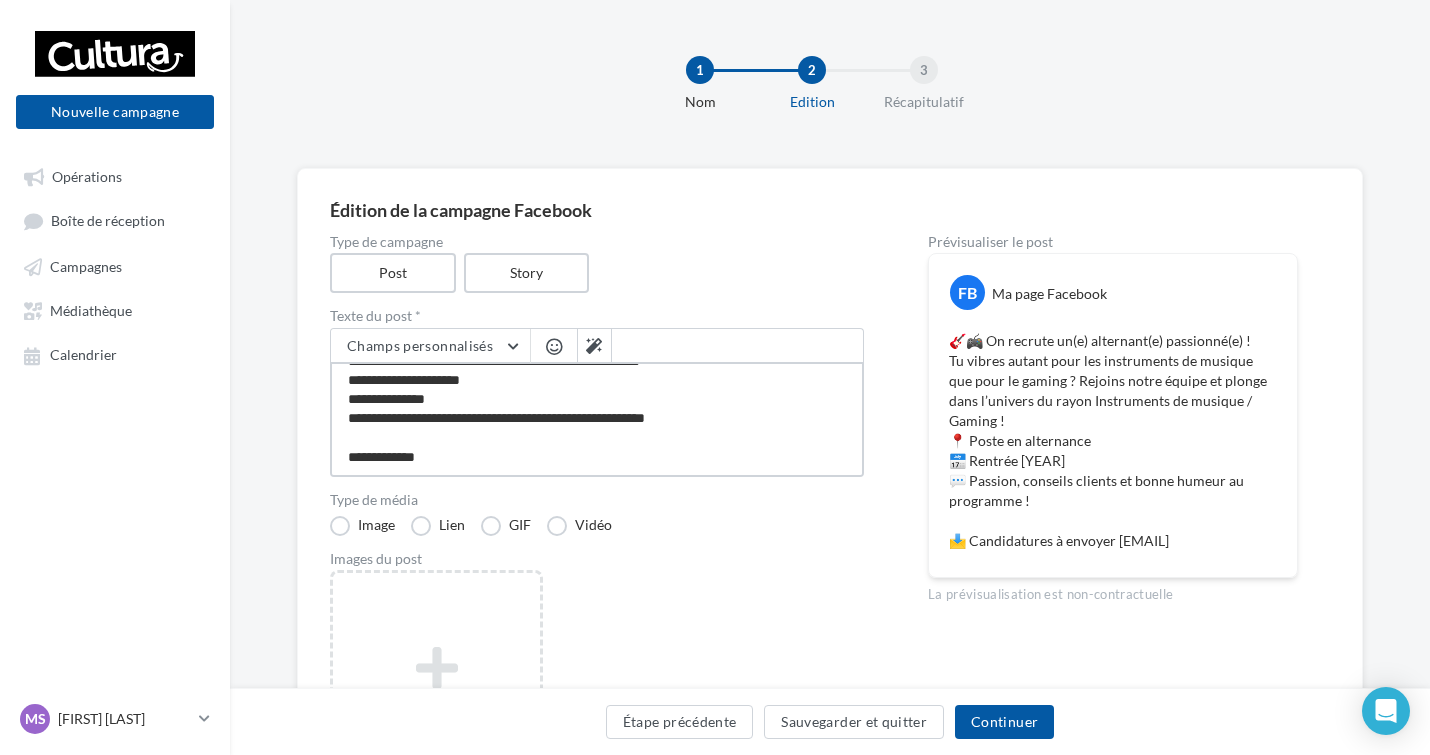 type on "**********" 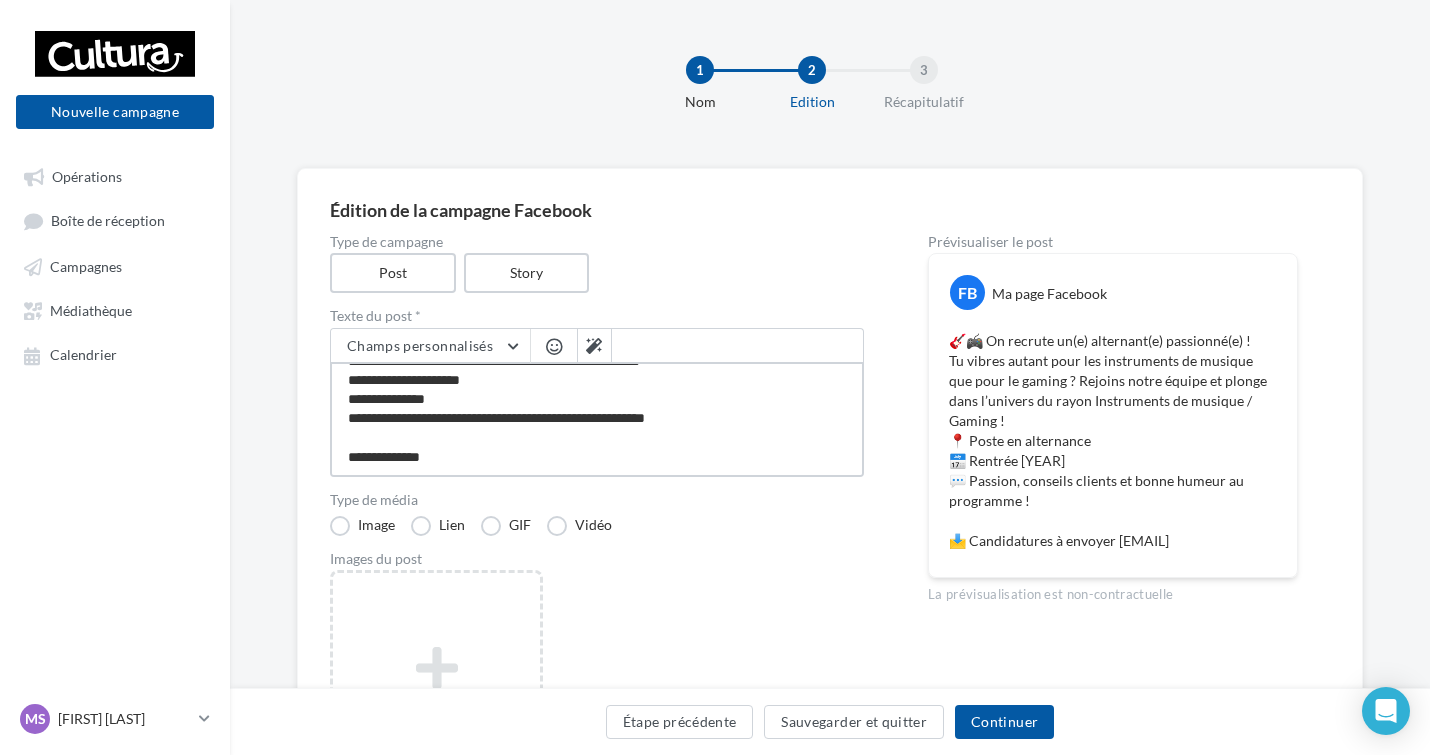 type on "**********" 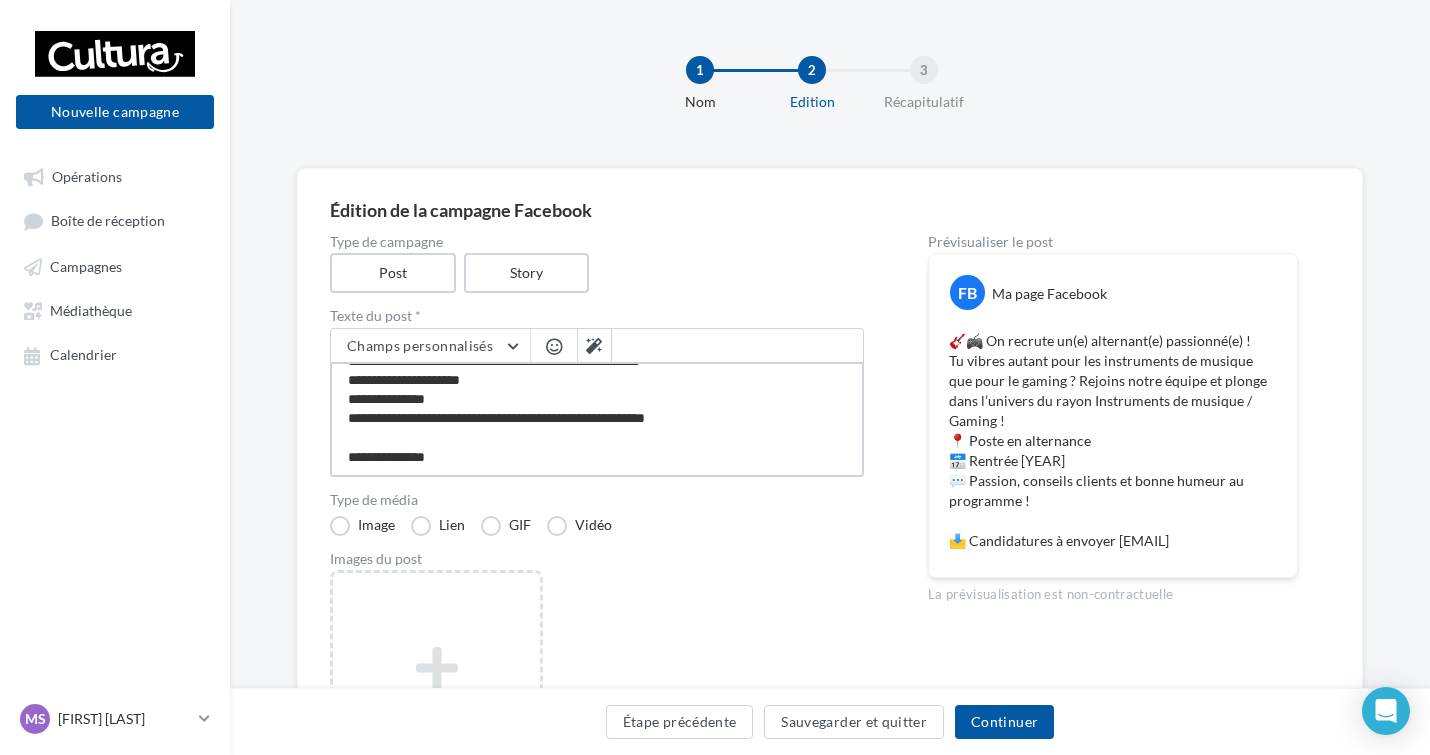 type on "**********" 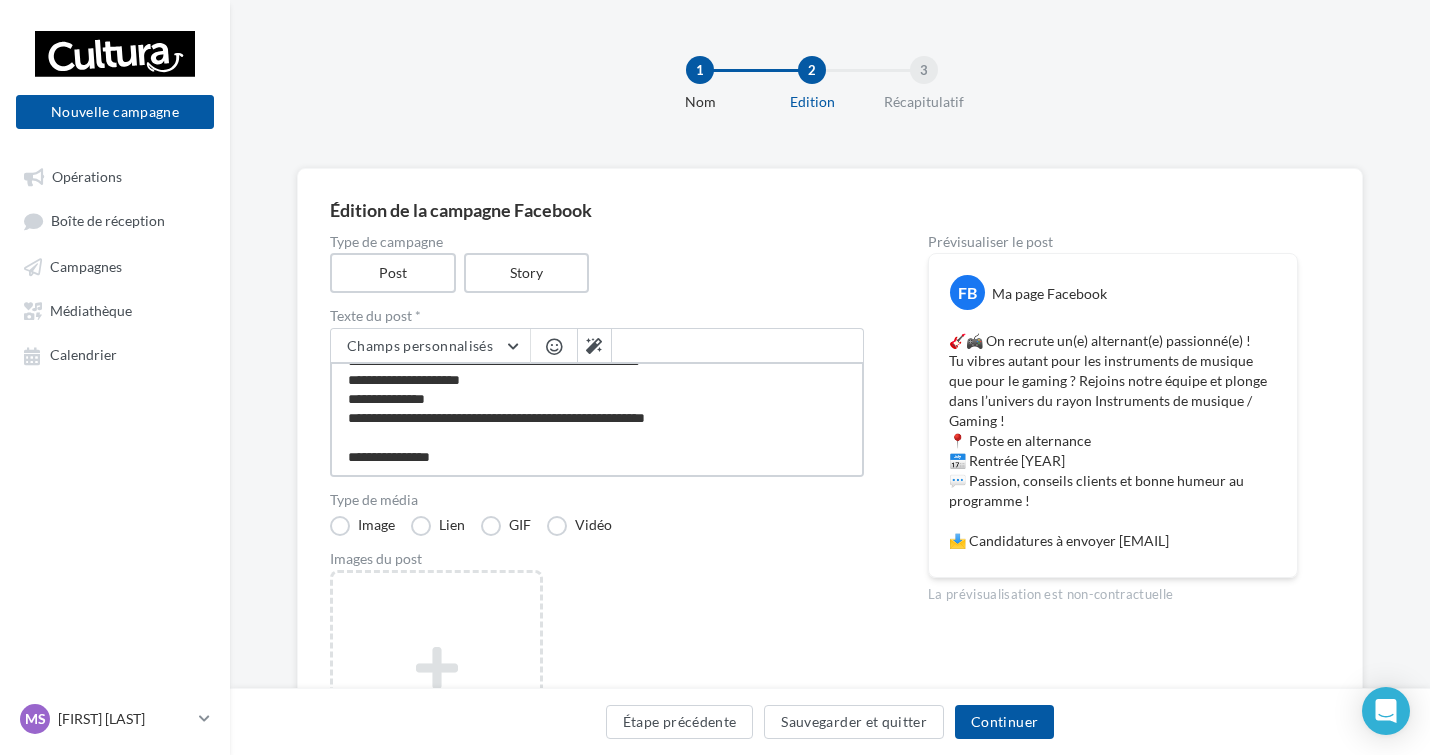 type on "**********" 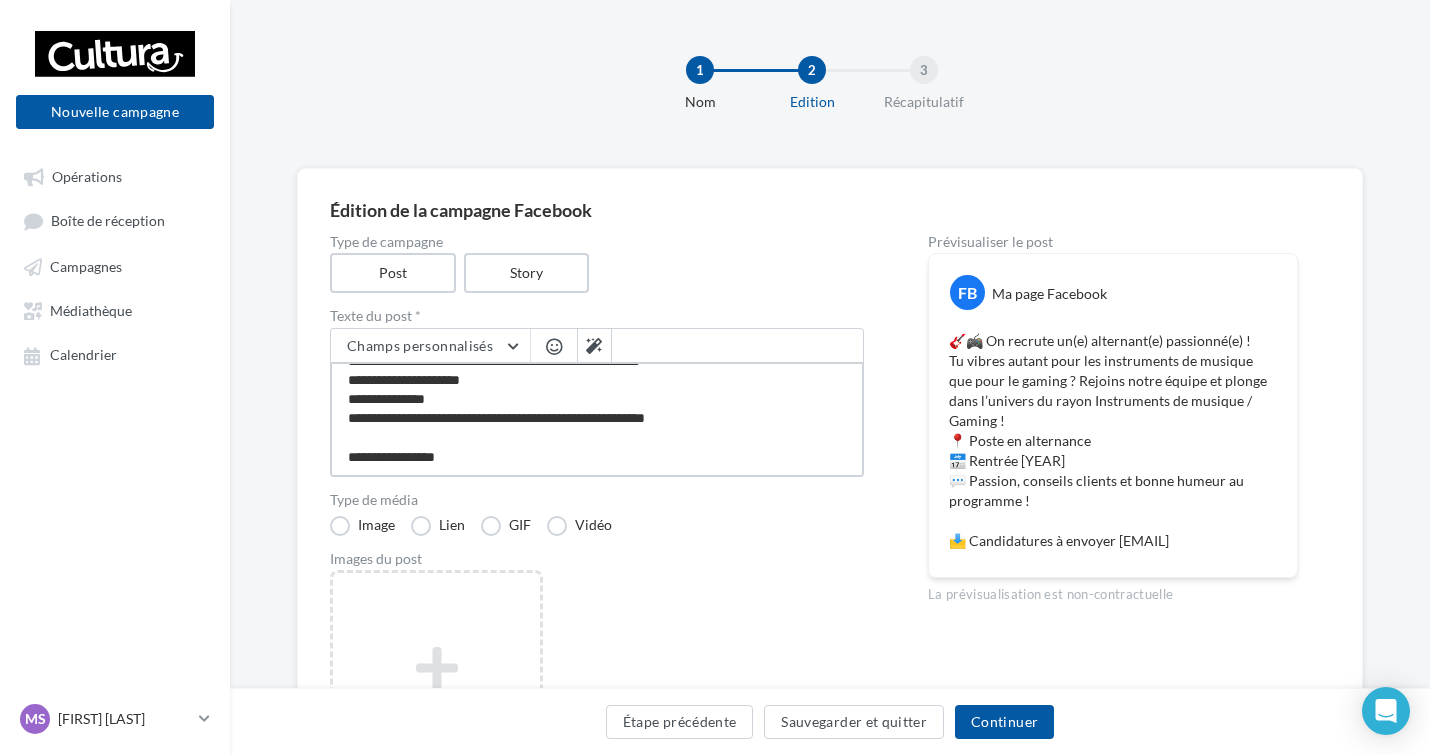 type on "**********" 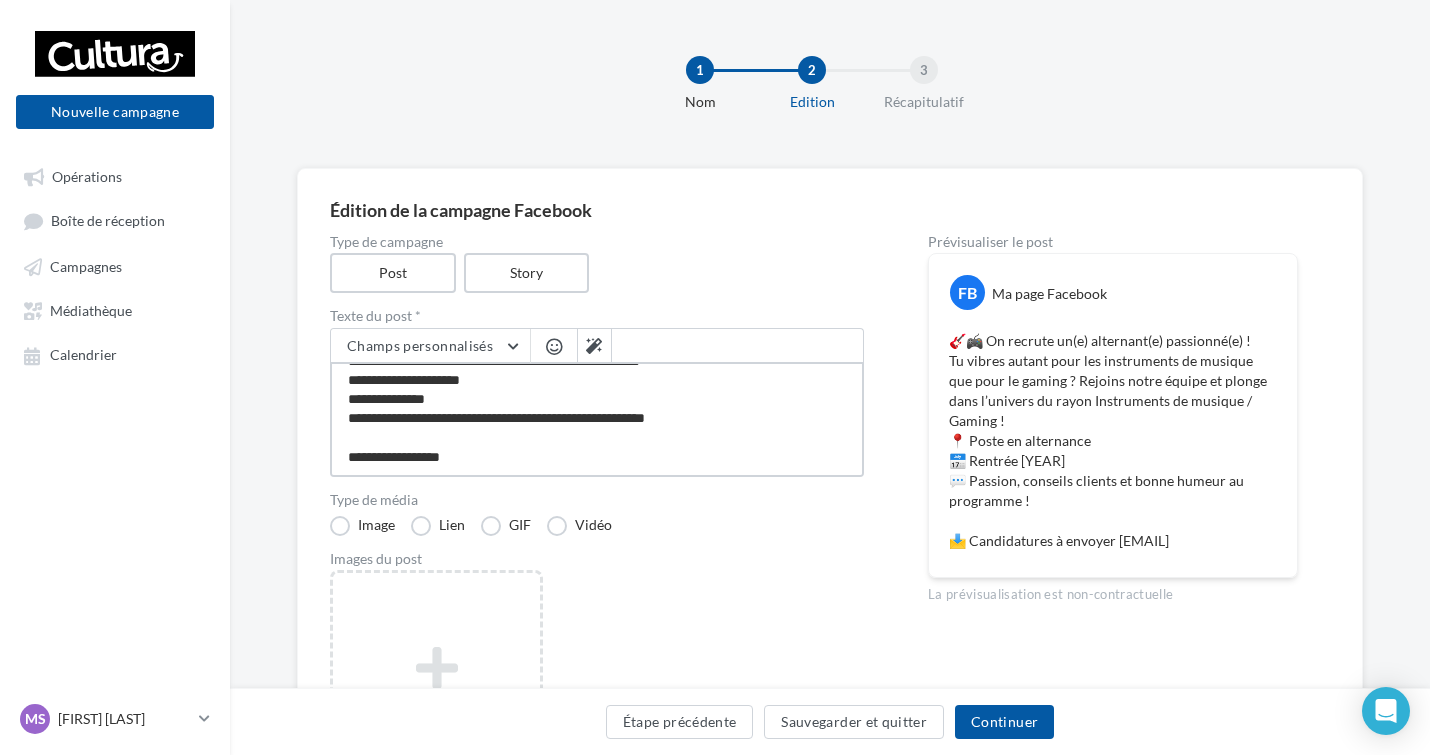 type on "**********" 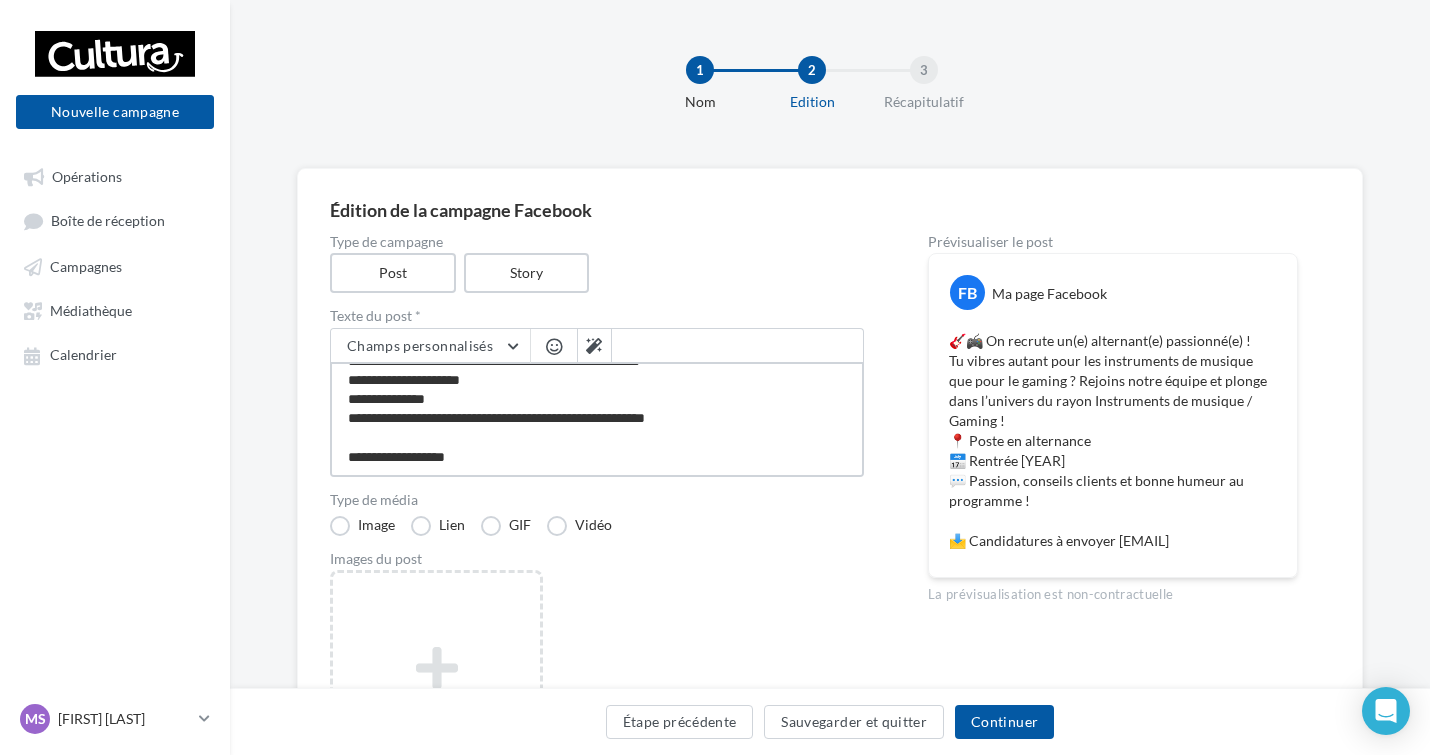 type on "**********" 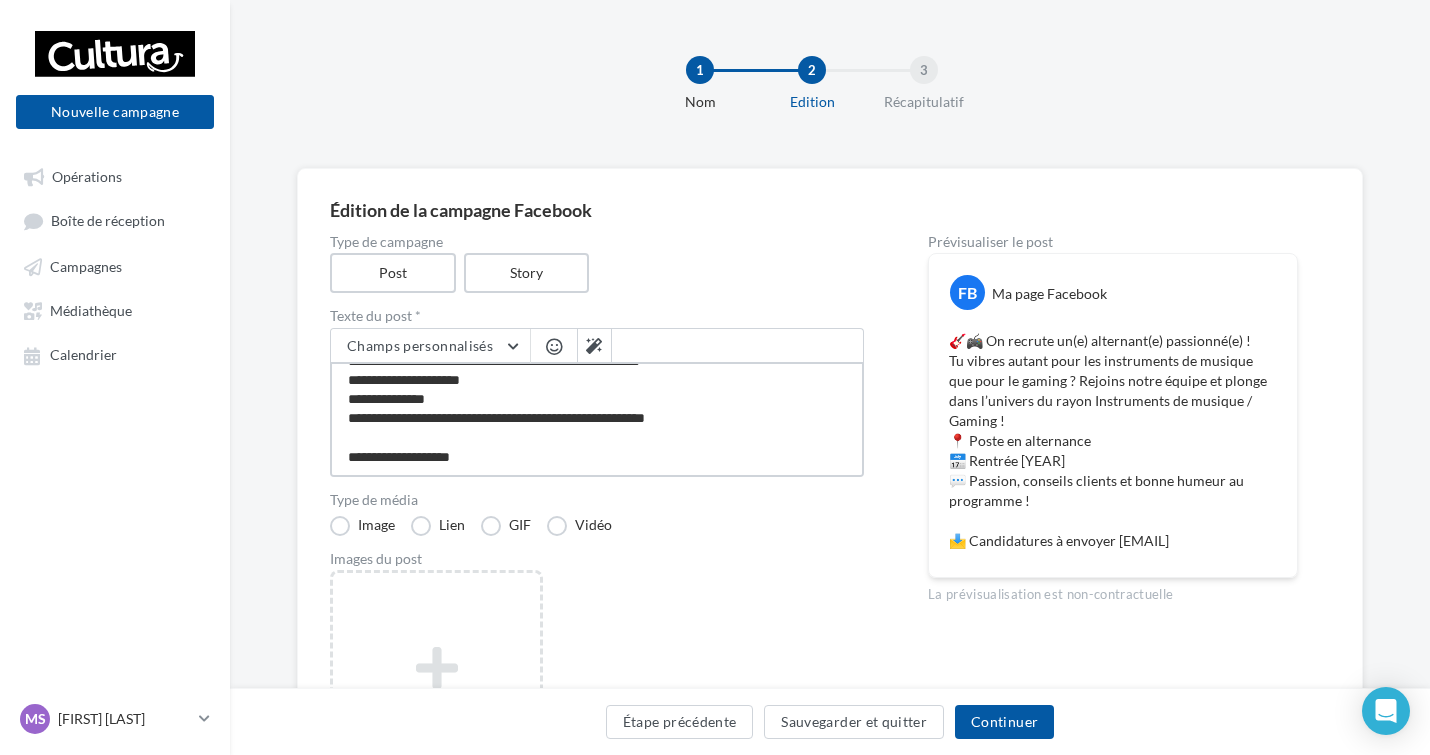 type on "**********" 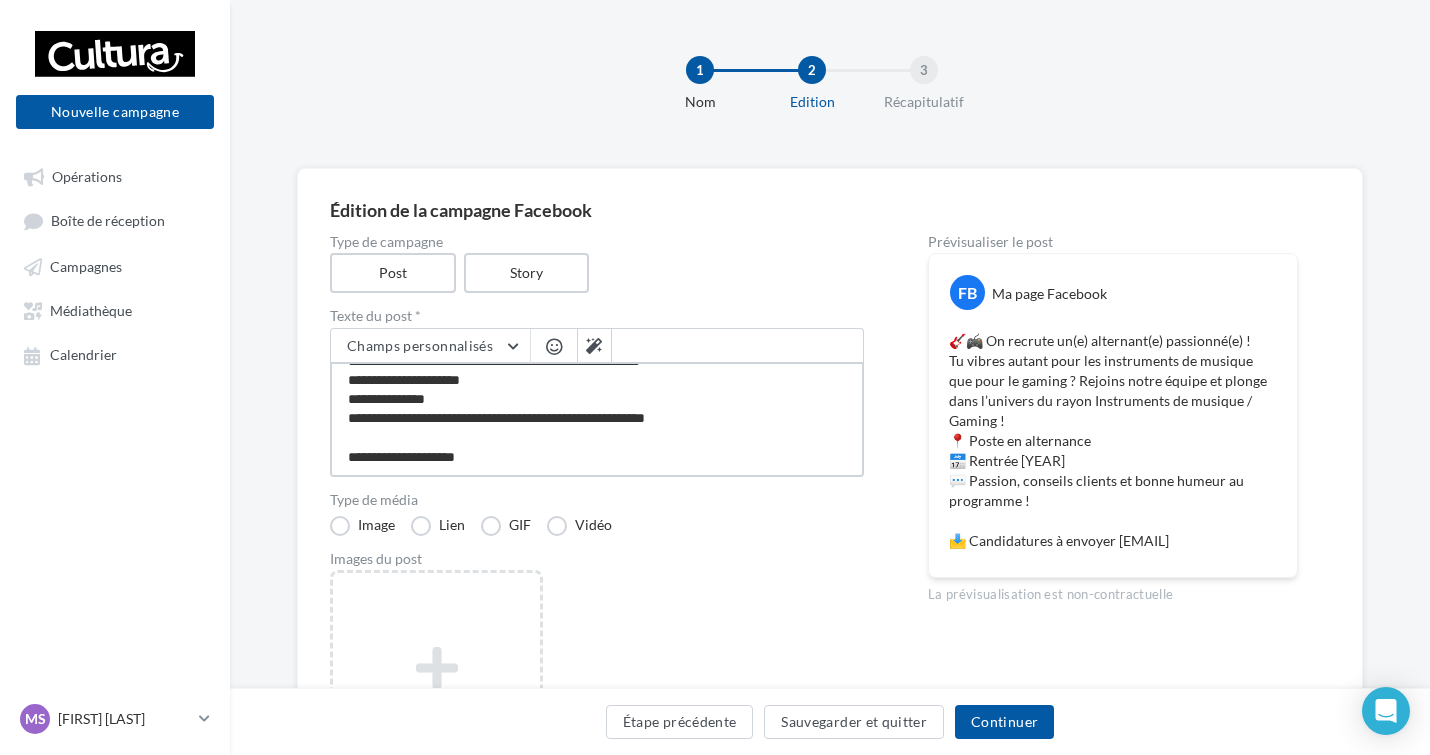 type on "**********" 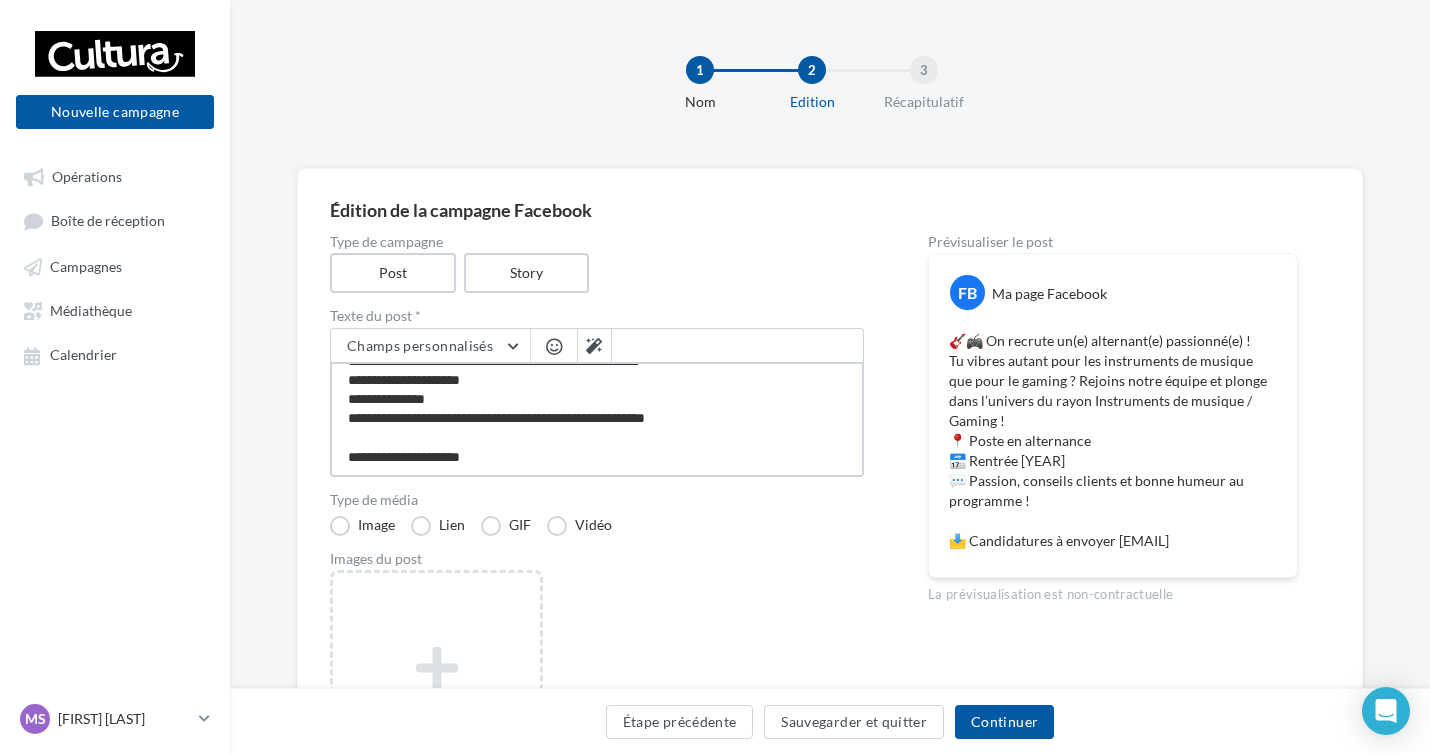 type on "**********" 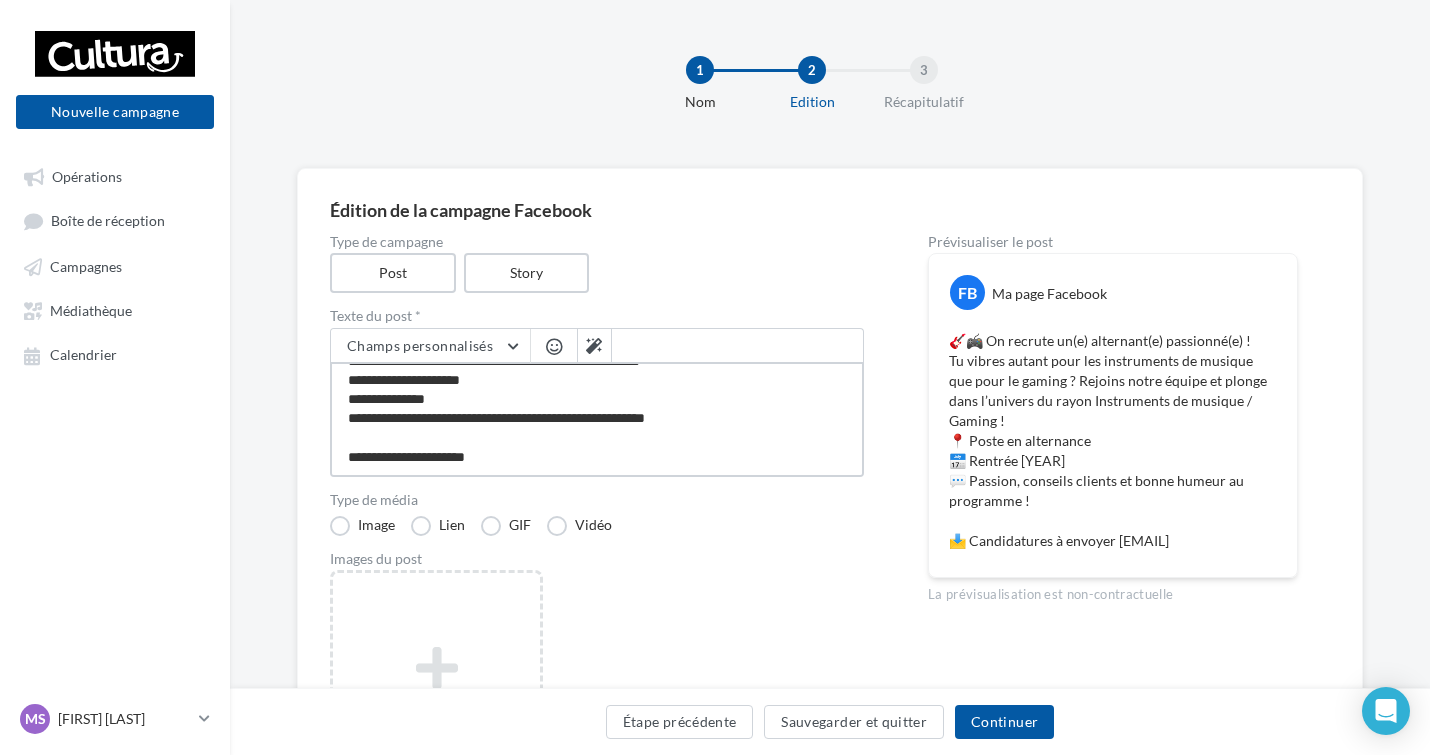 type on "**********" 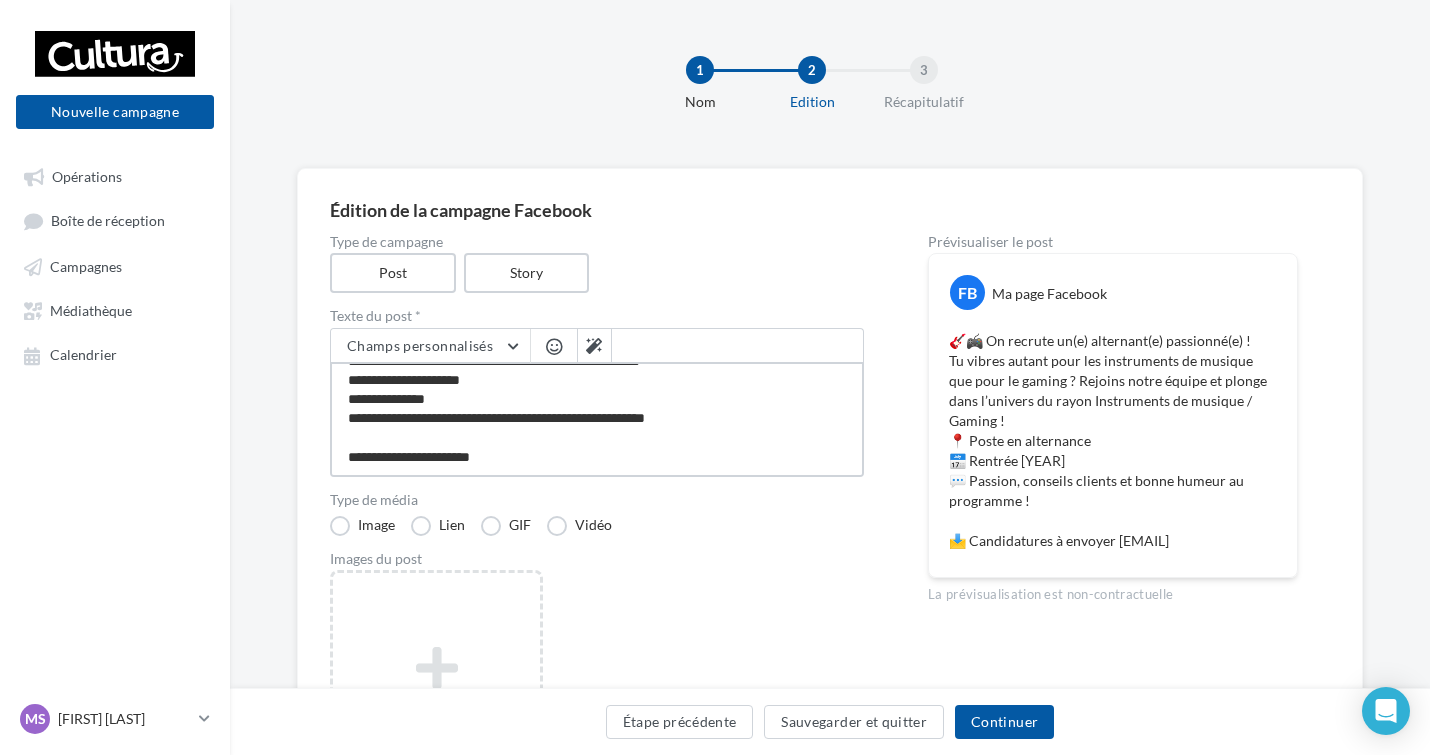 type on "**********" 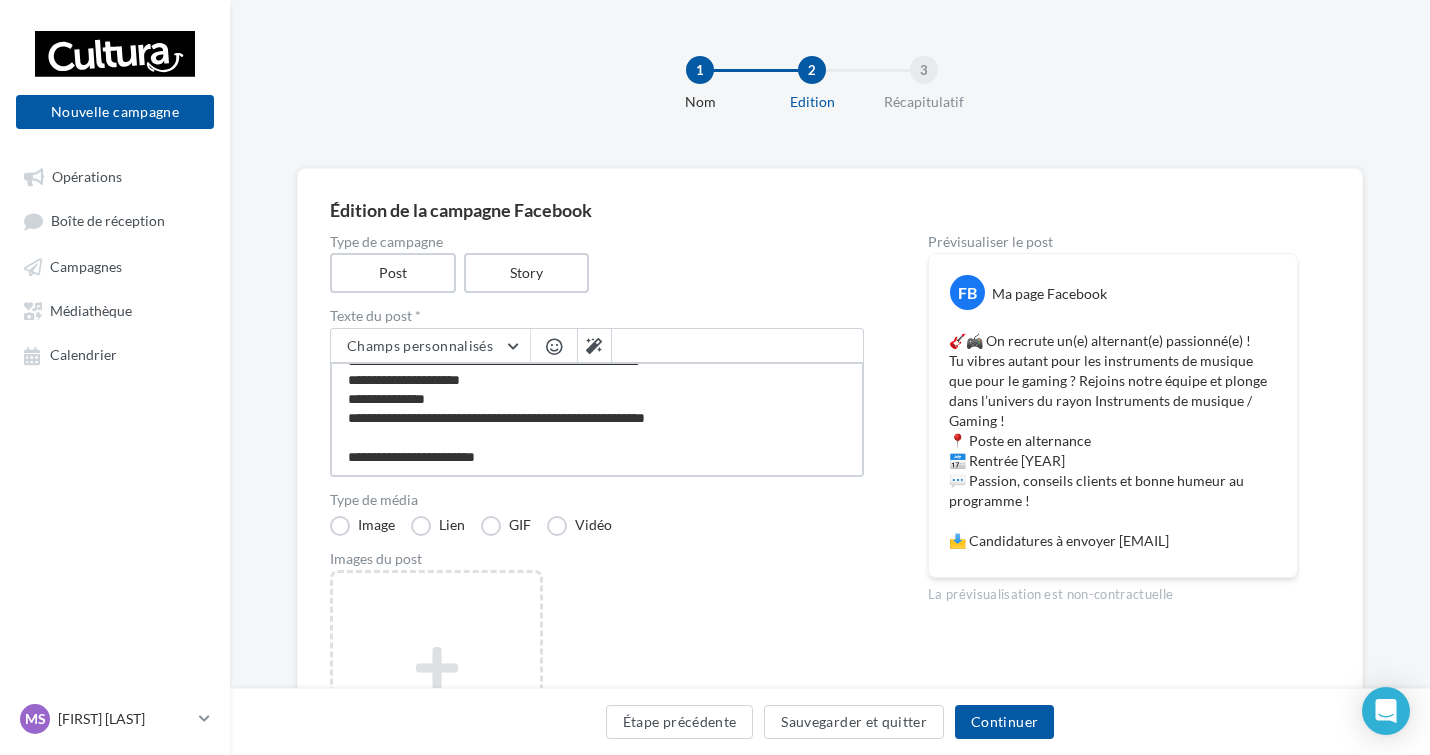 type on "**********" 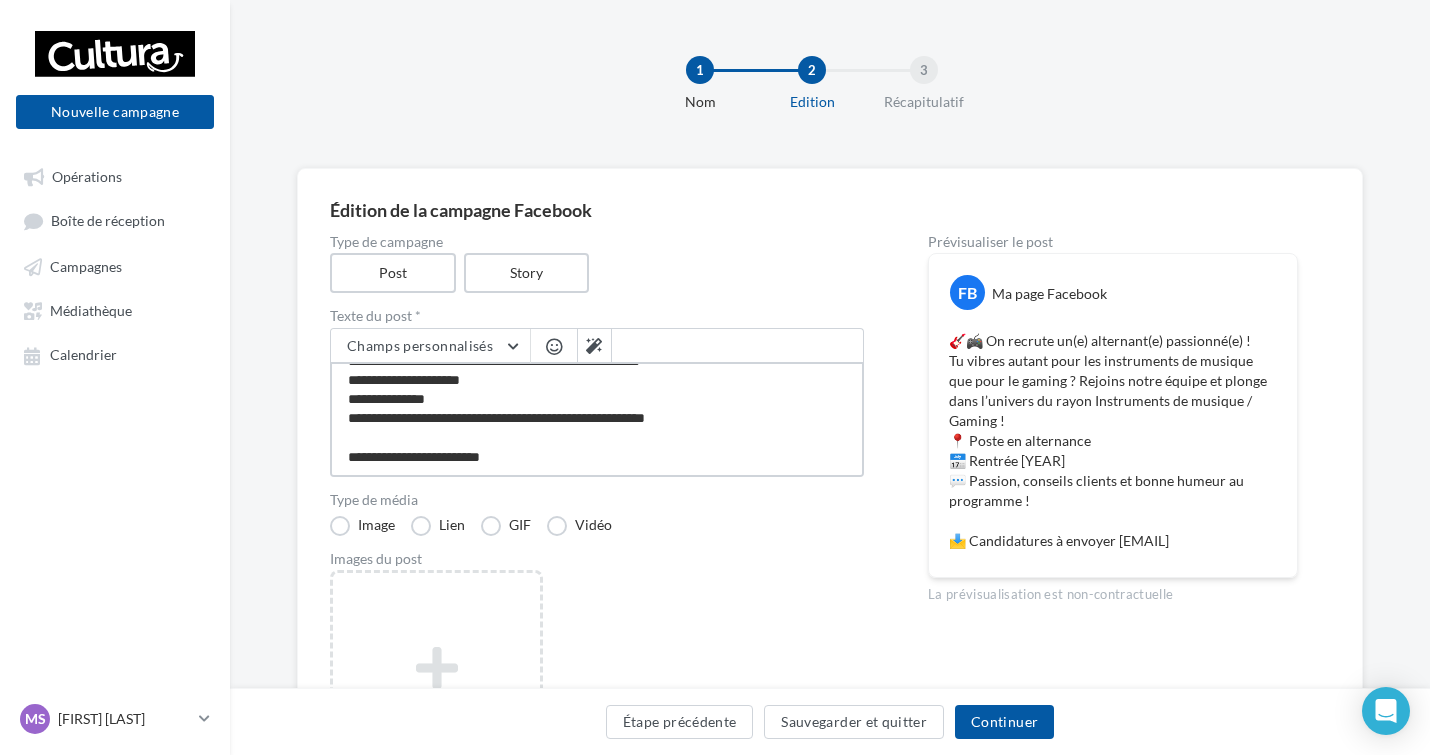 type on "**********" 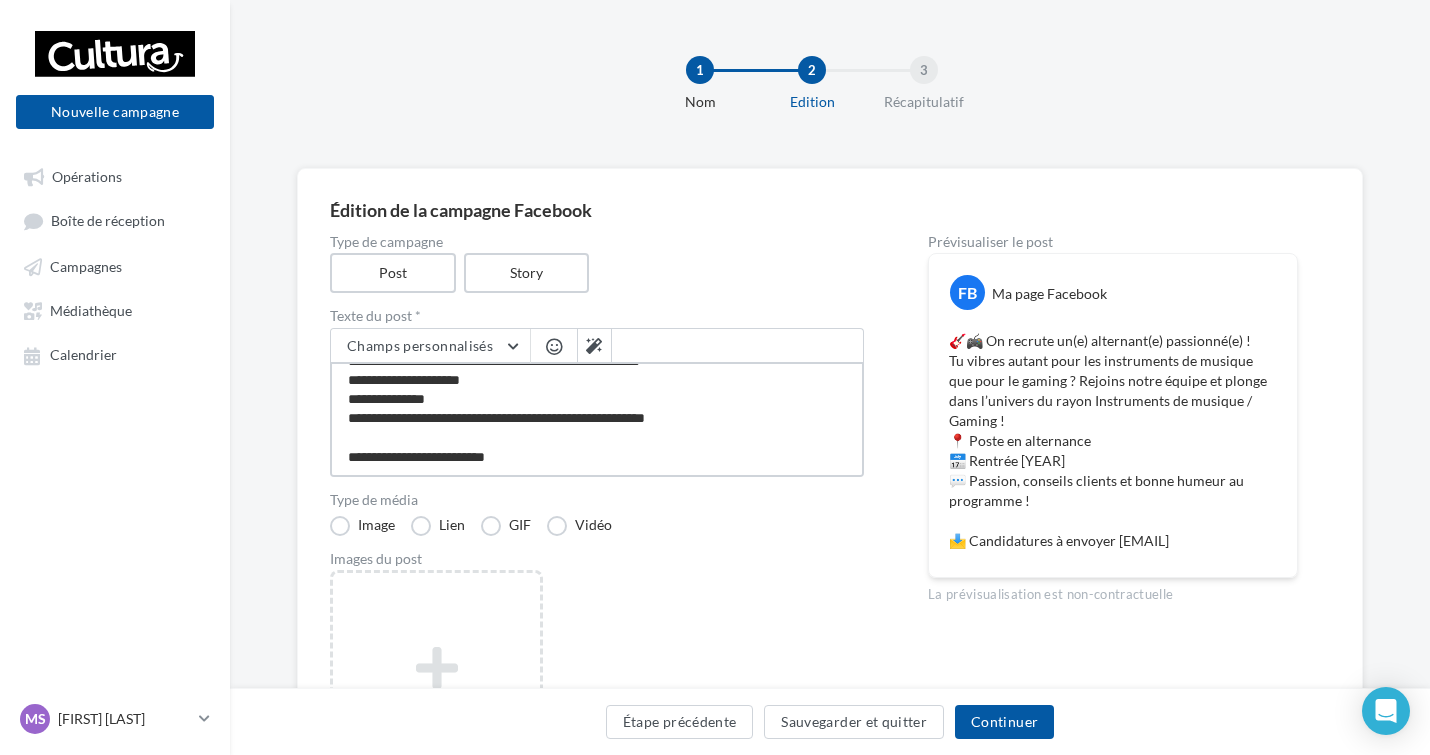 type on "**********" 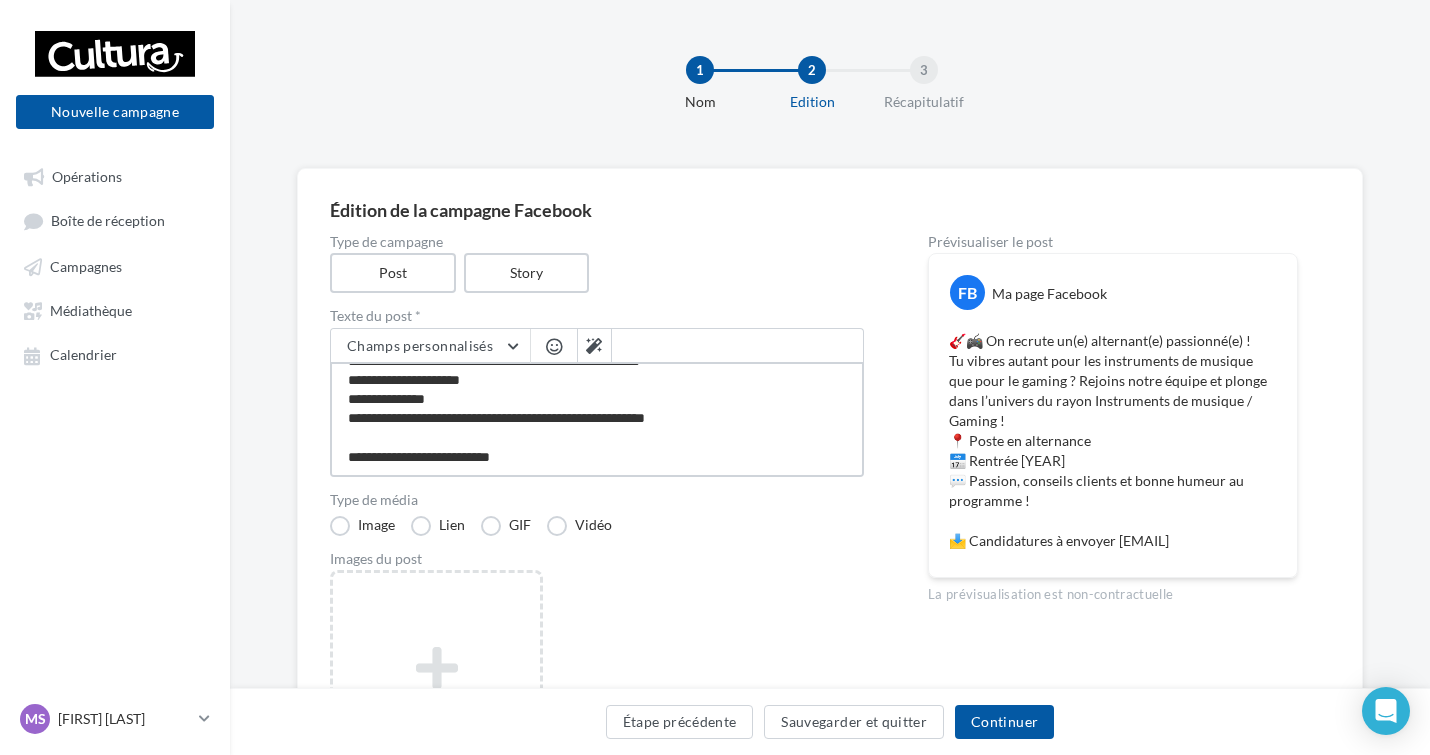 type on "**********" 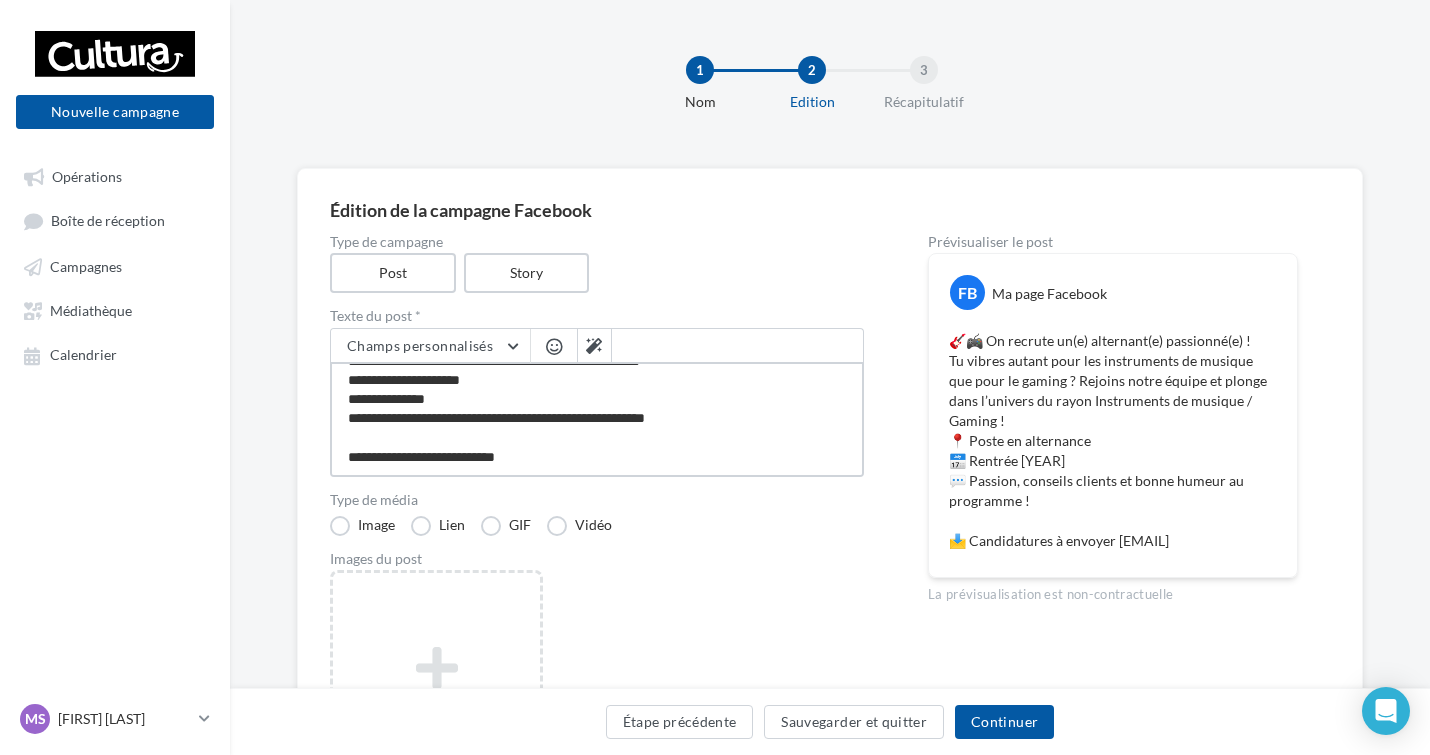 type on "**********" 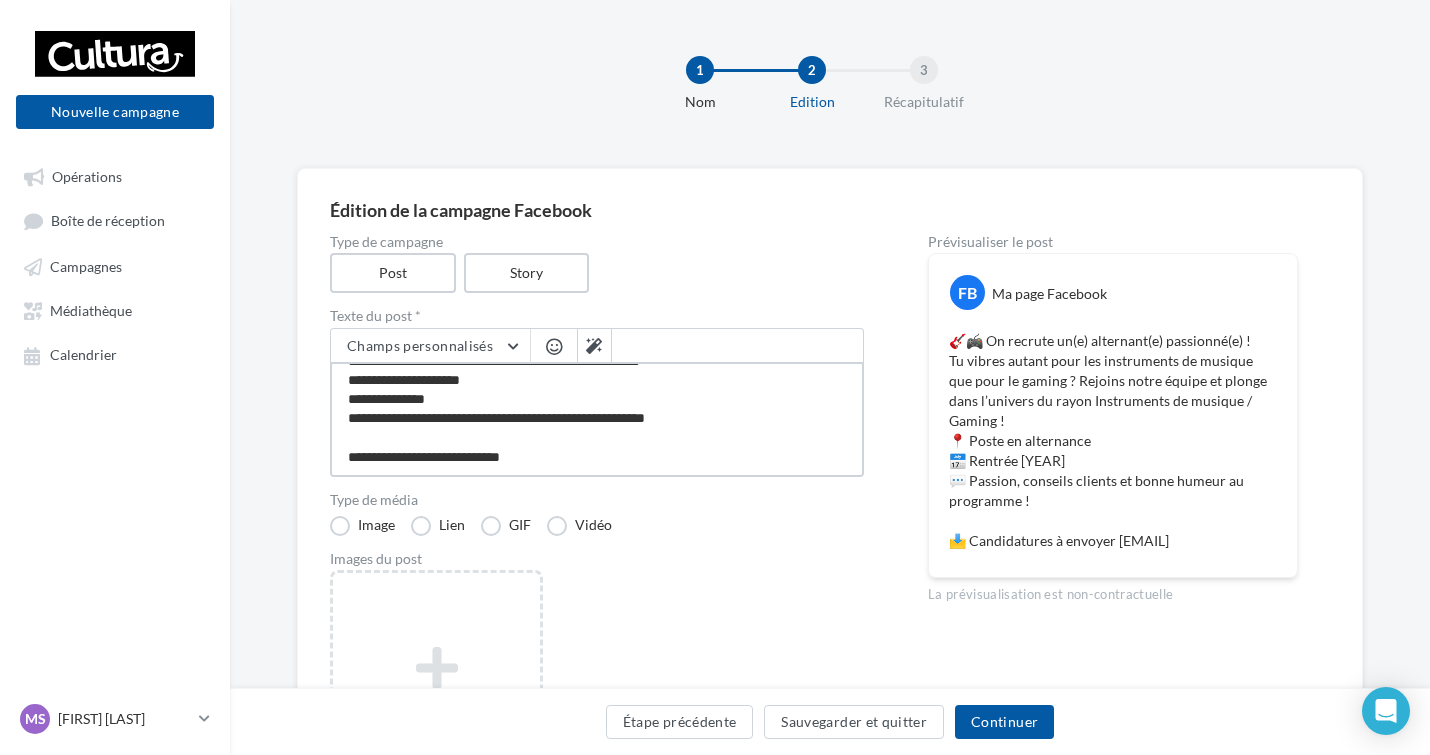 type on "**********" 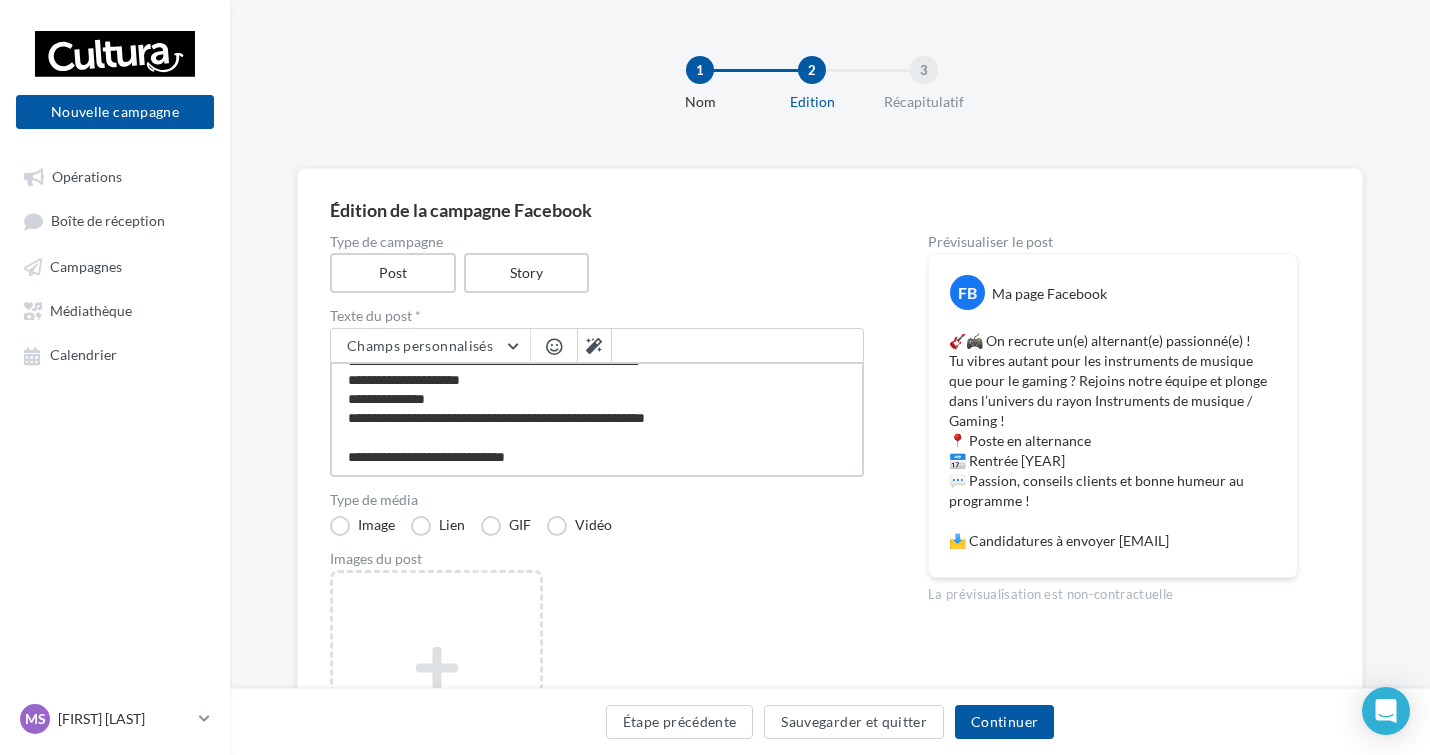 type on "**********" 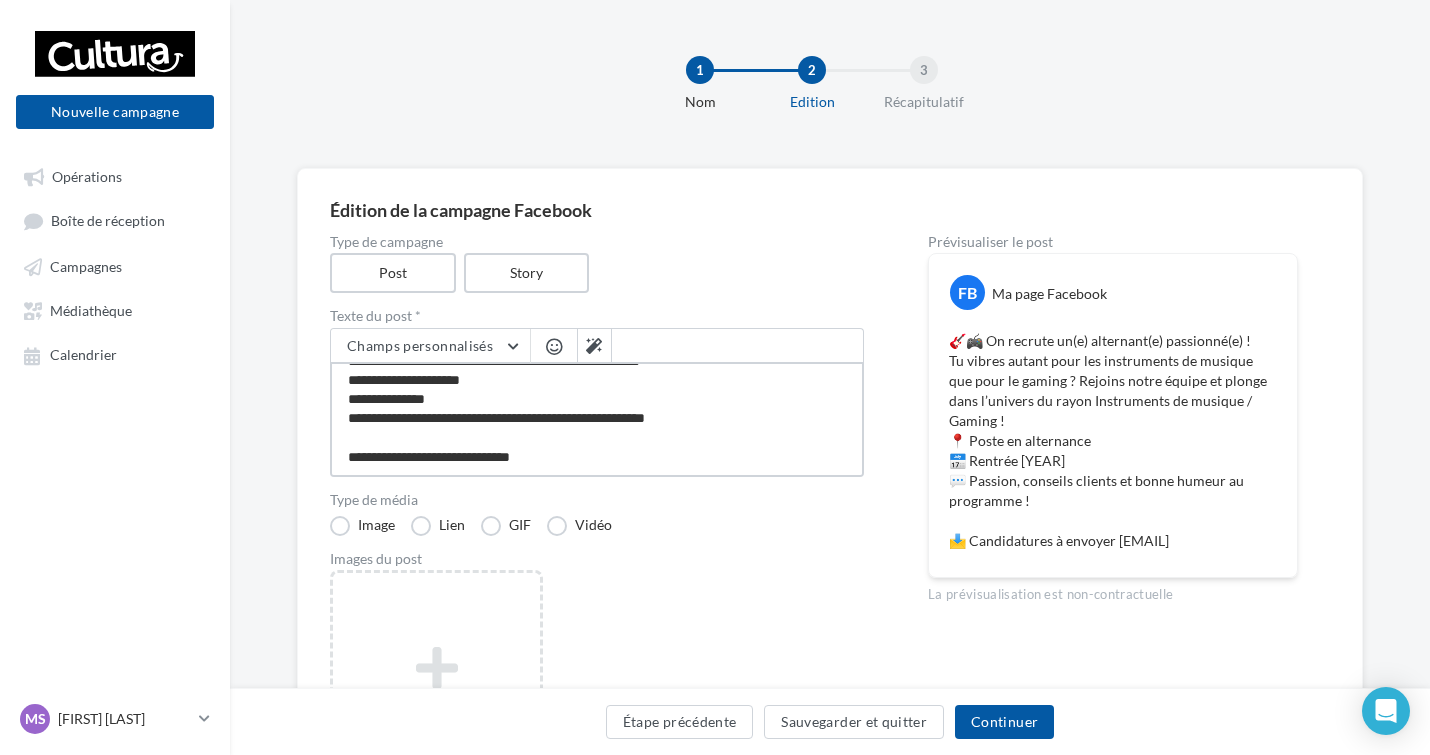type on "**********" 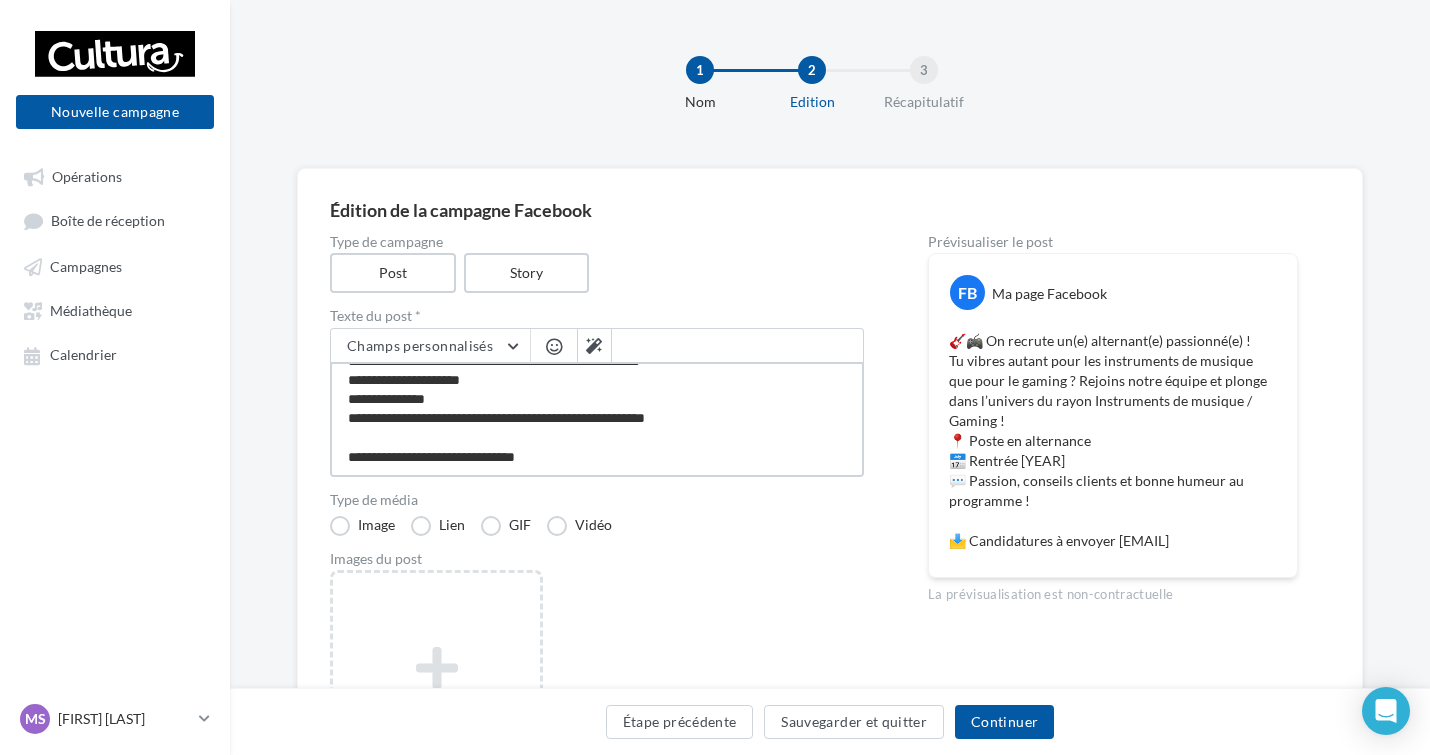 type on "**********" 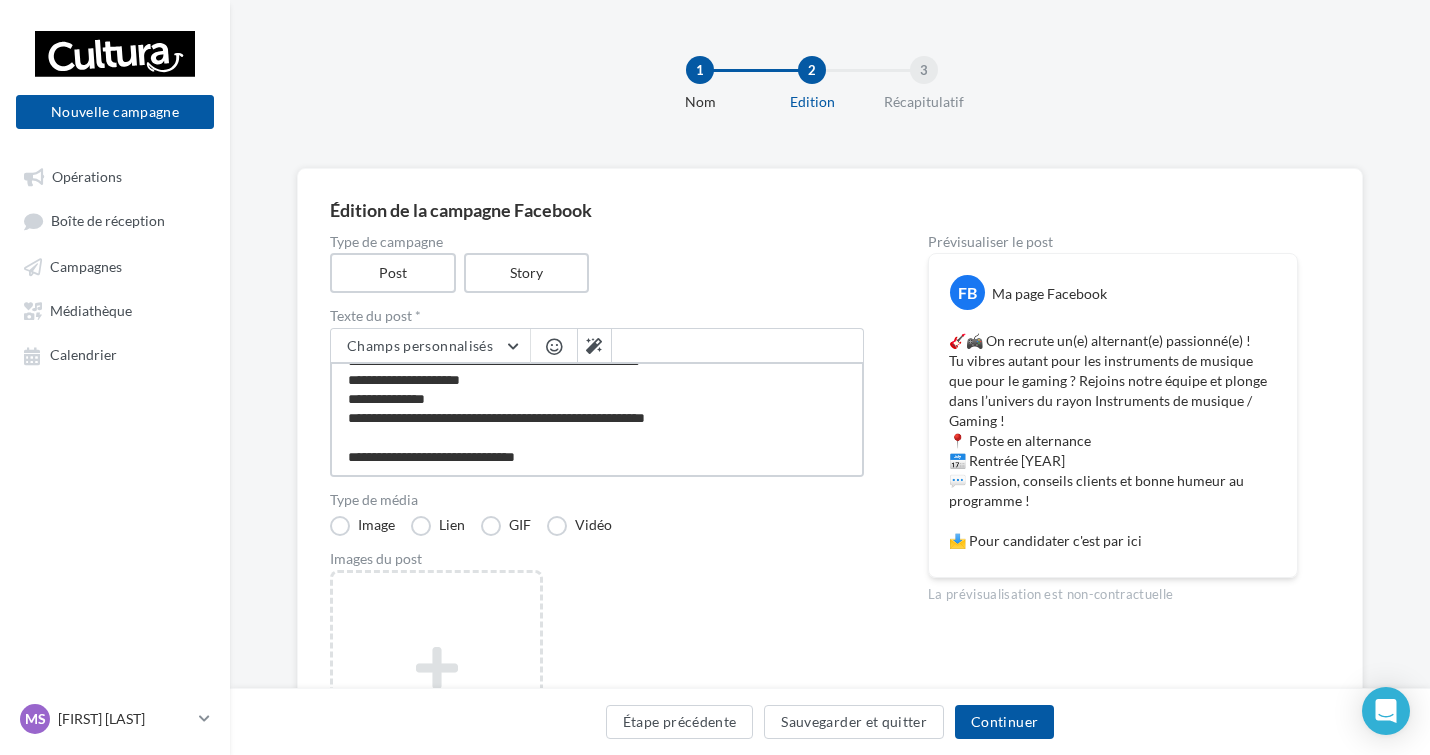 scroll, scrollTop: 78, scrollLeft: 0, axis: vertical 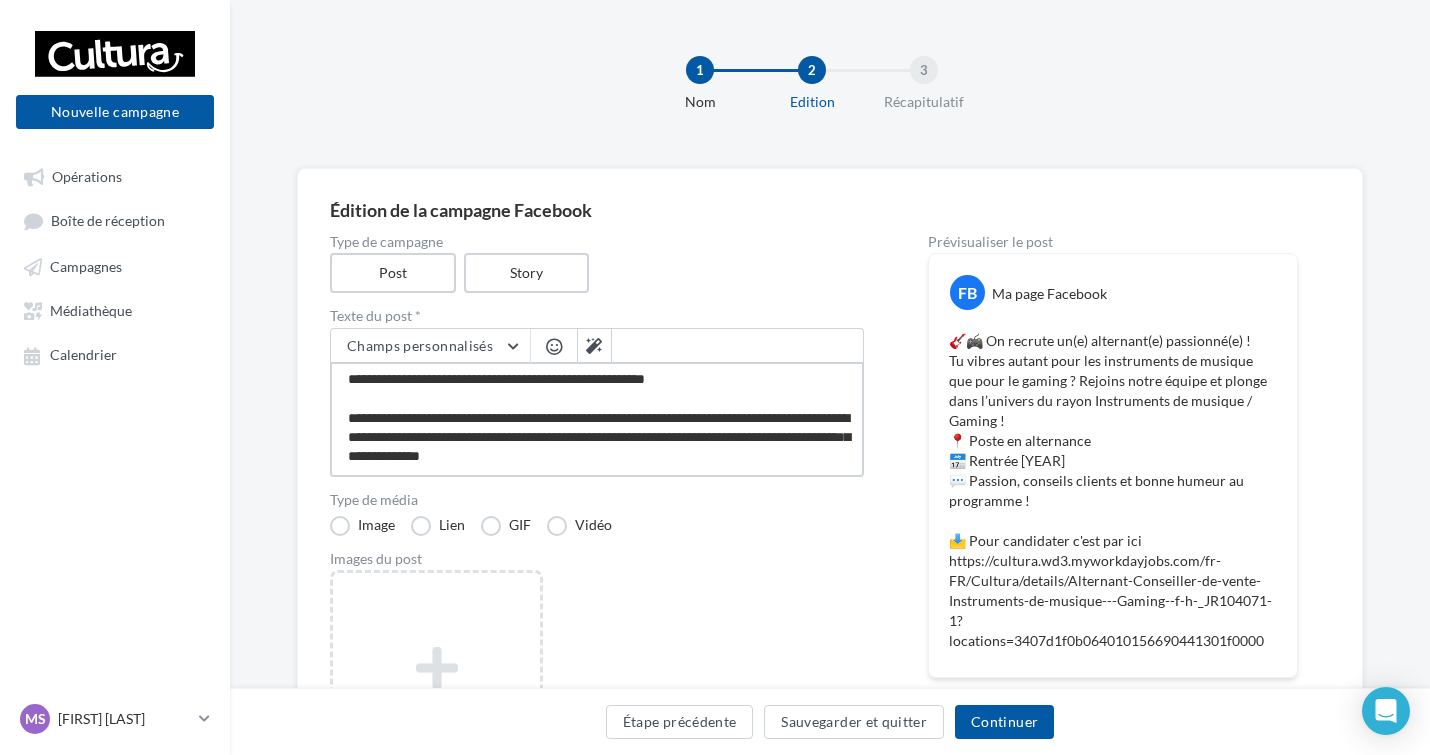 click on "**********" at bounding box center (597, 419) 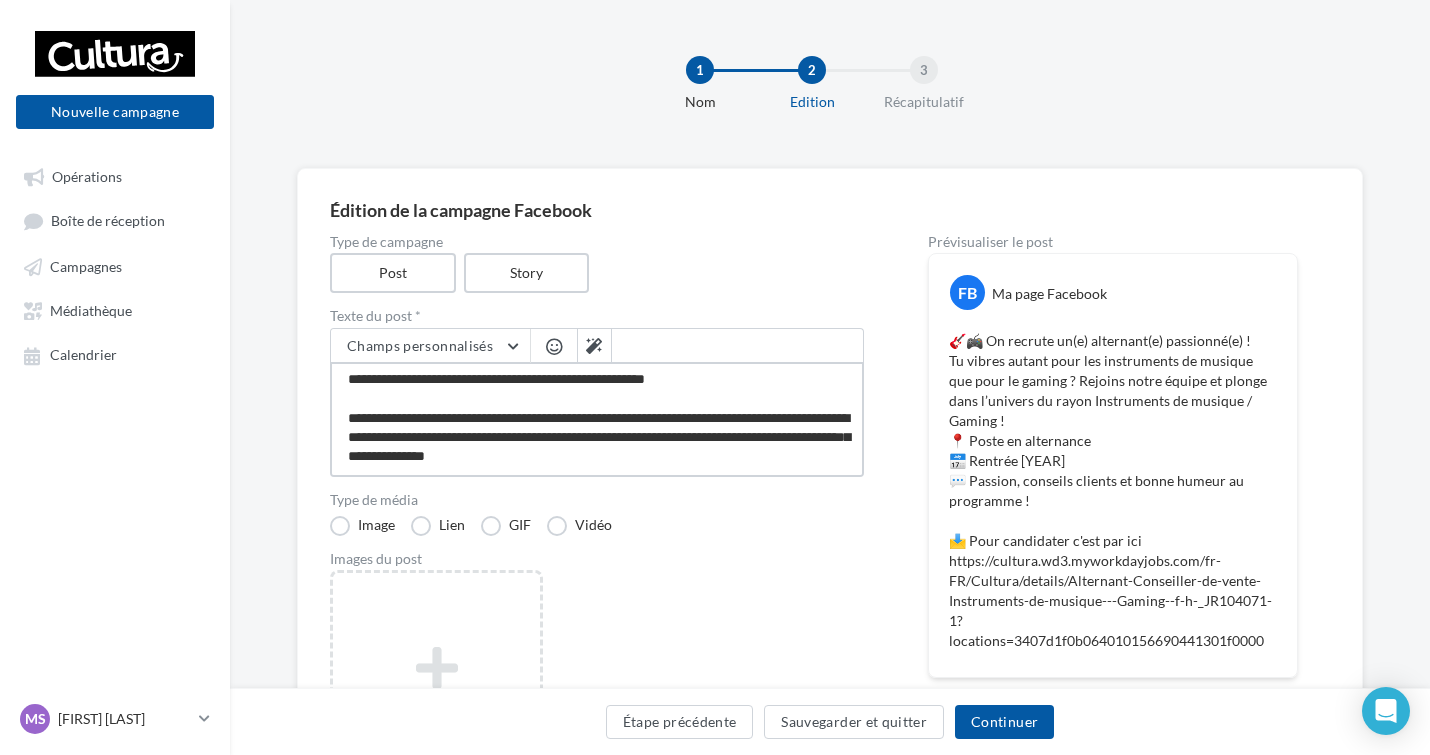 scroll, scrollTop: 146, scrollLeft: 0, axis: vertical 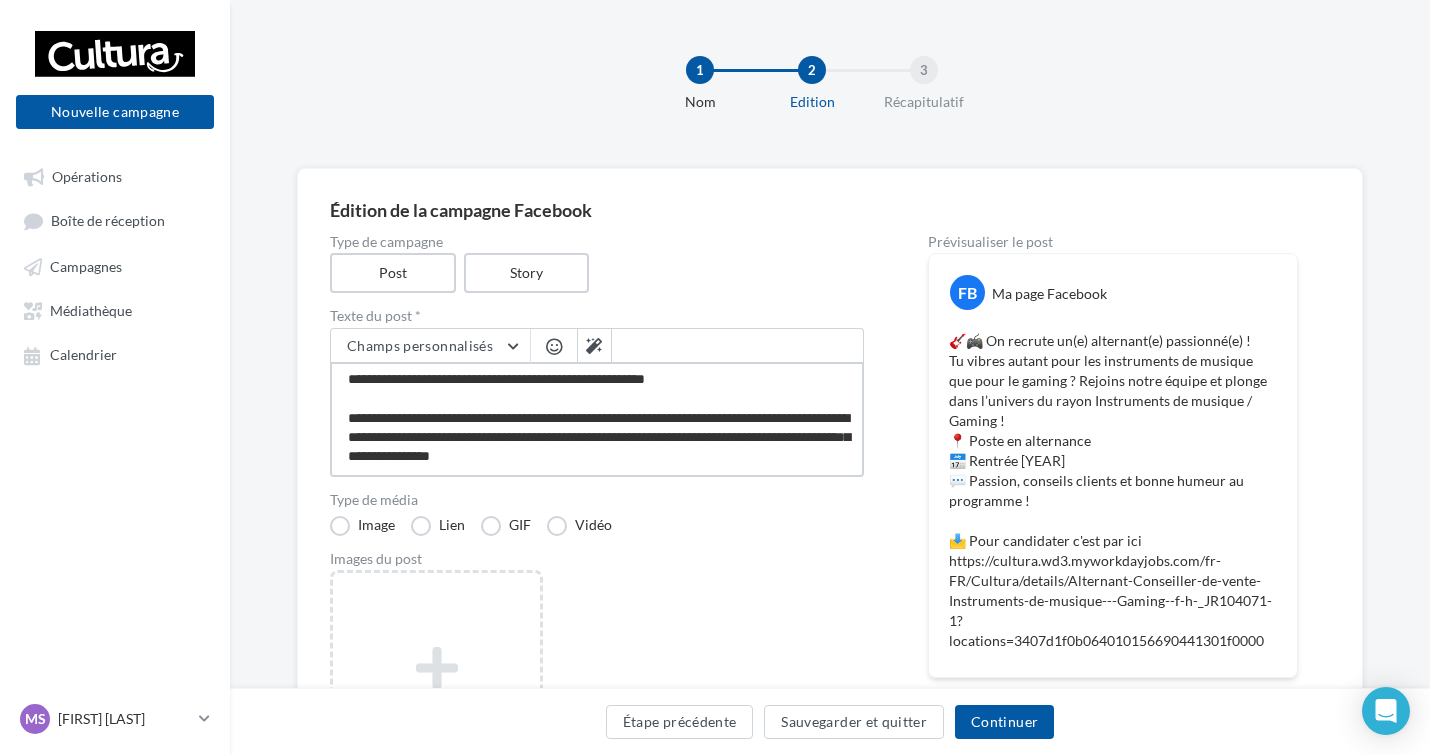 type on "**********" 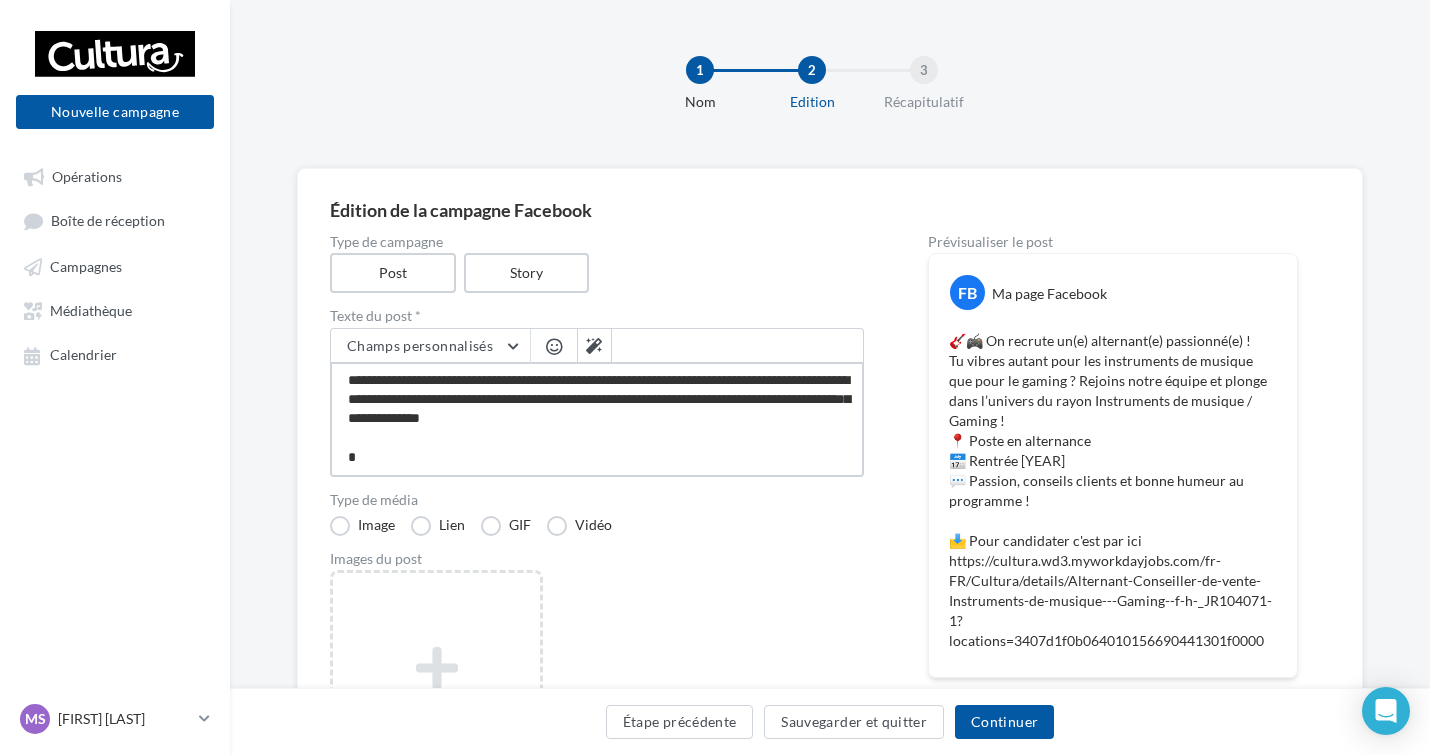 type on "**********" 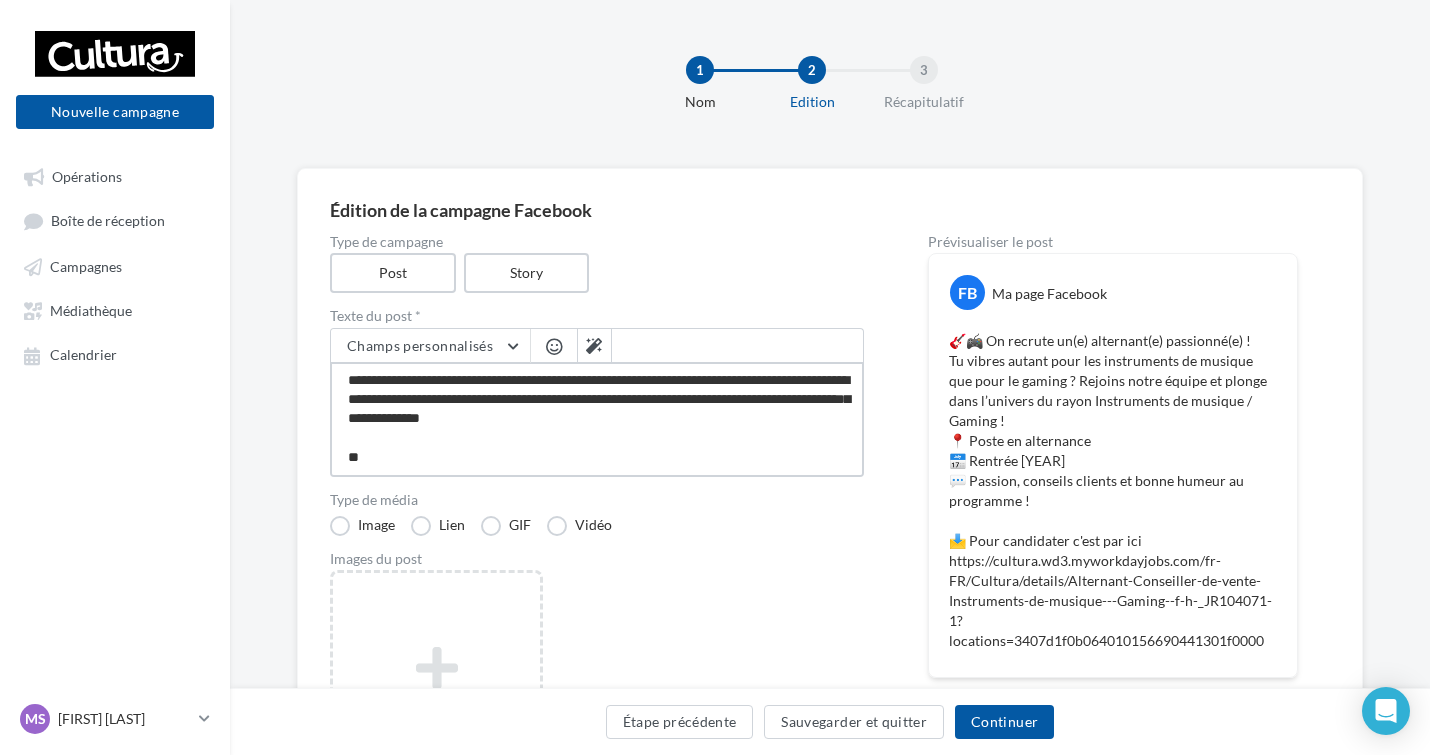 type on "**********" 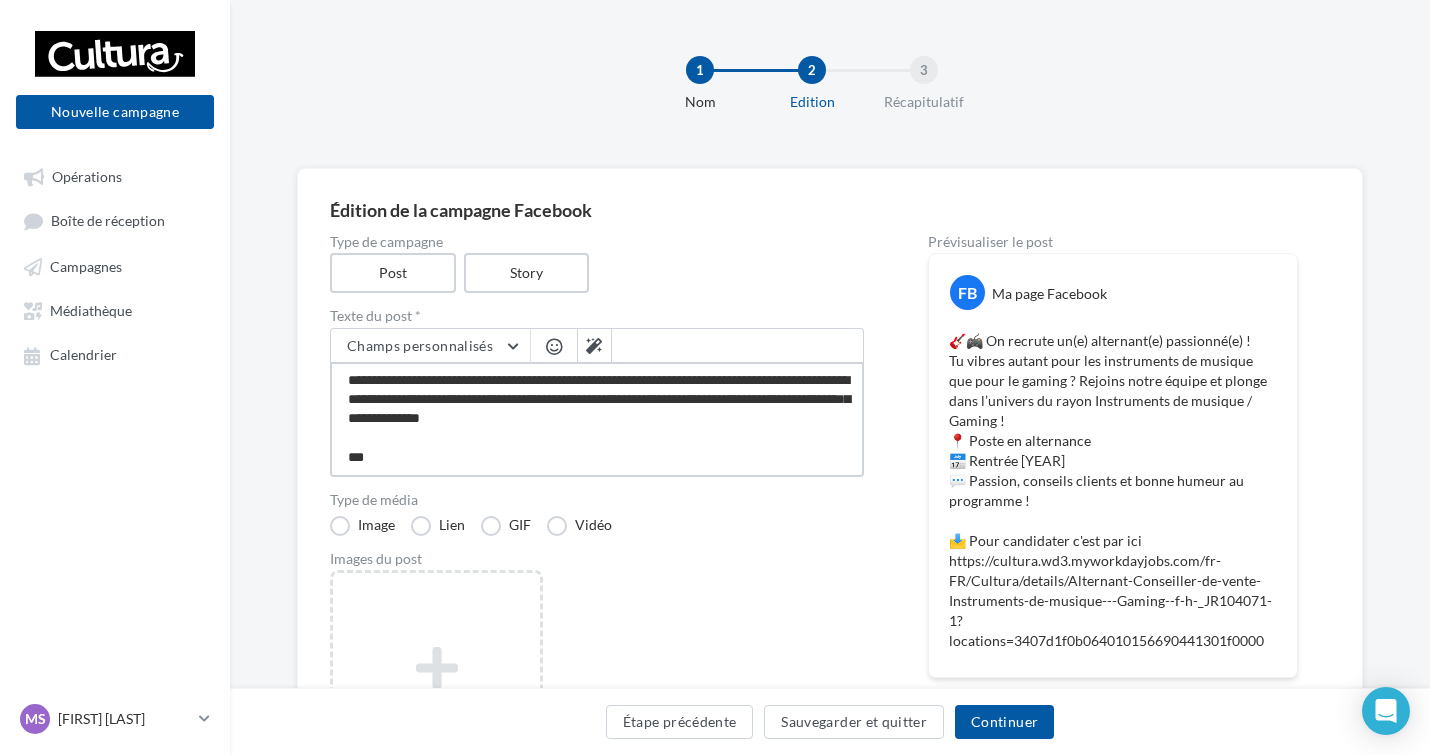 type on "**********" 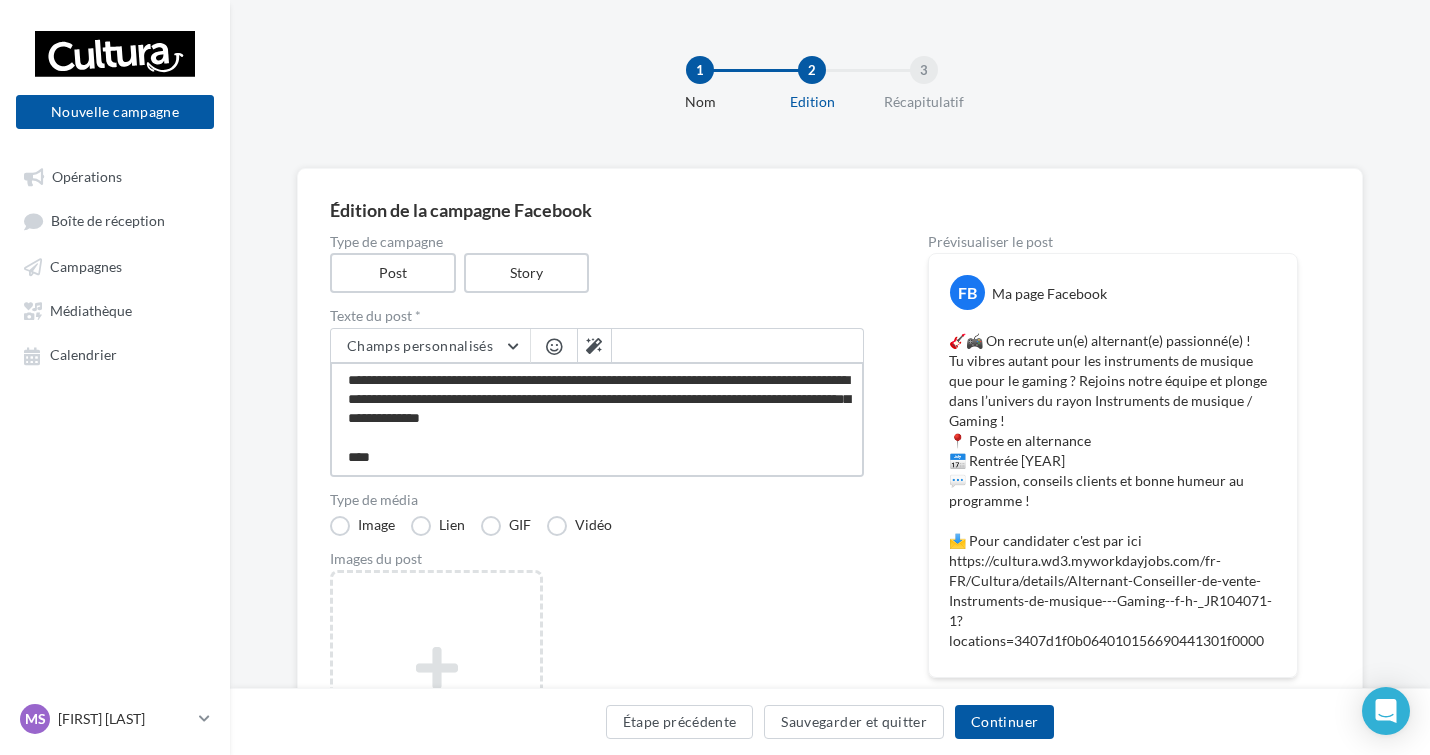 type on "**********" 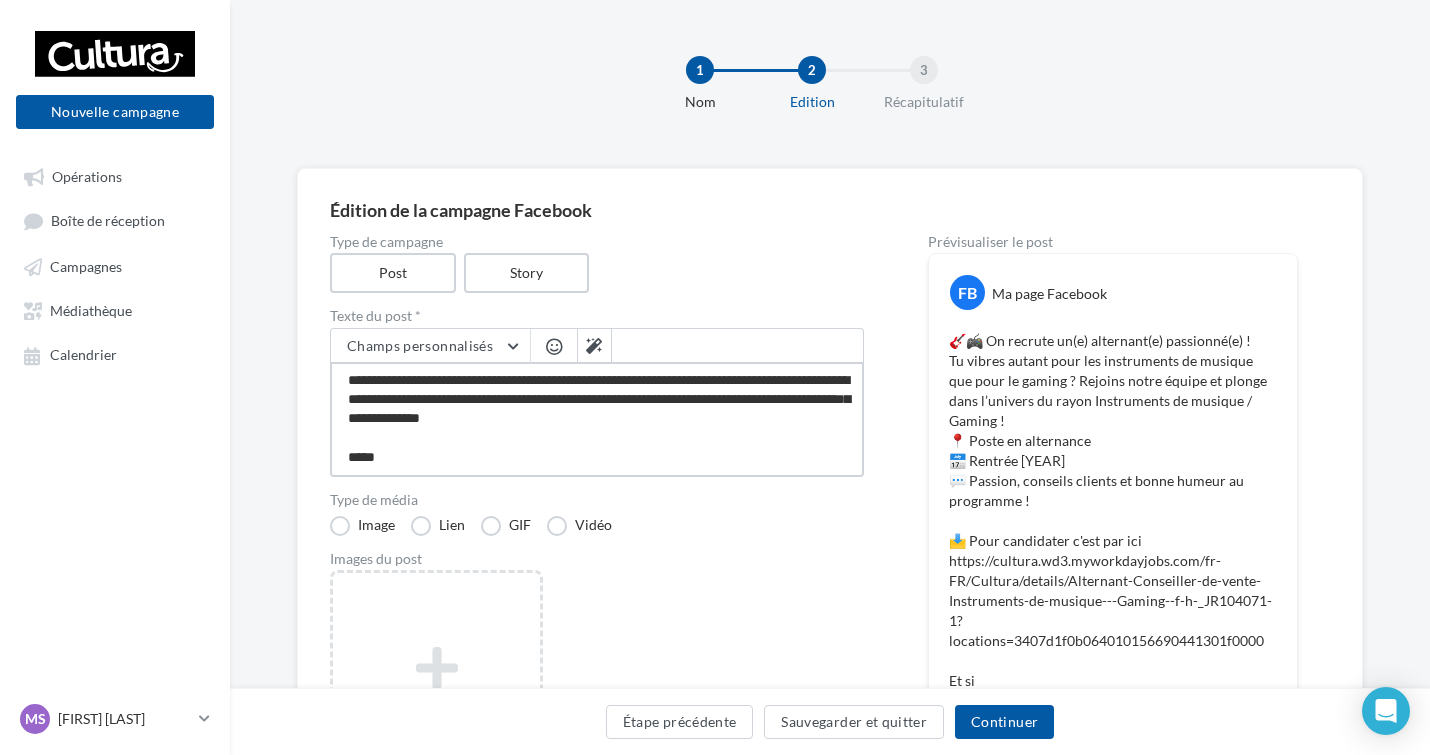 type on "**********" 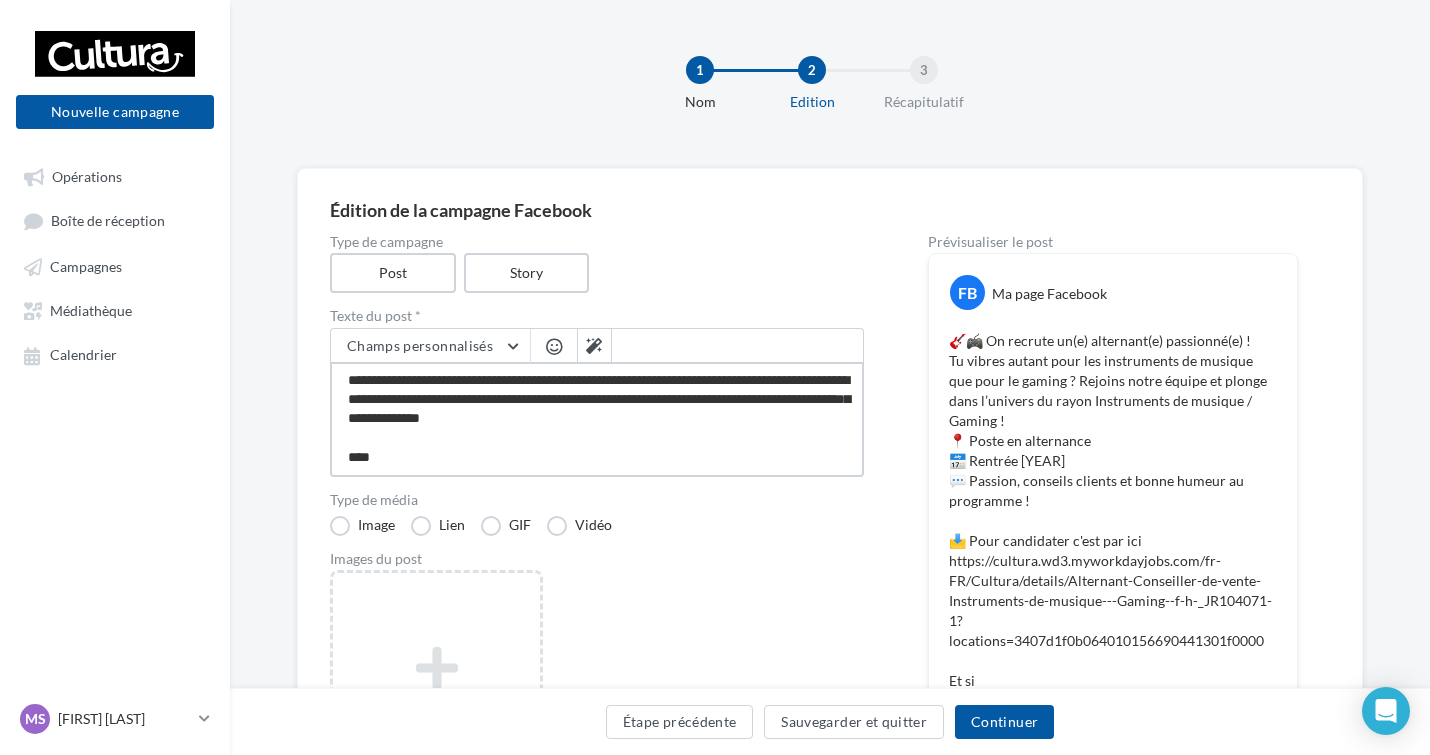 type on "**********" 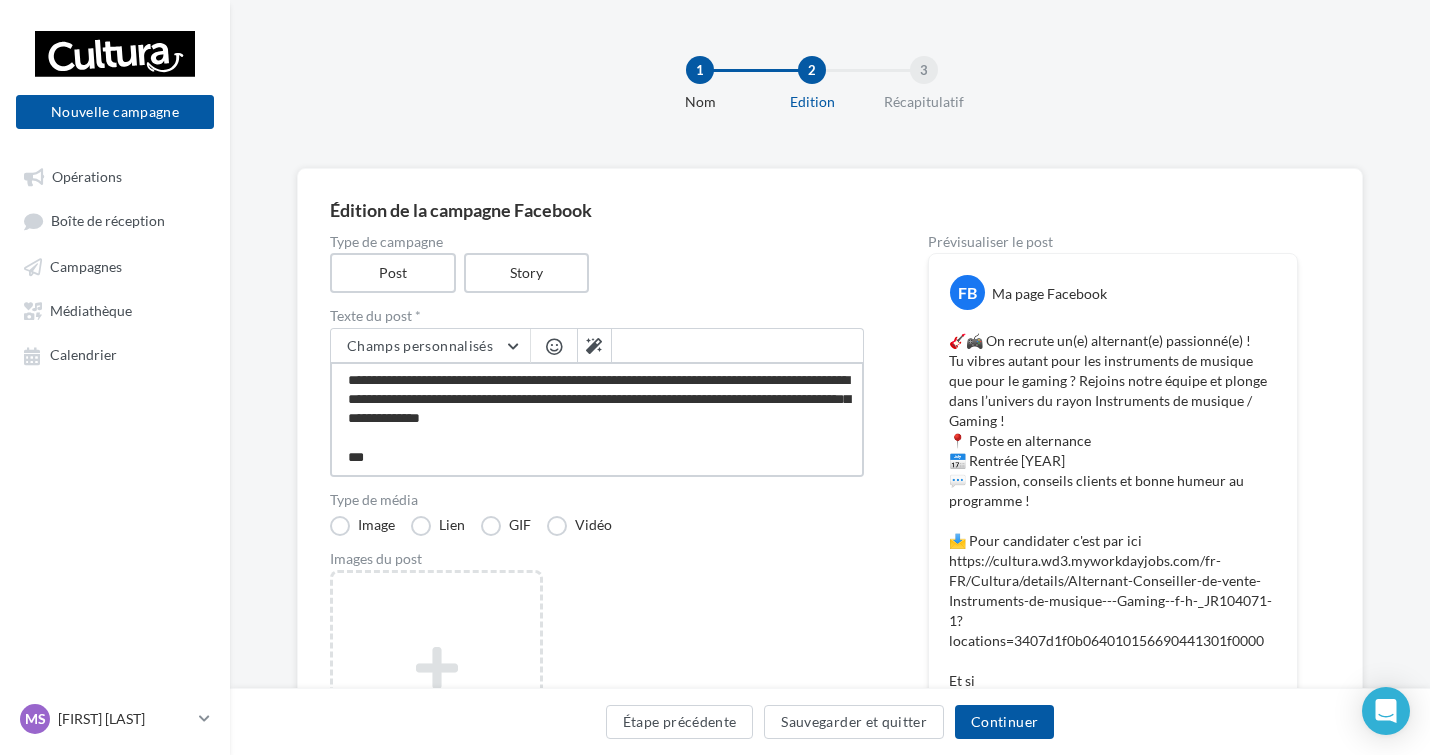 type on "**********" 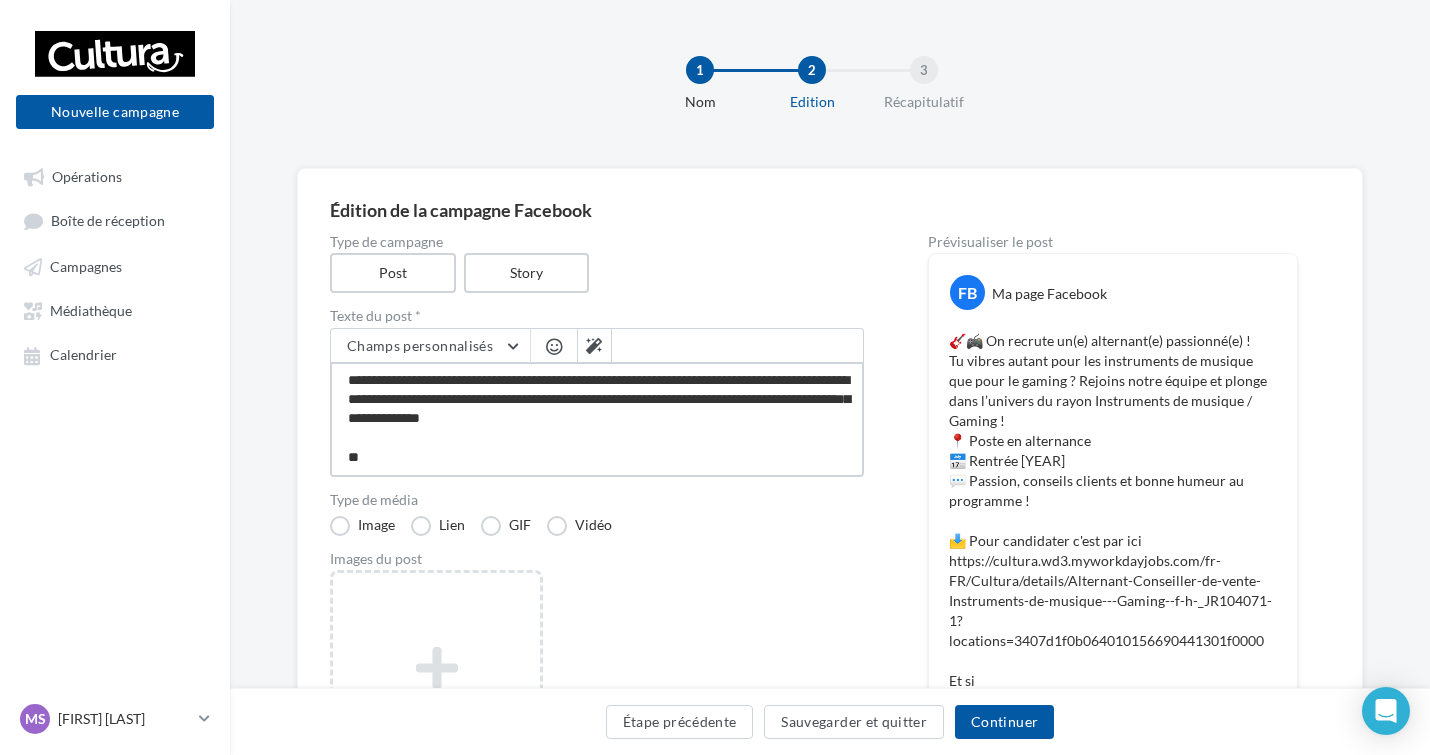 type on "**********" 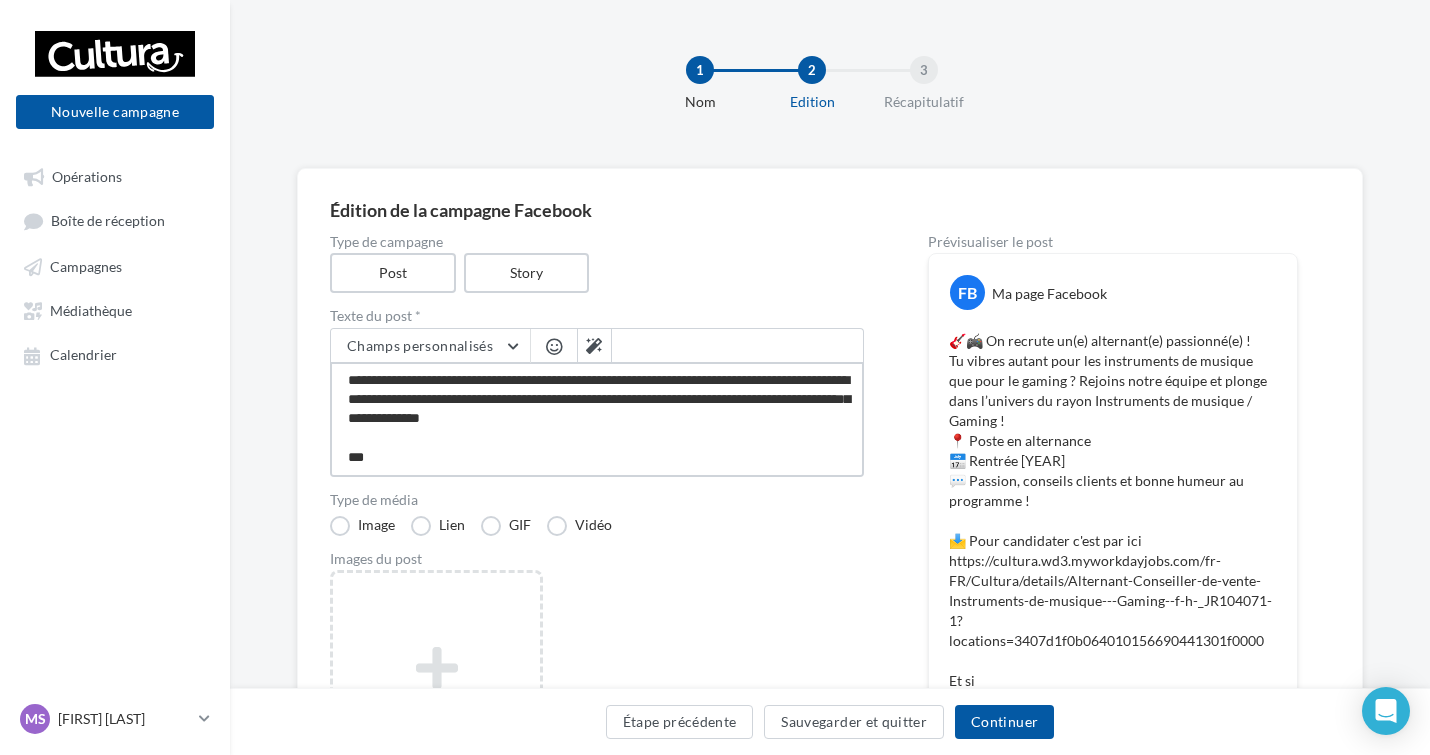 type on "**********" 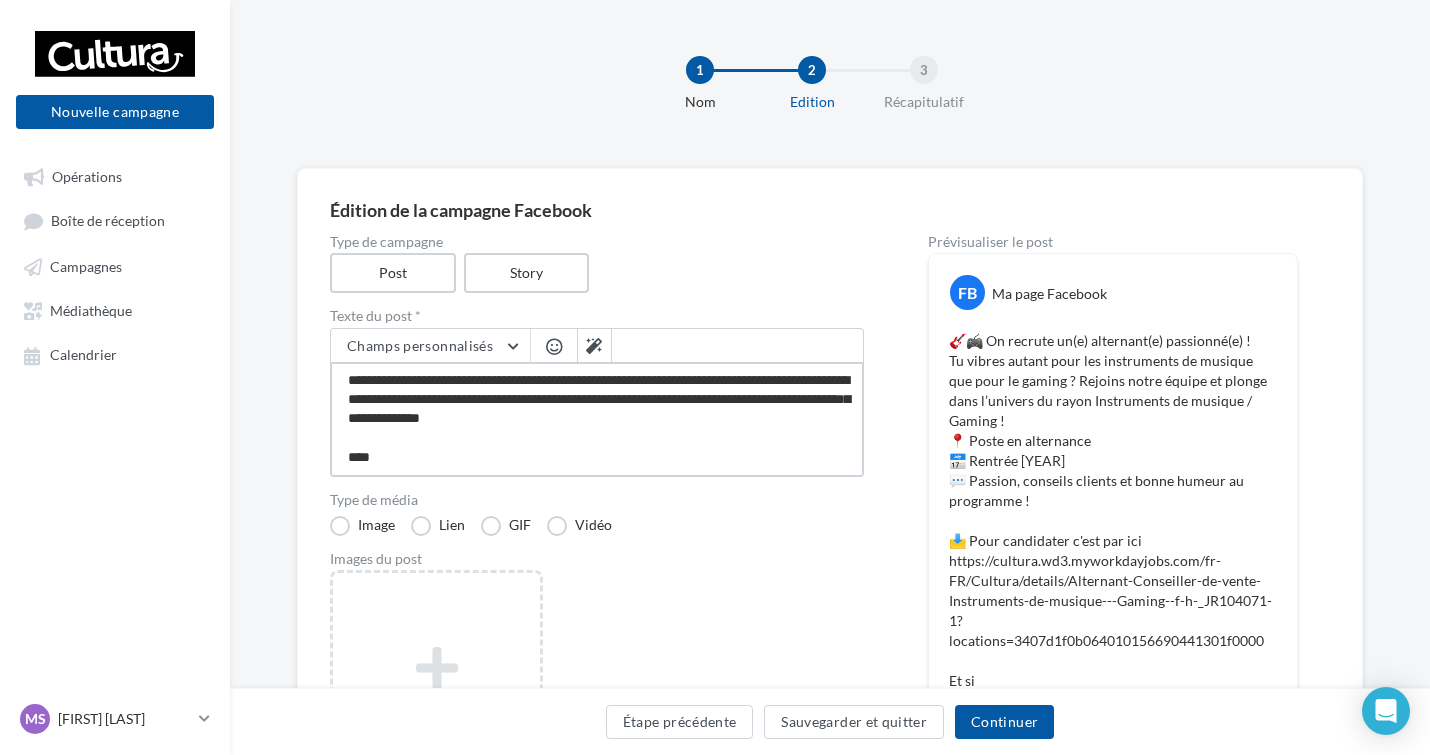 type on "**********" 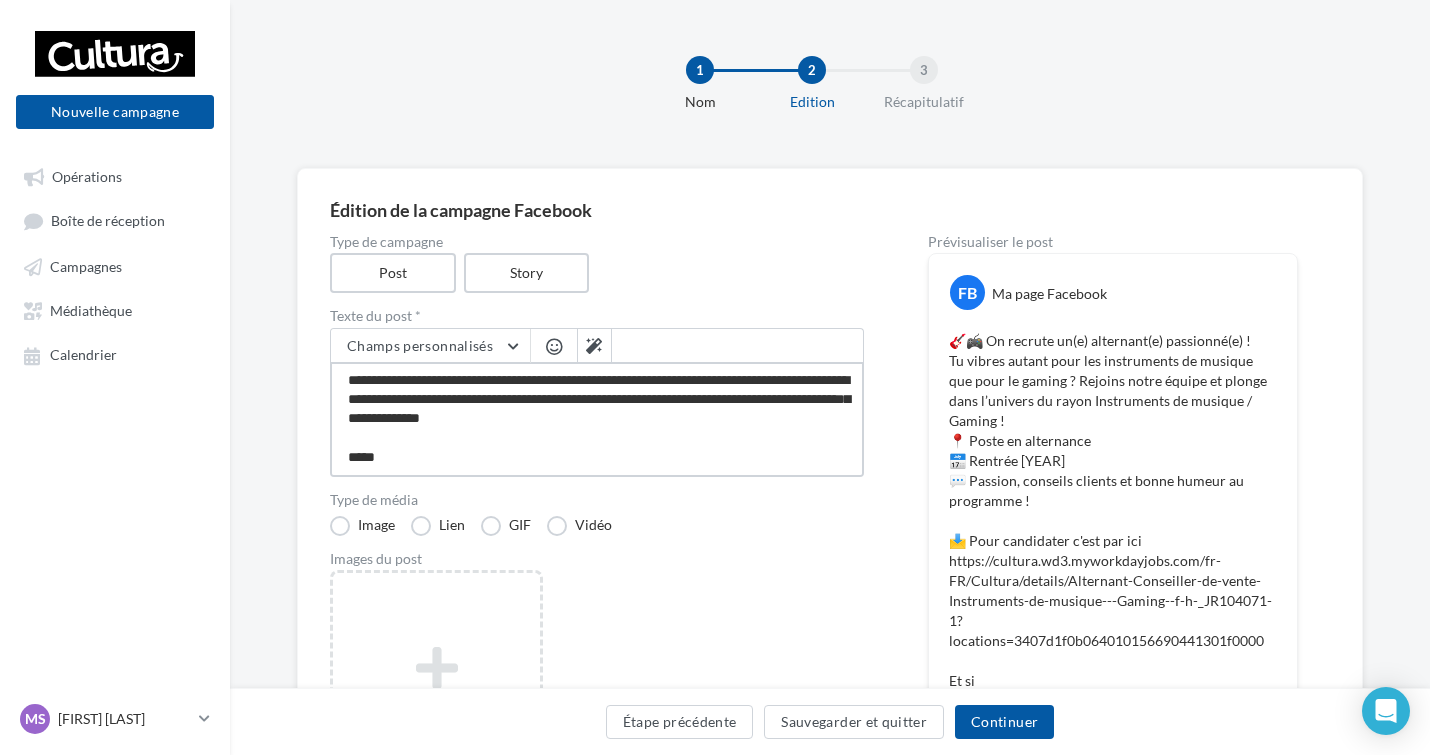 type on "**********" 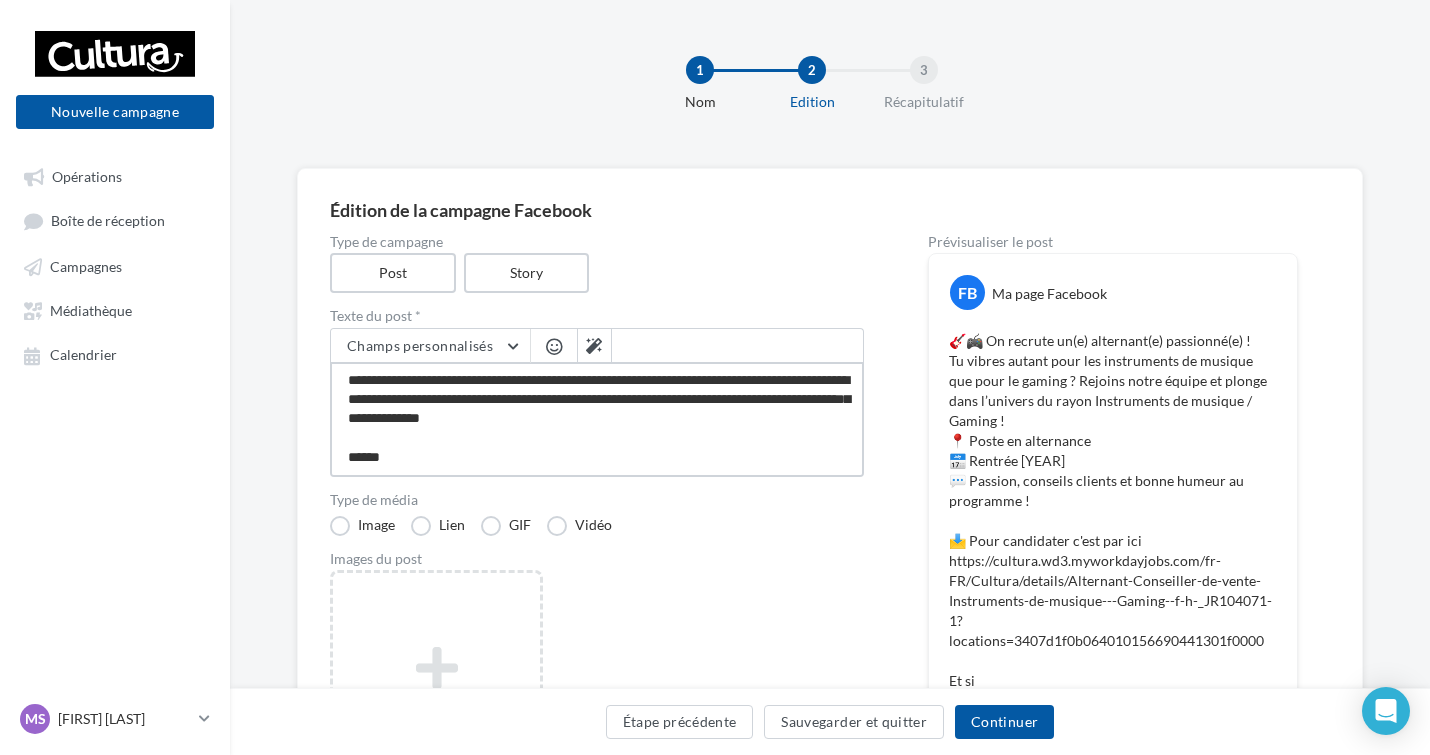 type on "**********" 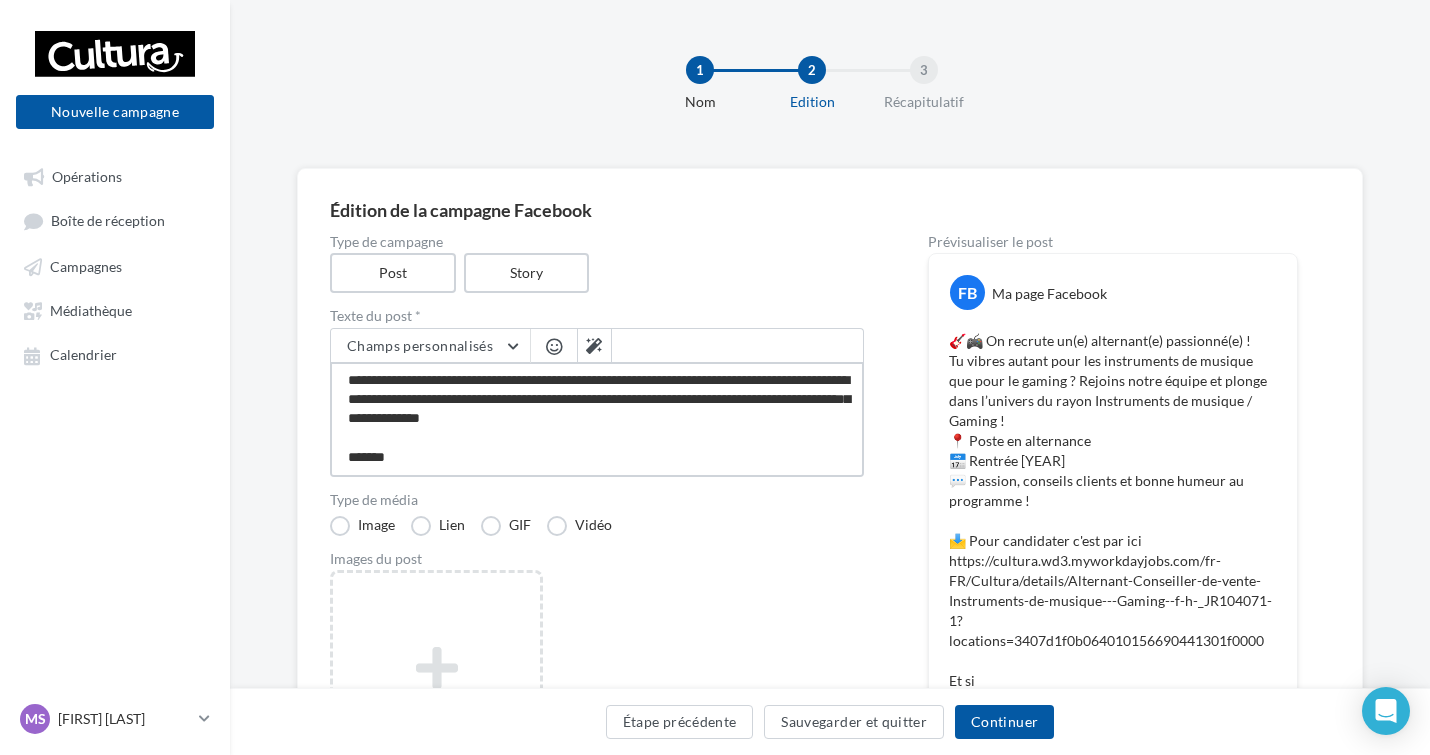 type on "**********" 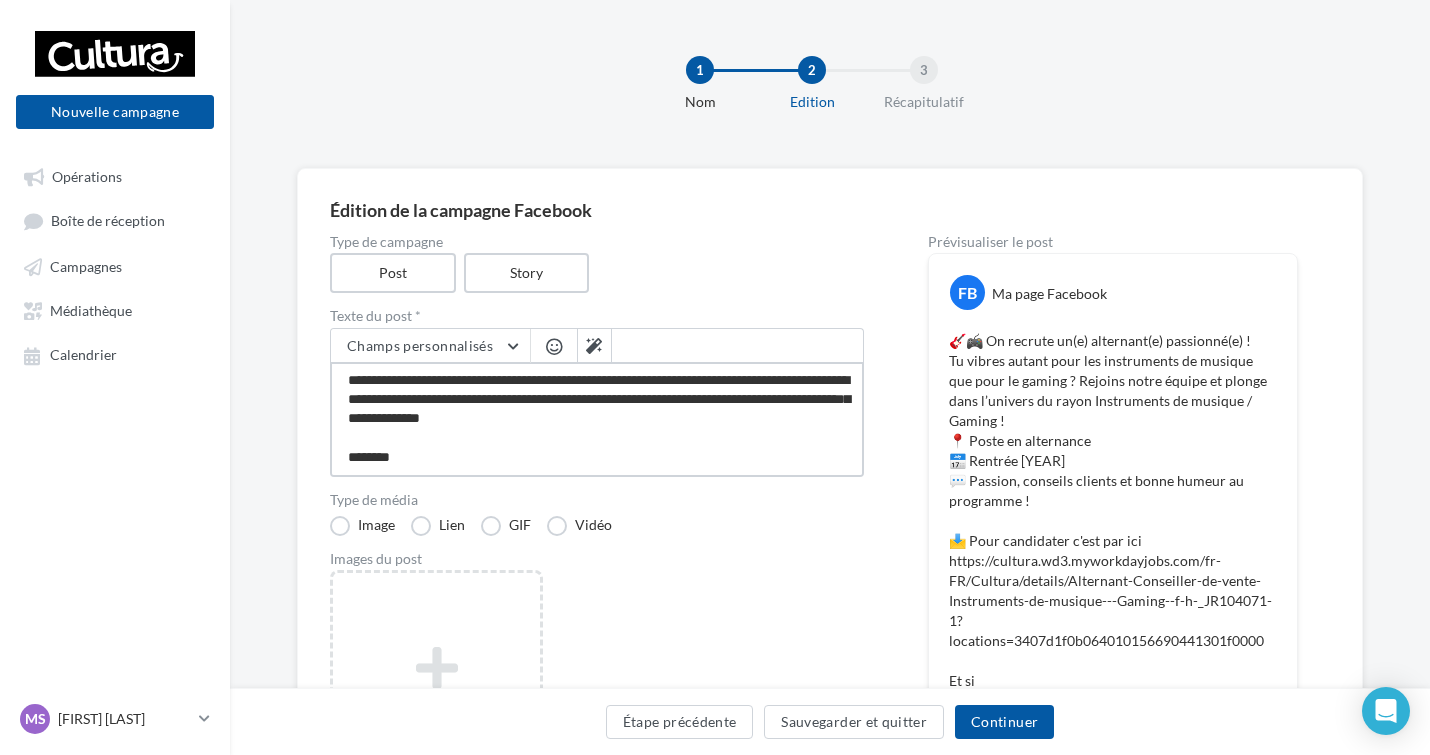 type on "**********" 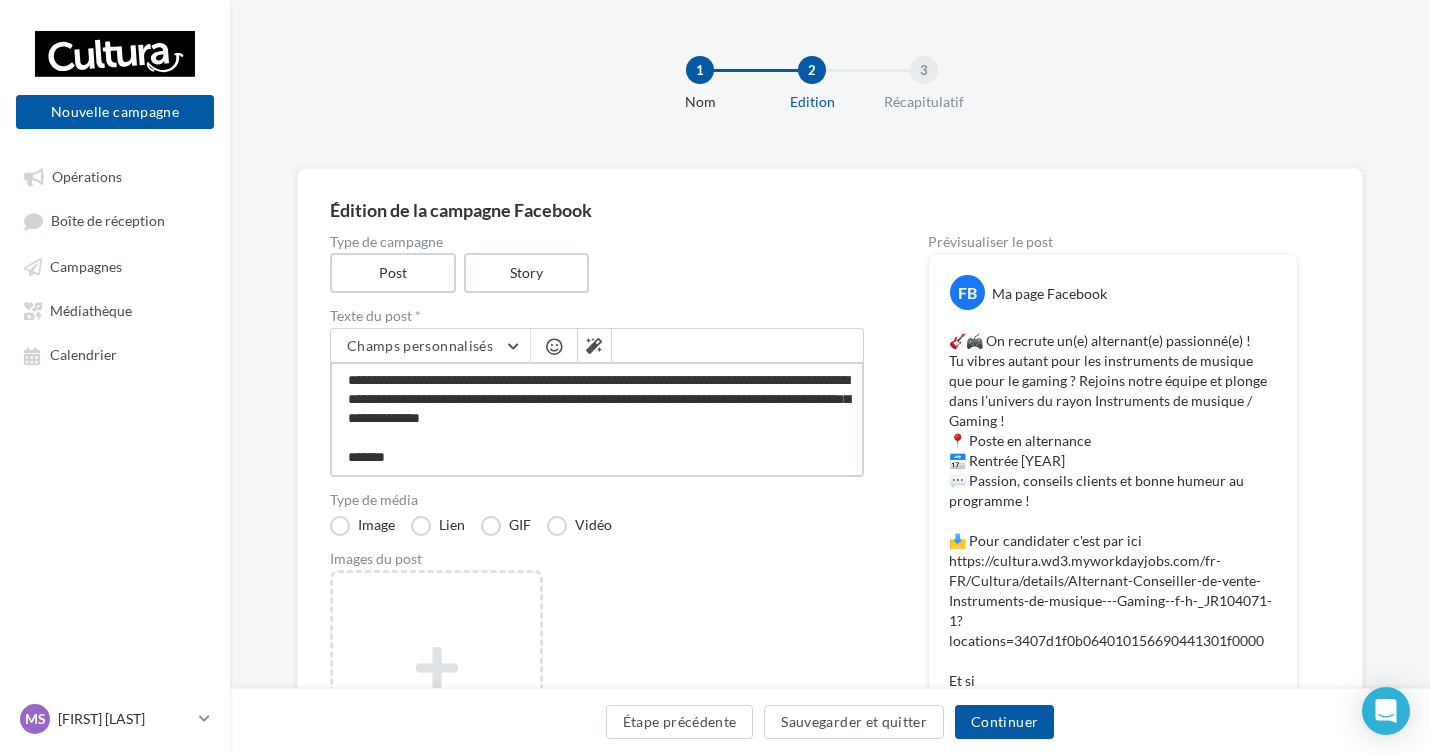 type on "**********" 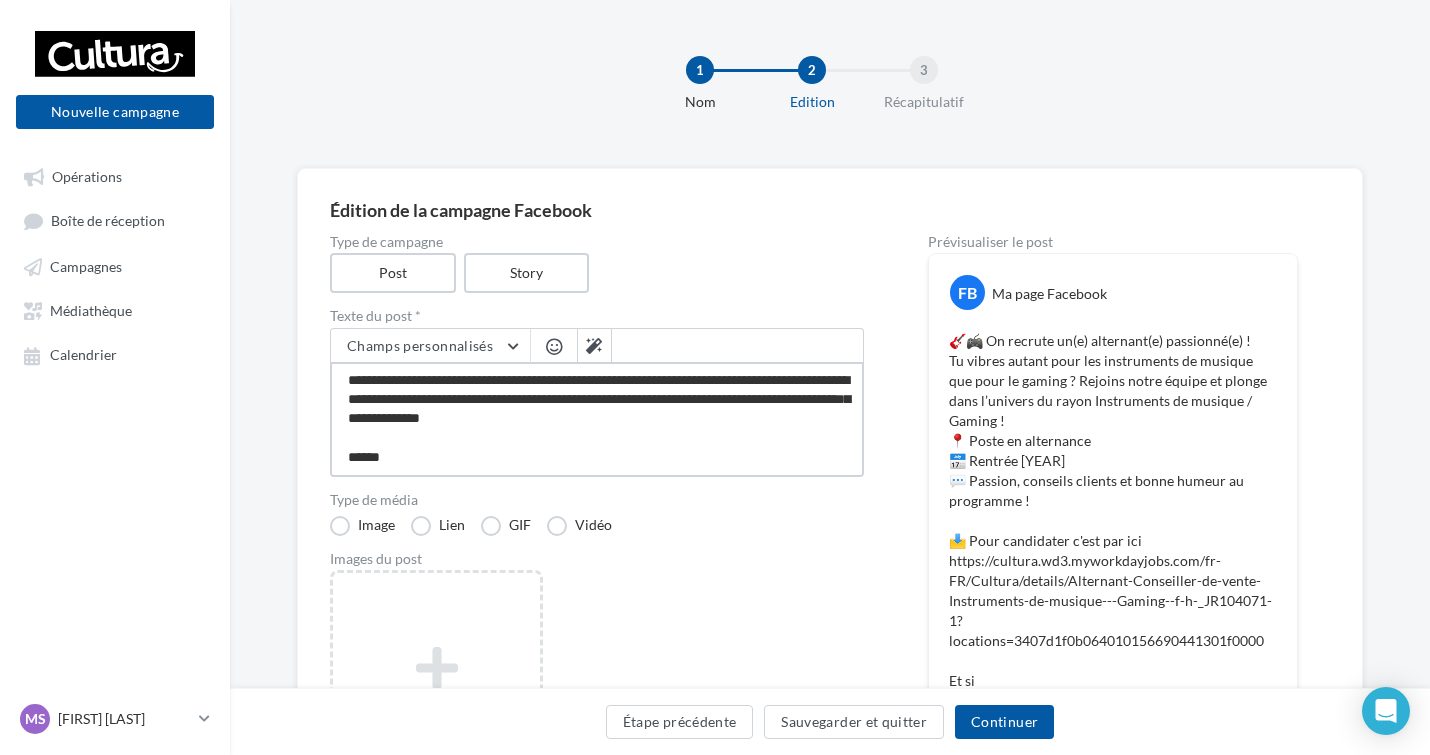 type on "**********" 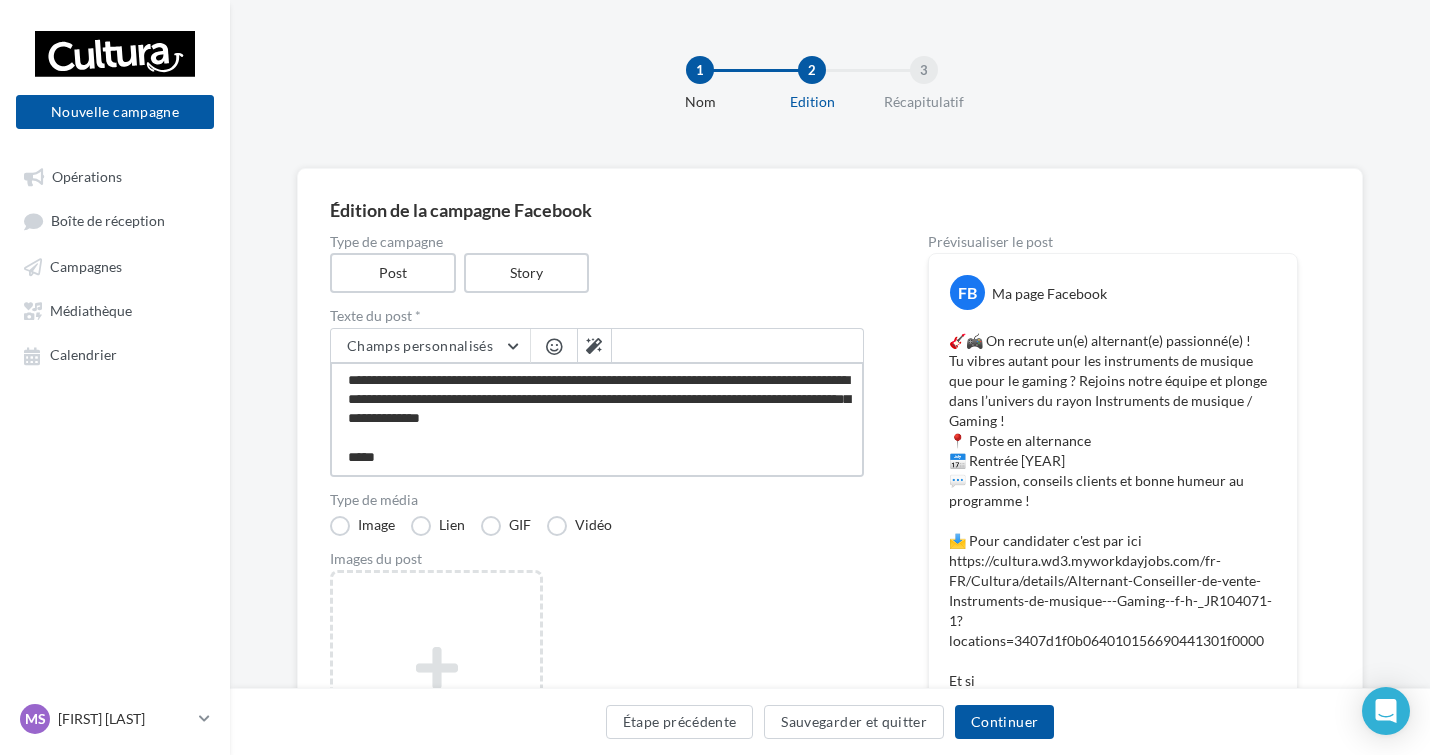 type on "**********" 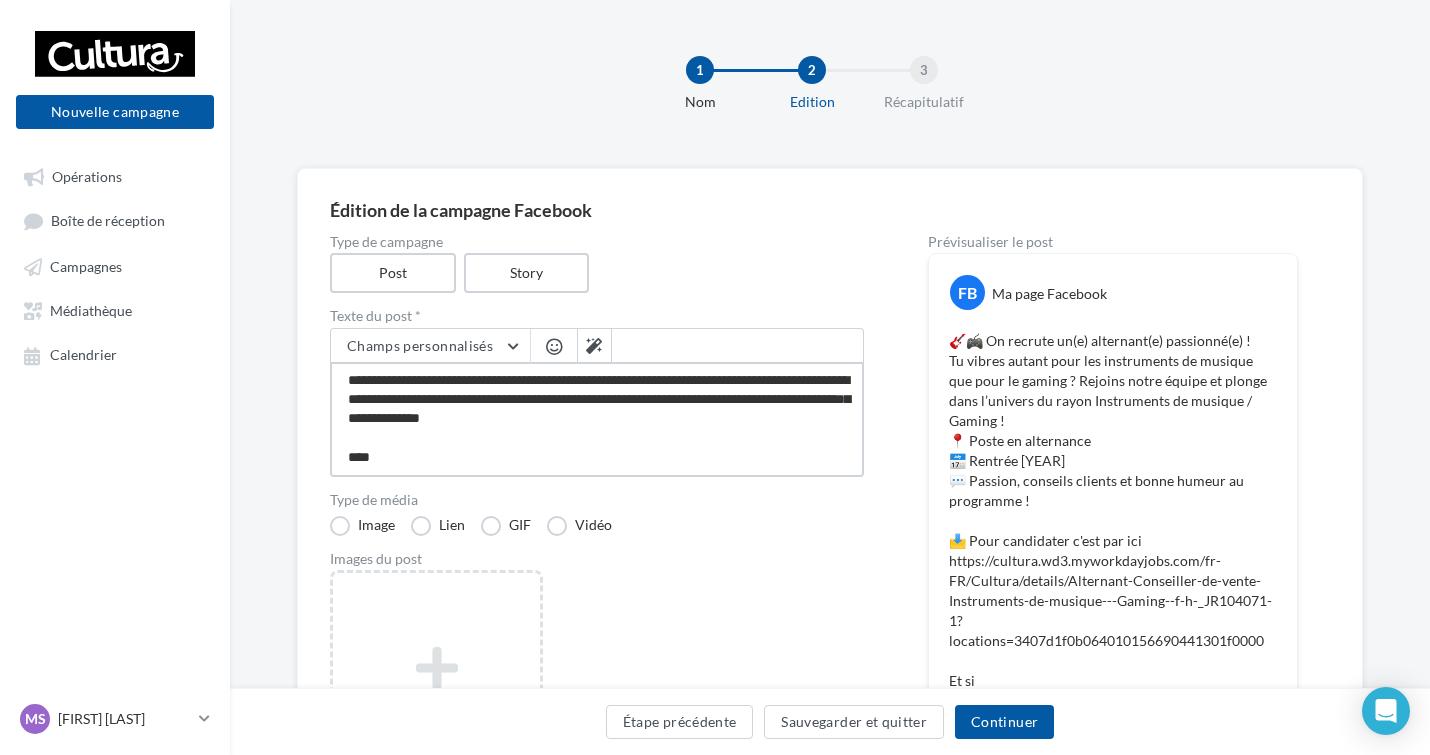 type on "**********" 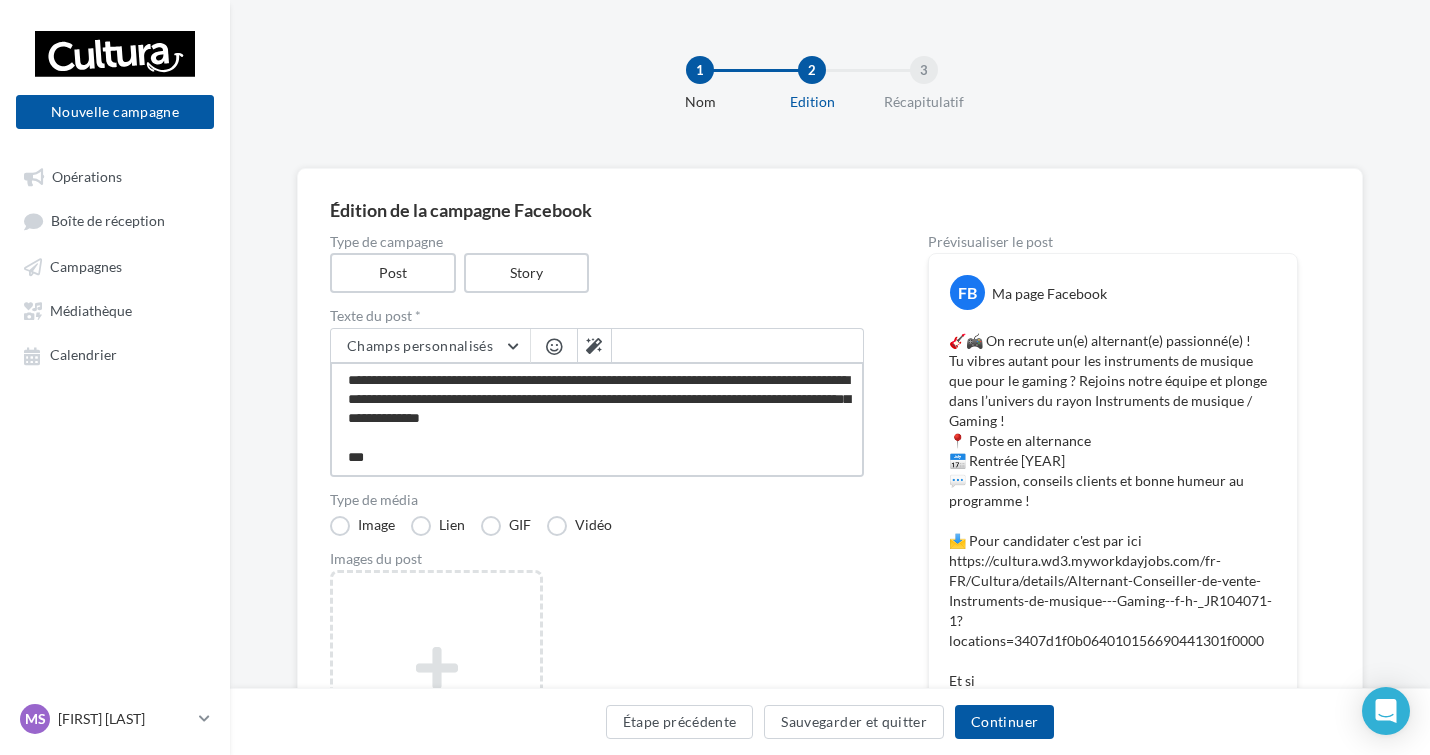 type on "**********" 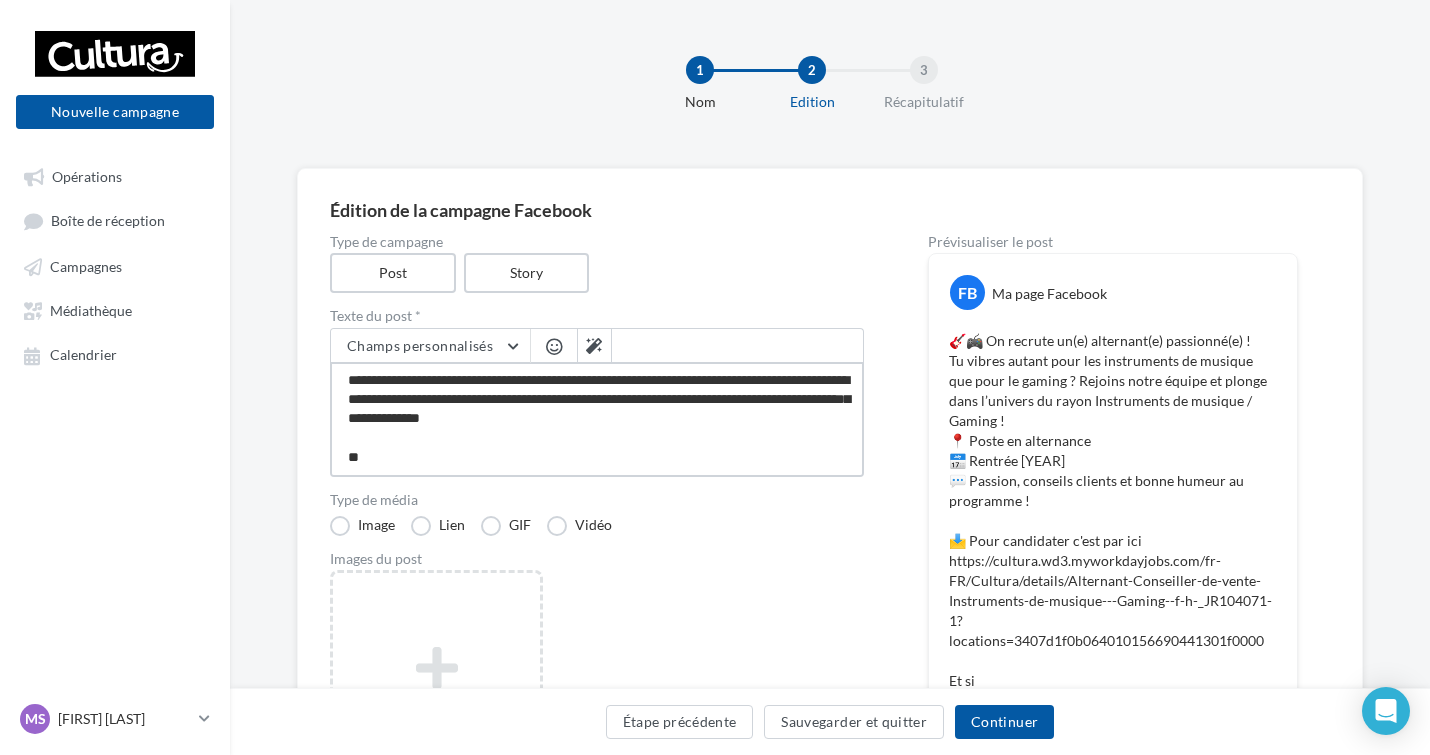 type on "**********" 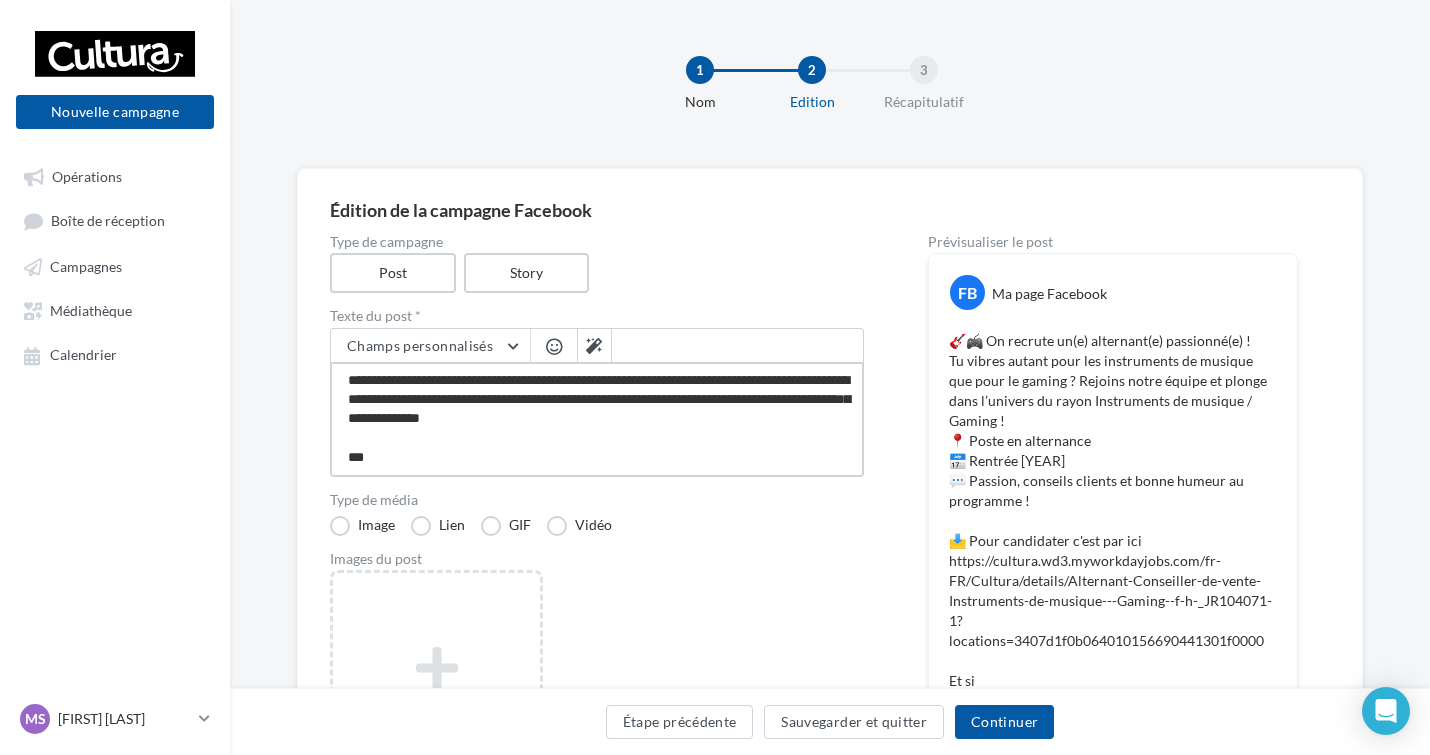 type on "**********" 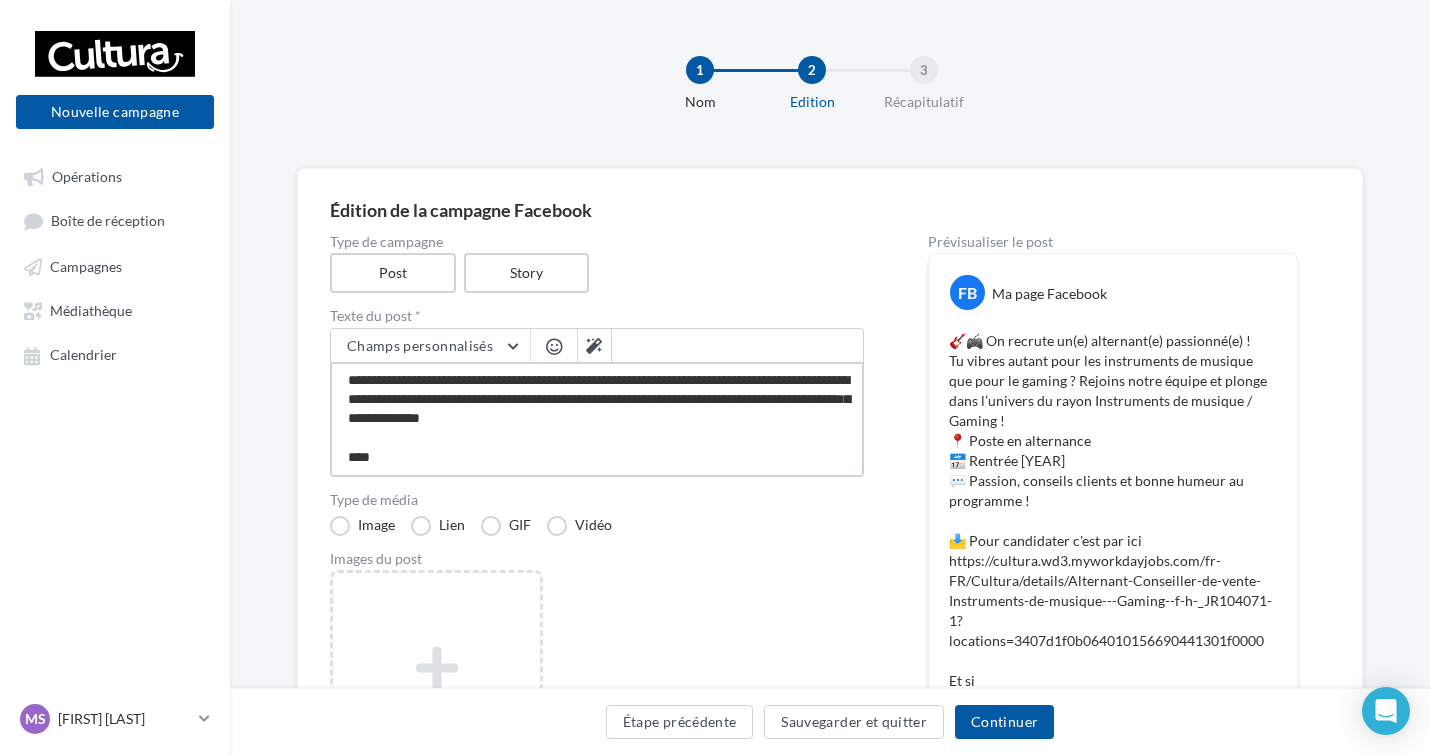 type on "**********" 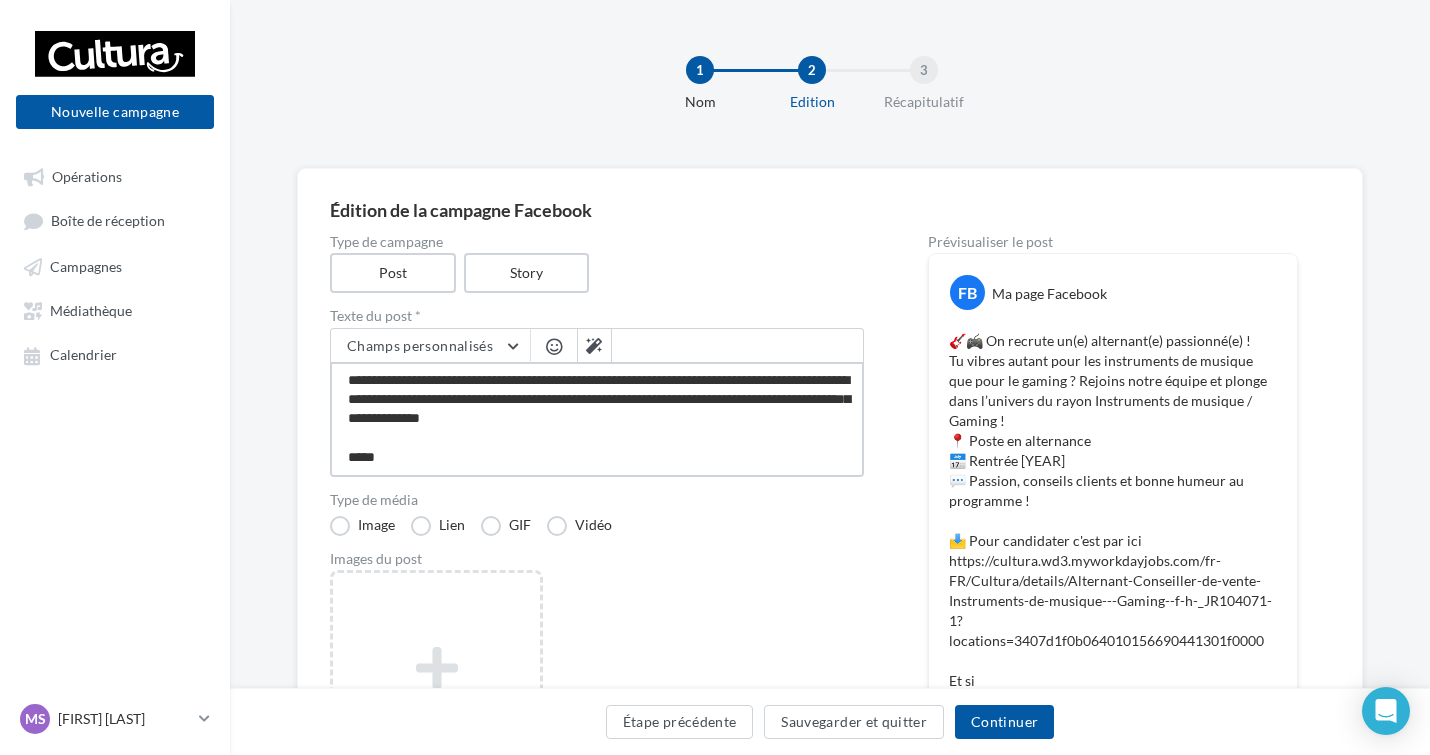 type on "**********" 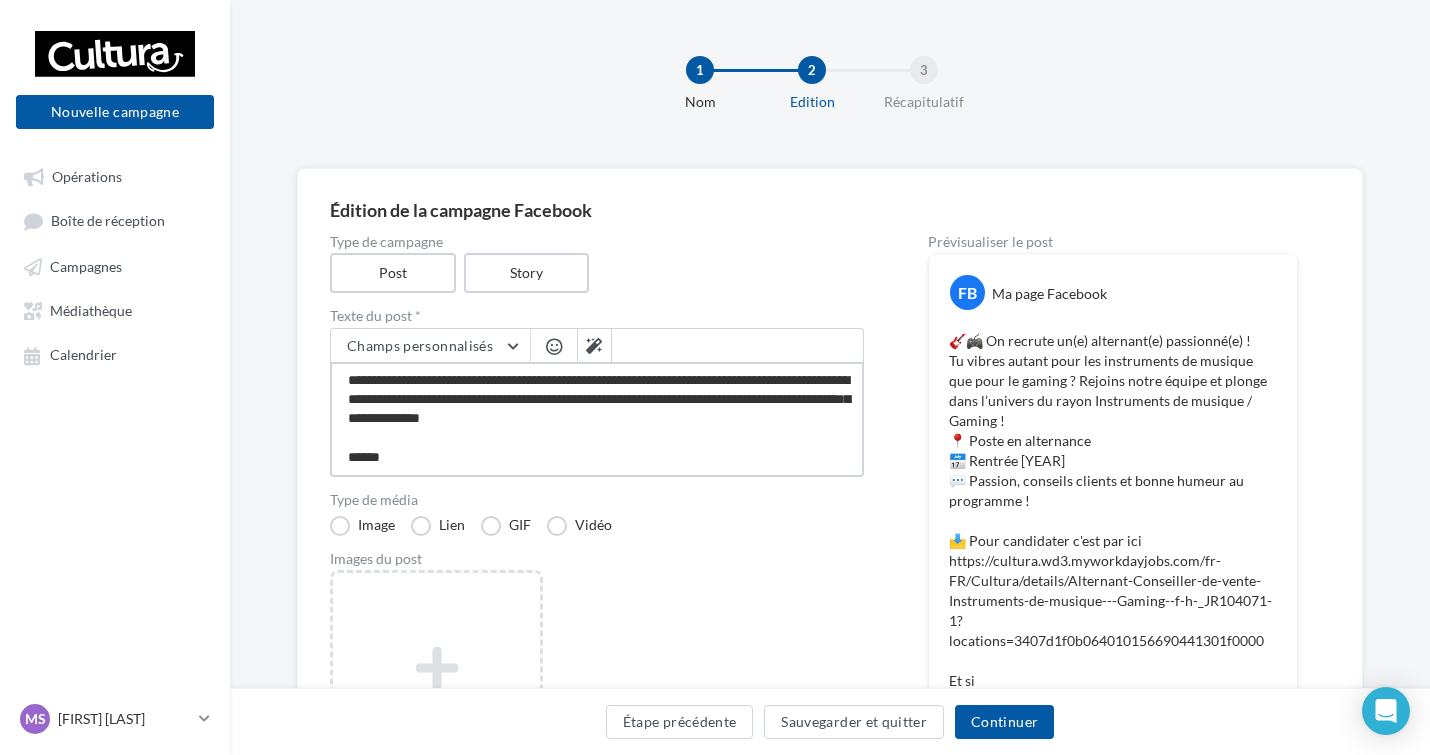 type on "**********" 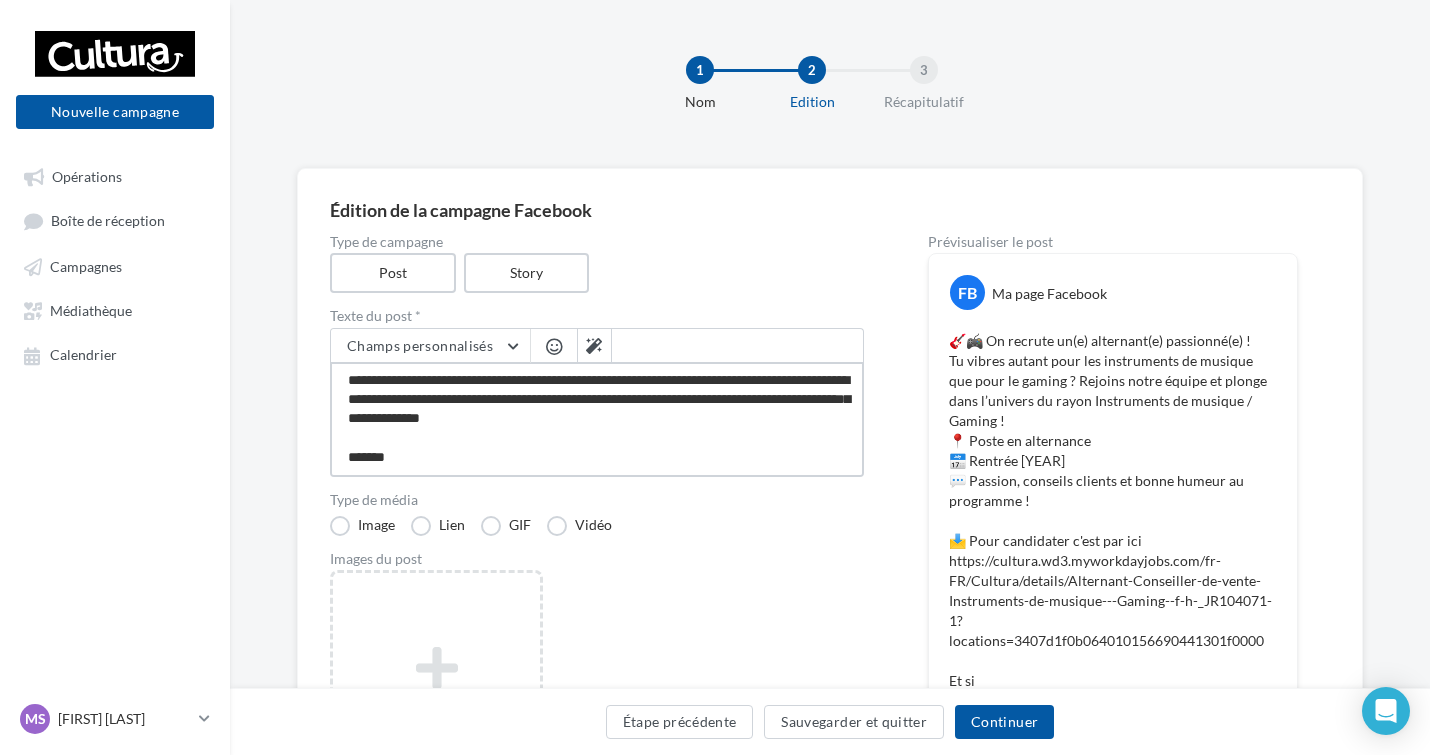 type on "**********" 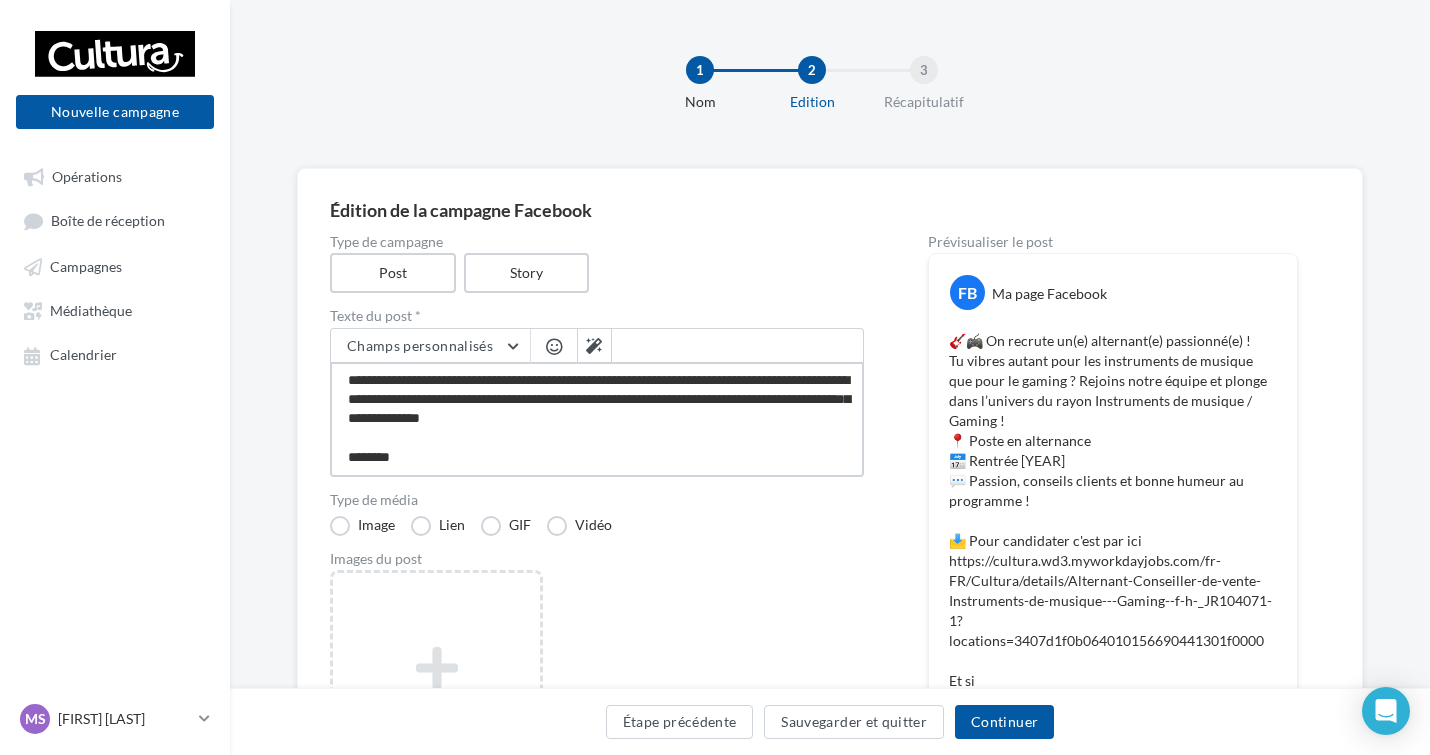 type on "**********" 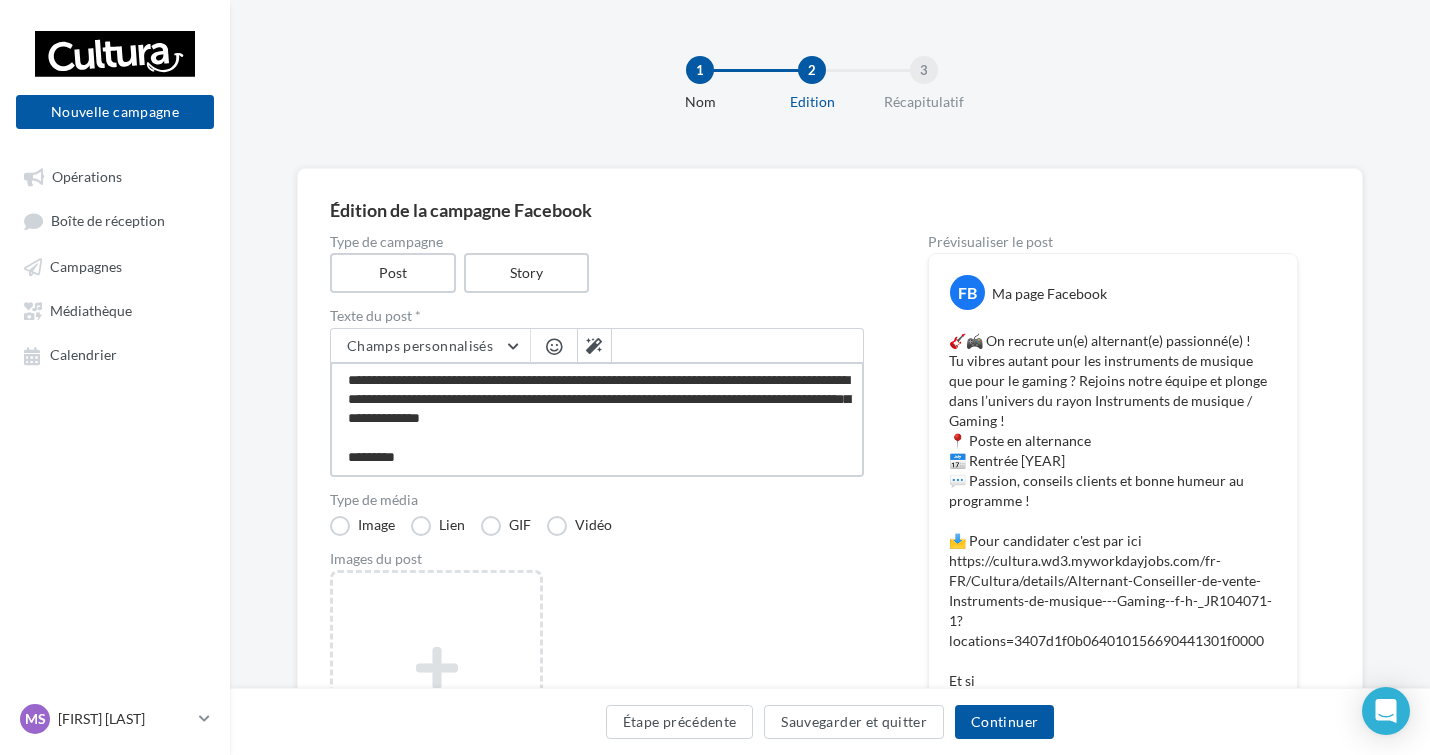 type on "**********" 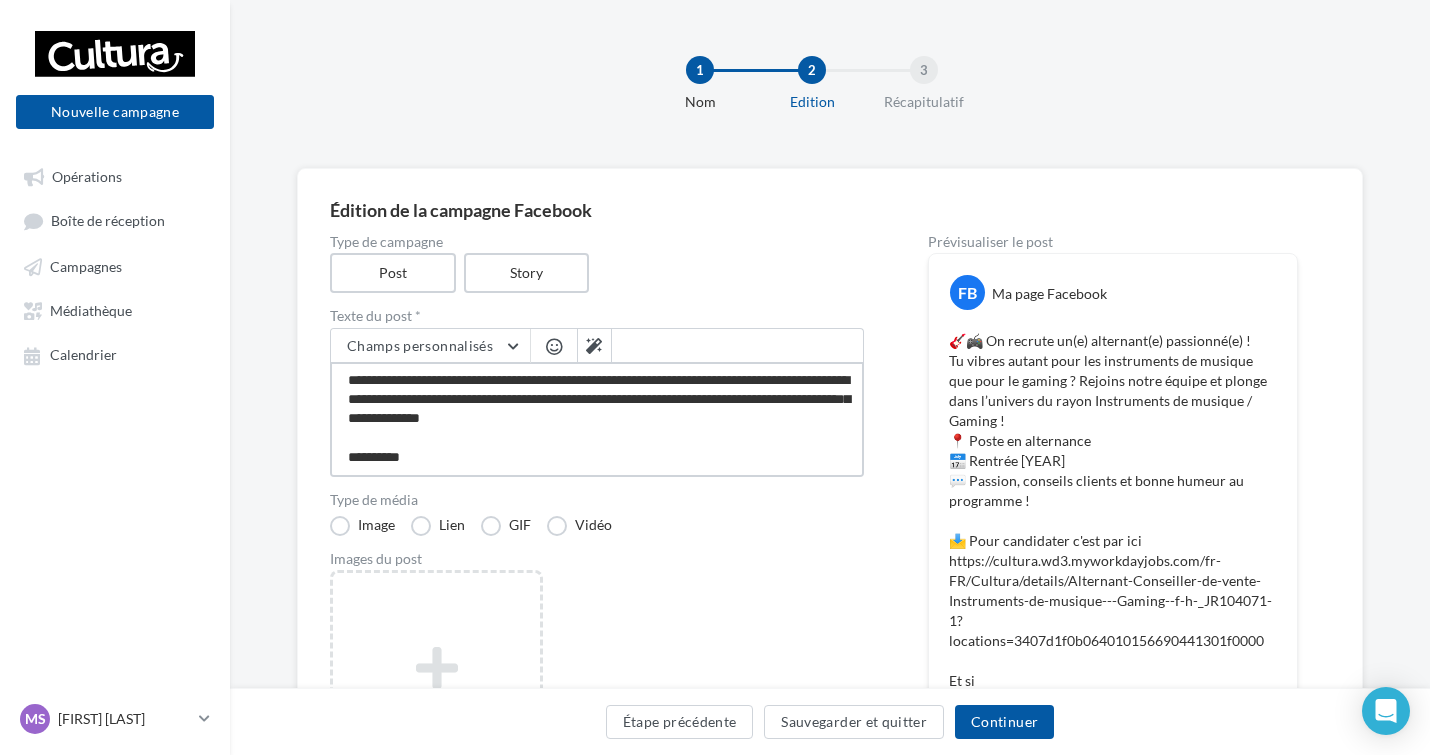 type on "**********" 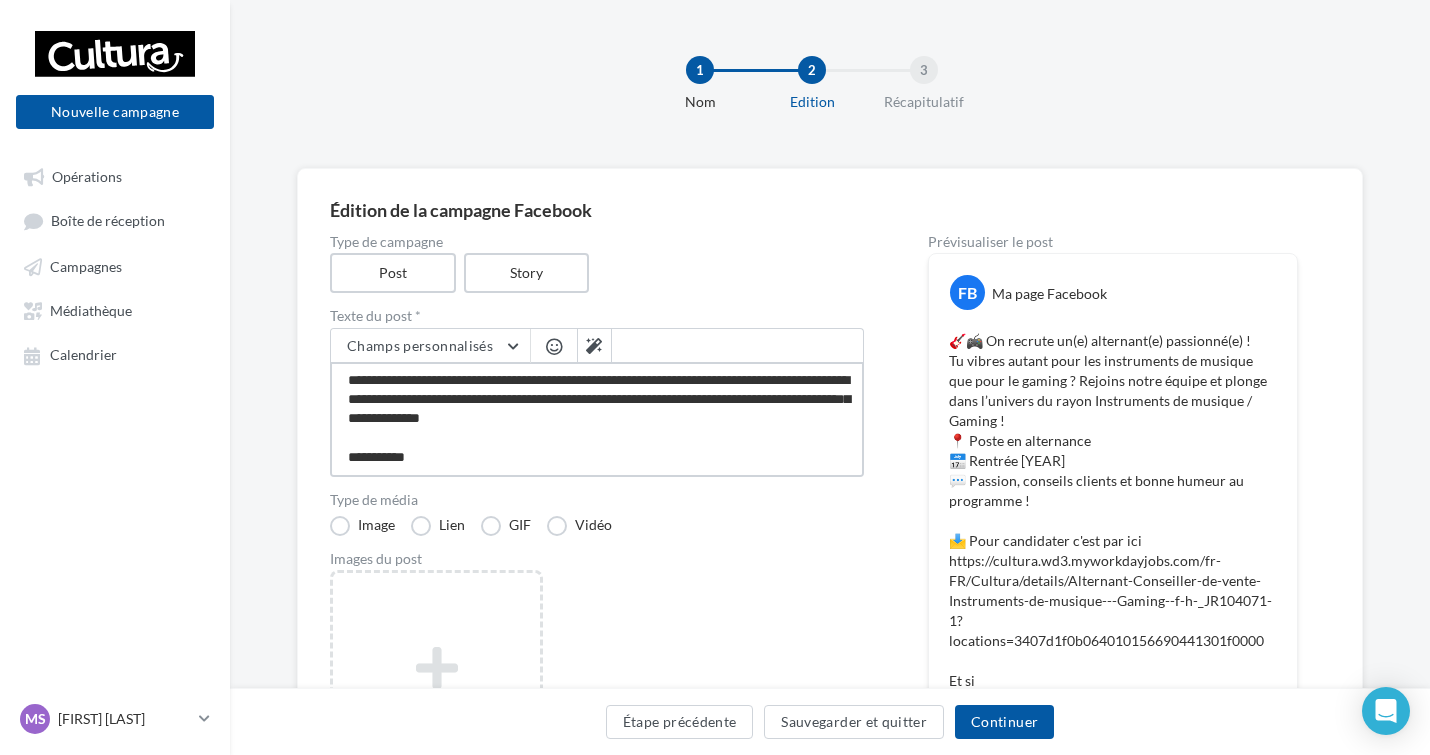type on "**********" 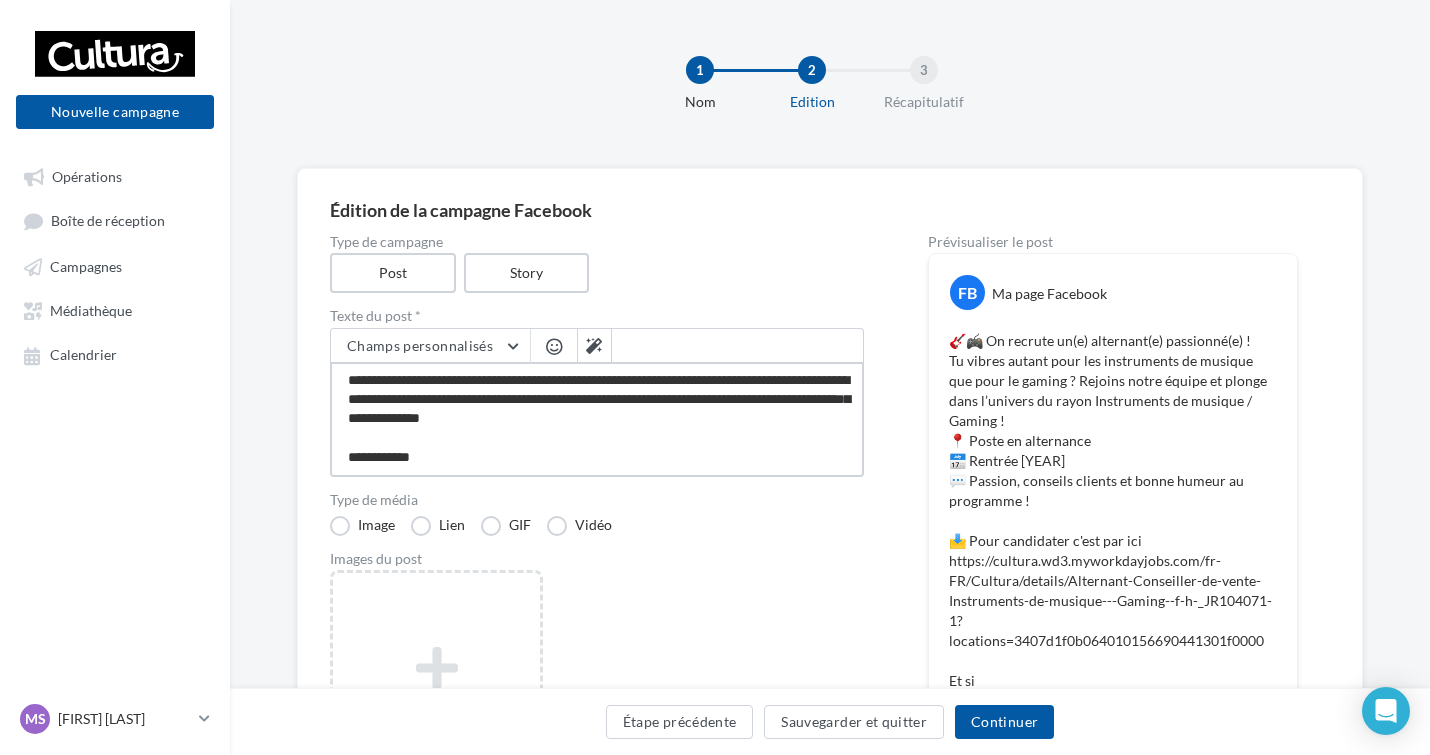 type on "**********" 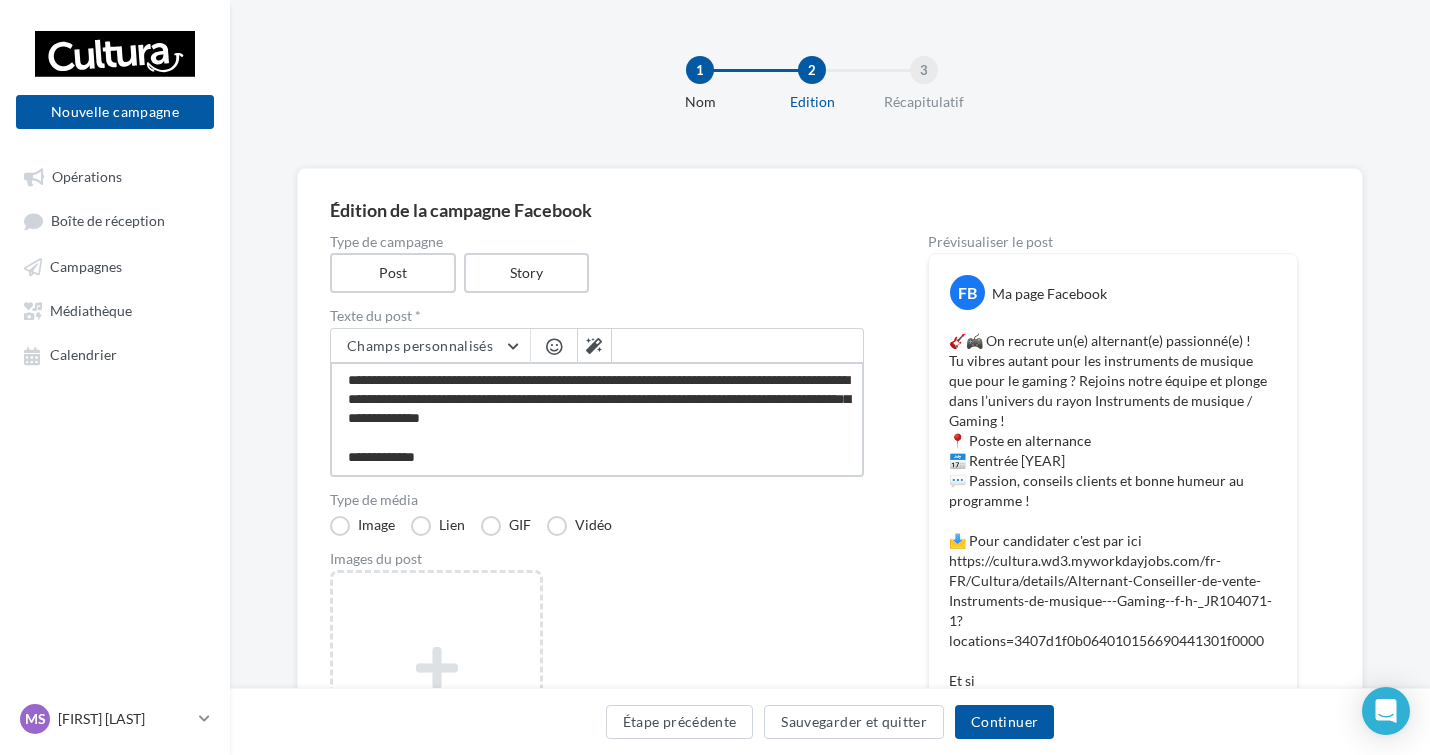 type on "**********" 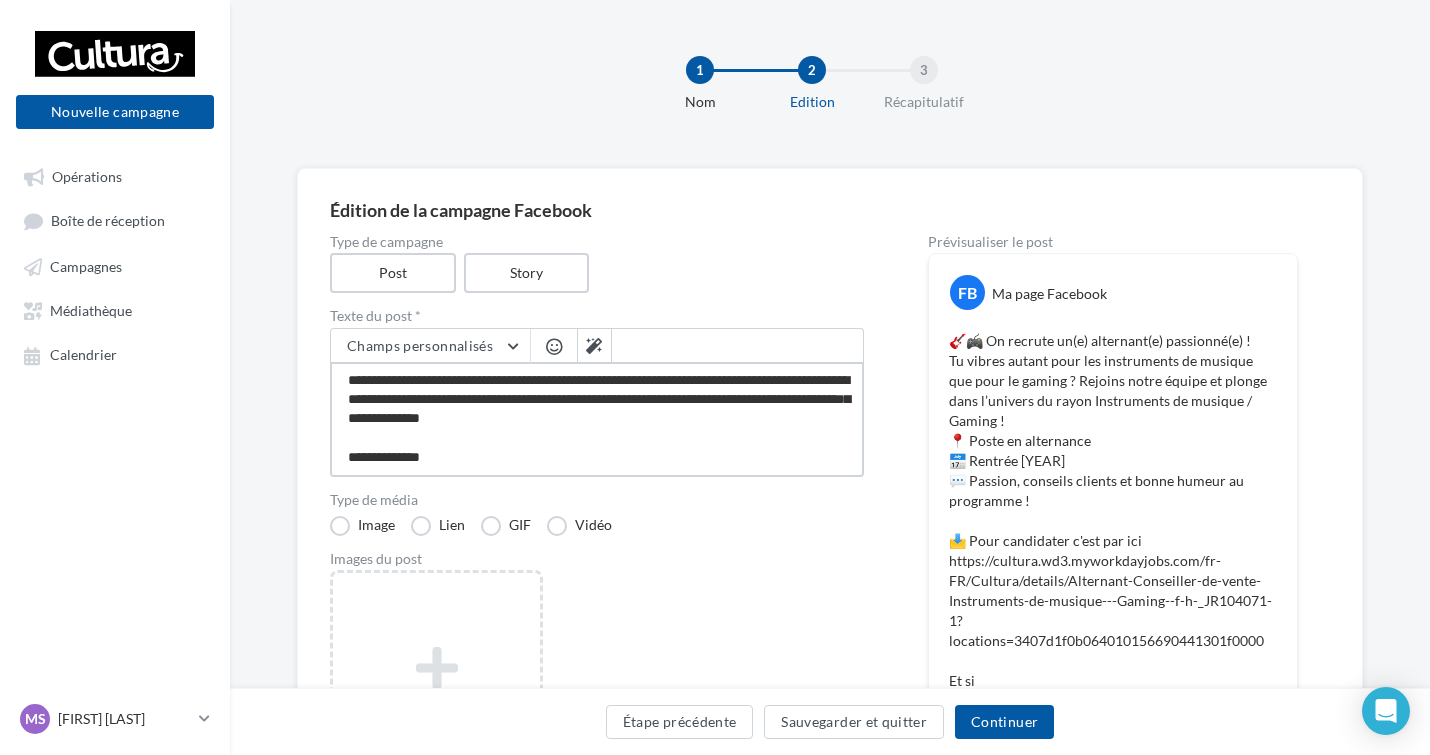 type on "**********" 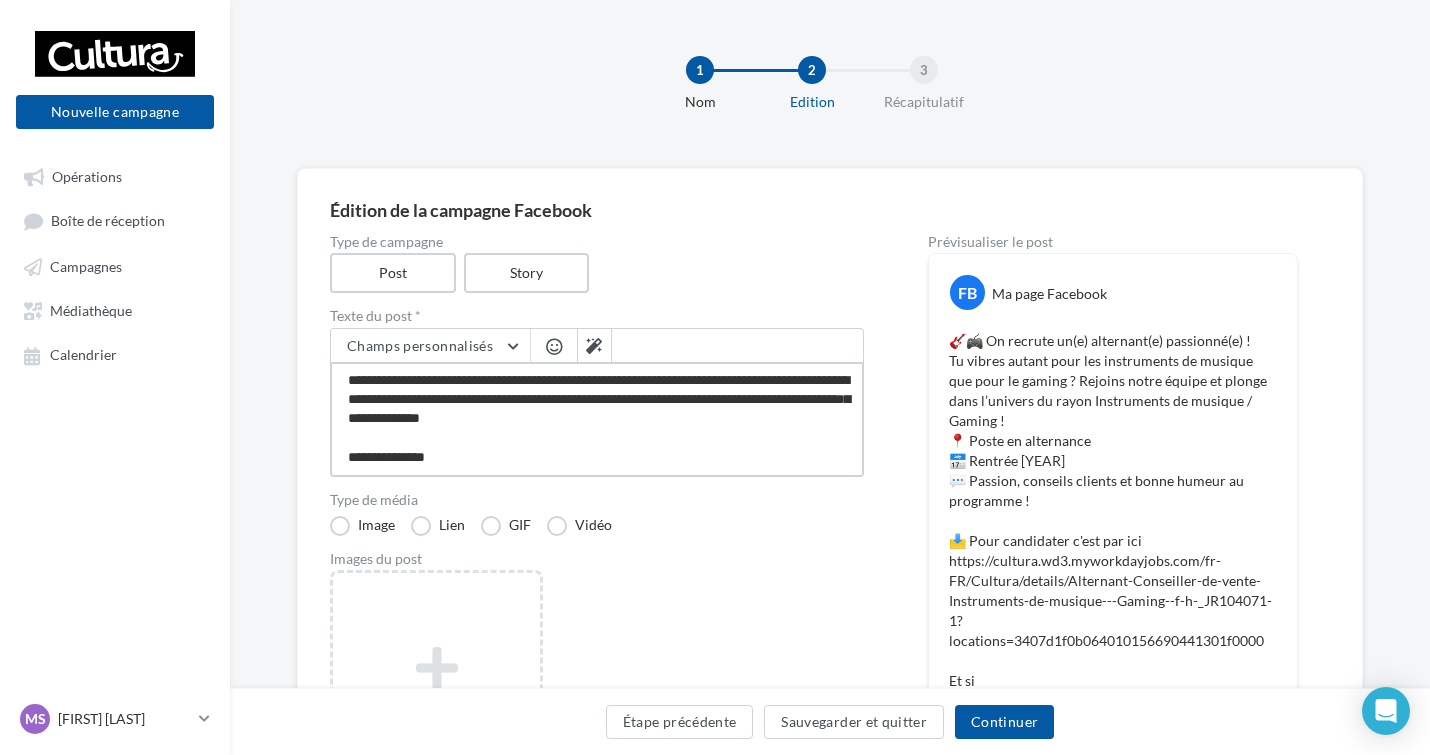 type on "**********" 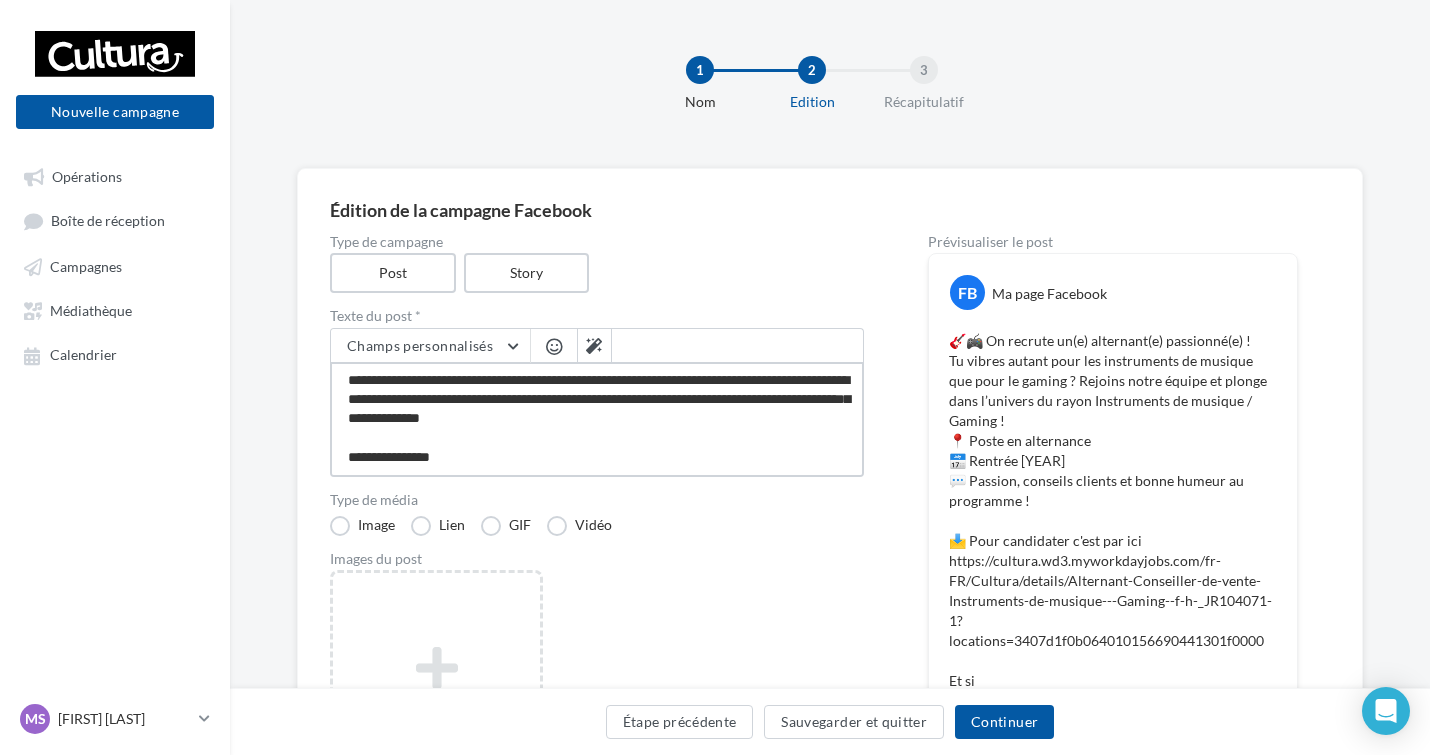 type on "**********" 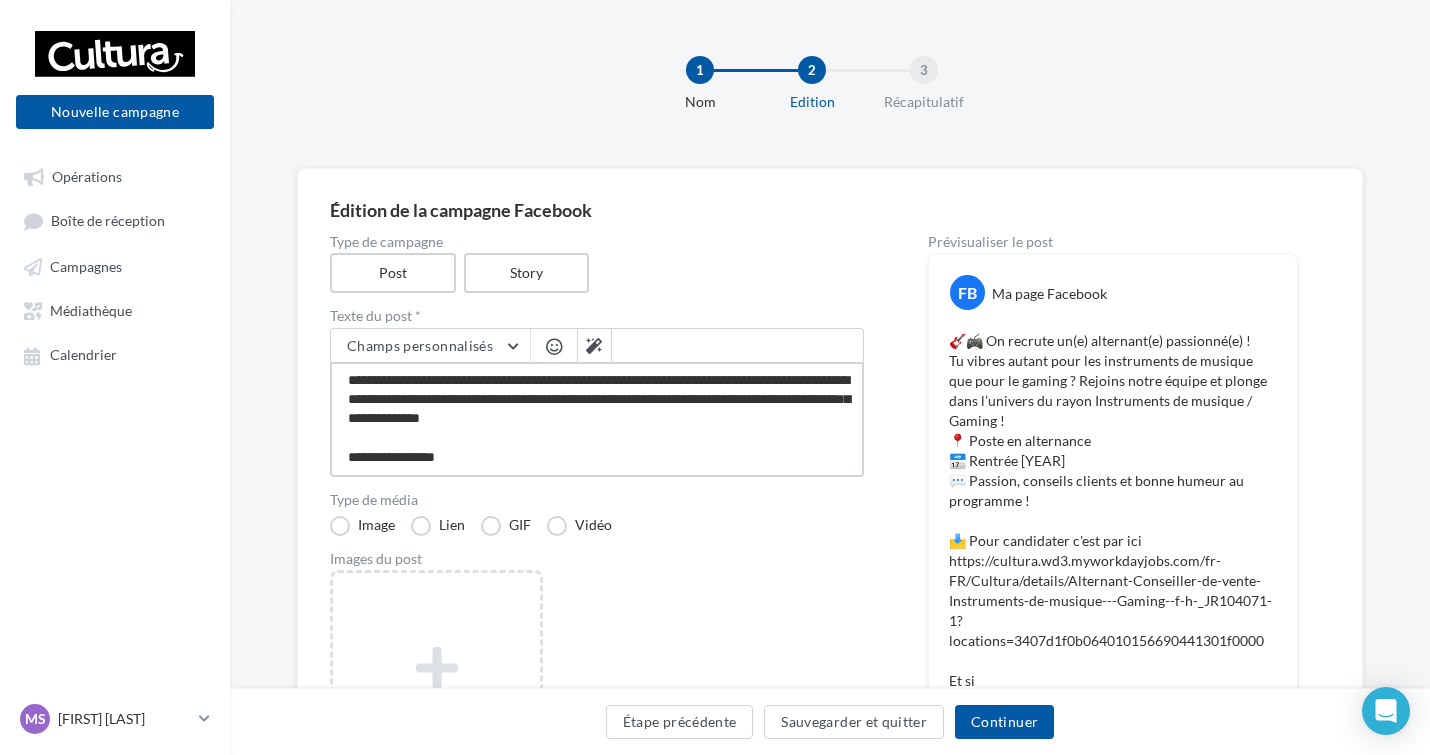 type on "**********" 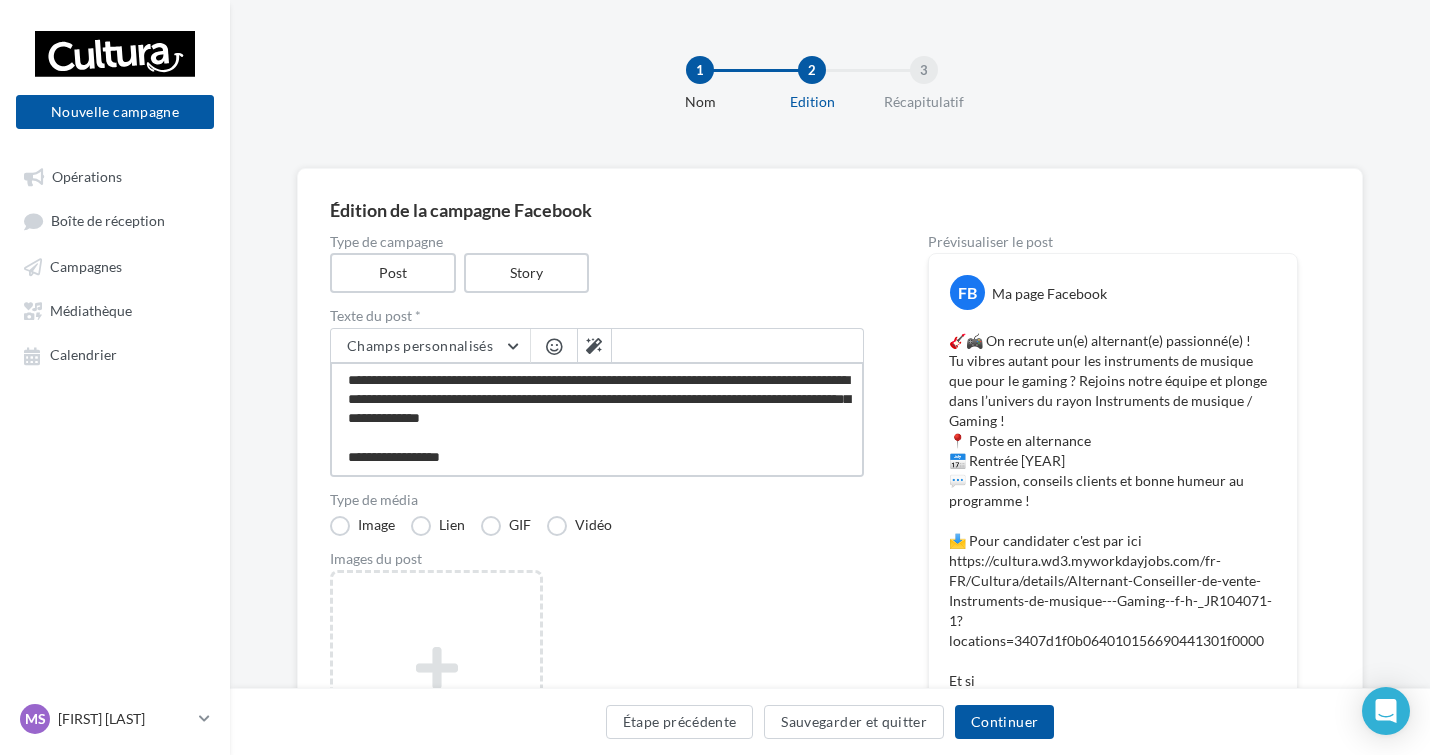 type on "**********" 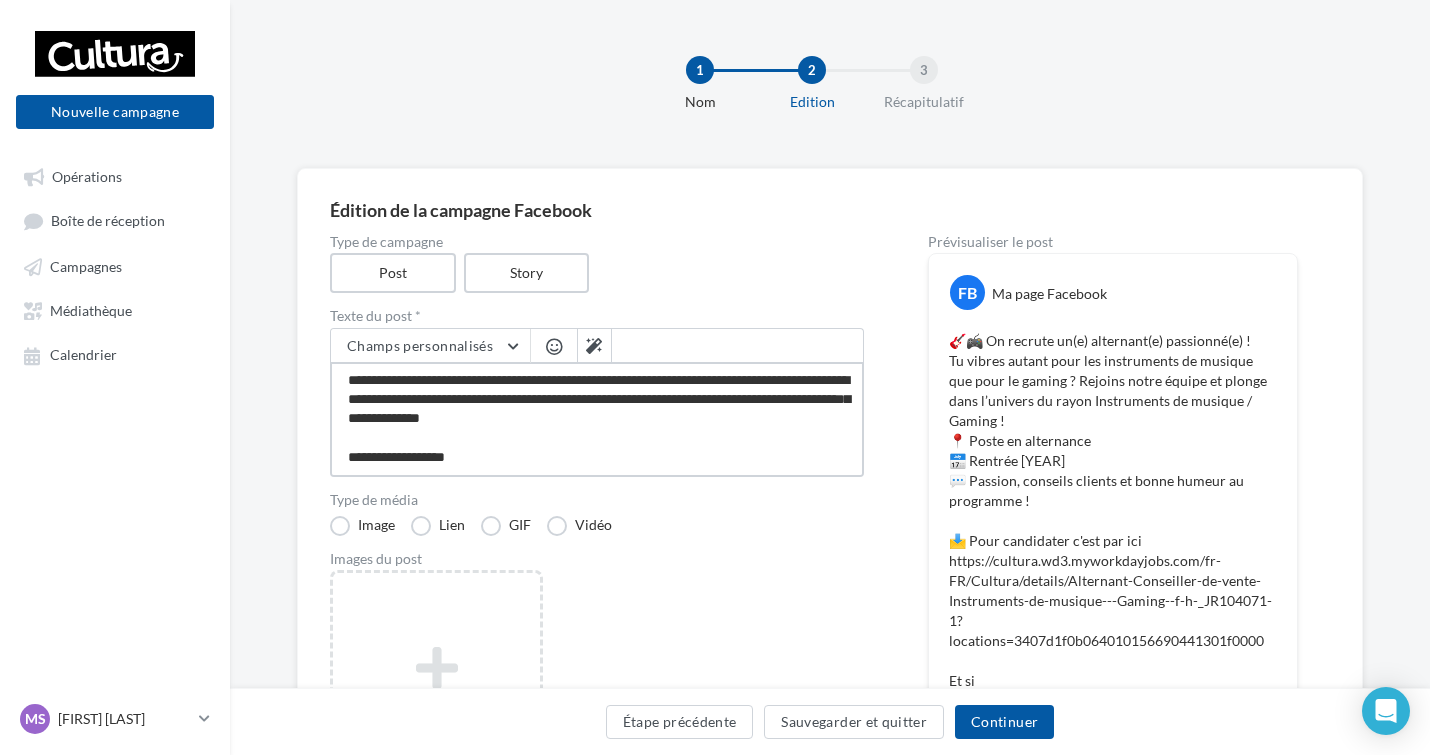 type on "**********" 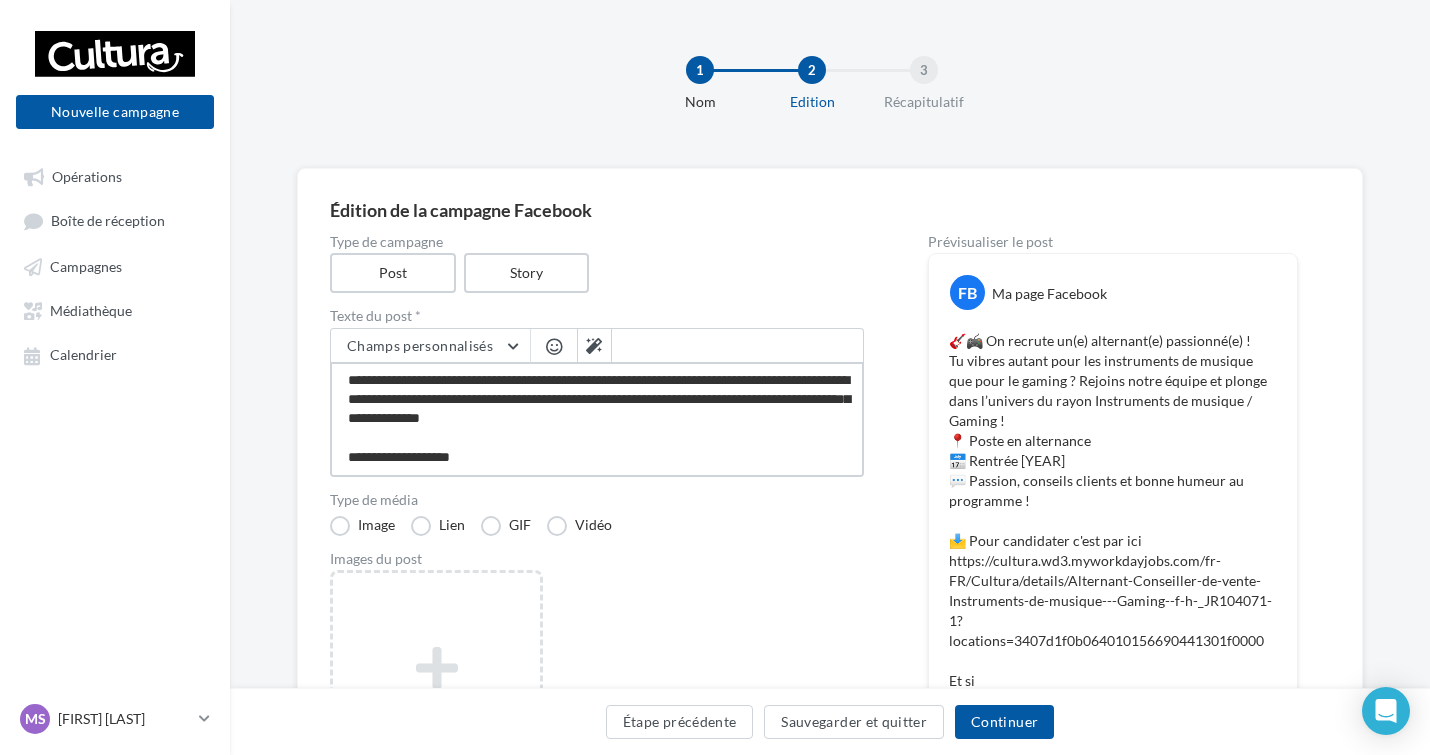 type on "**********" 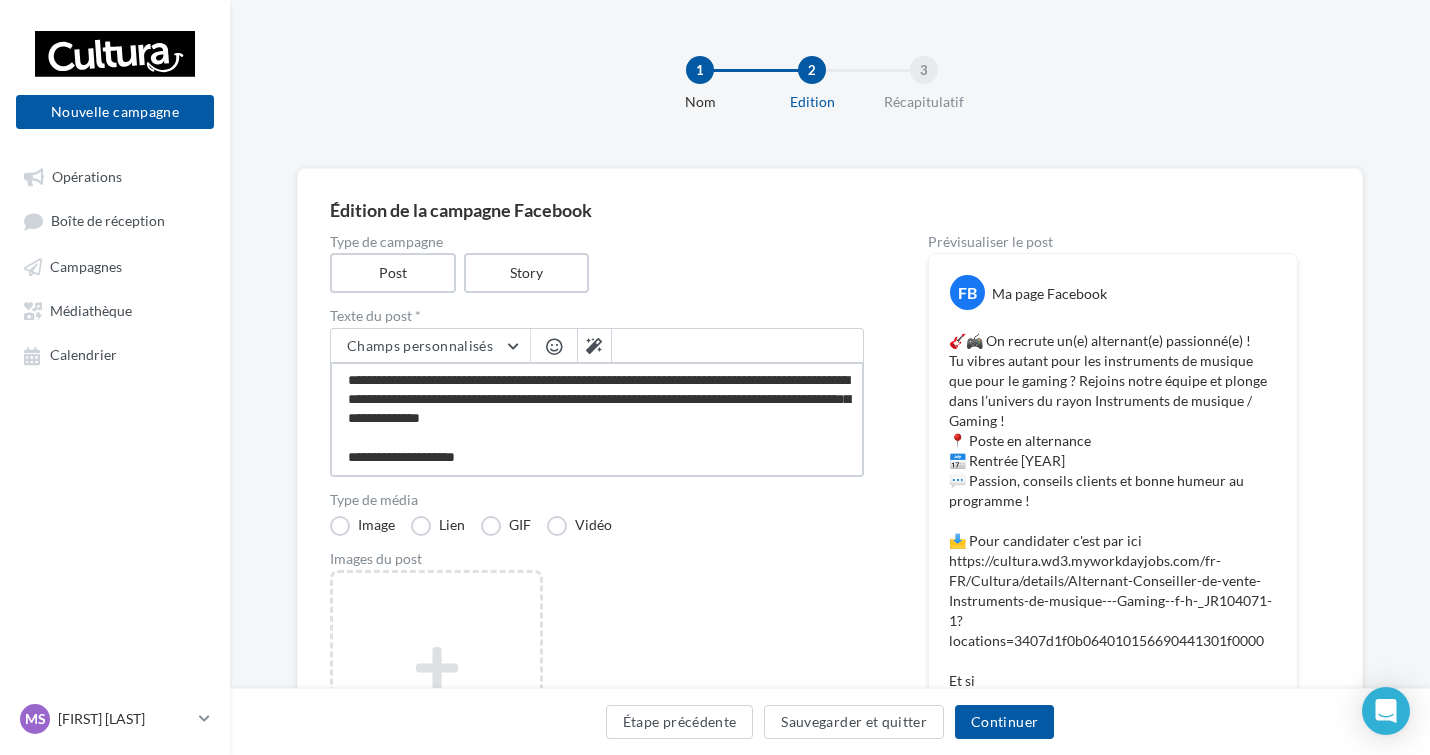 type on "**********" 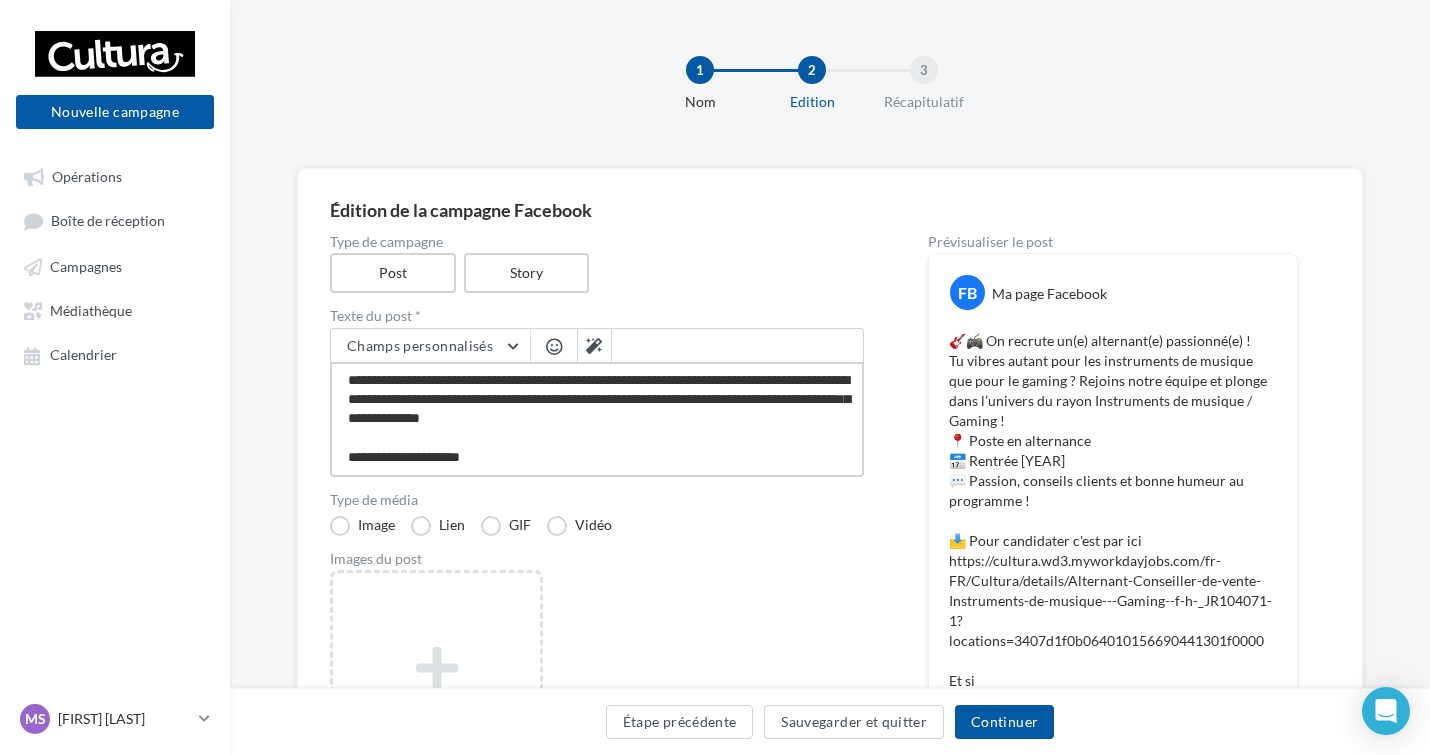 type on "**********" 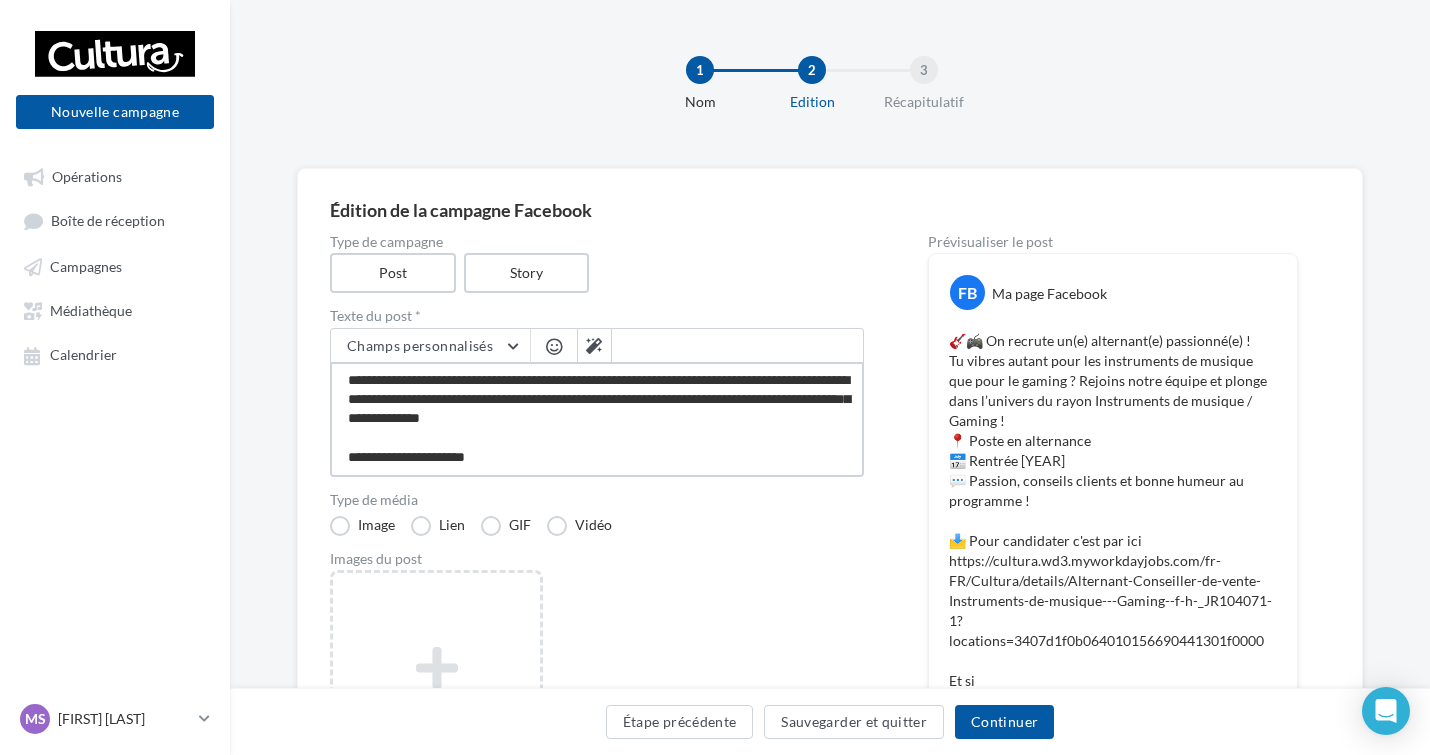 type on "**********" 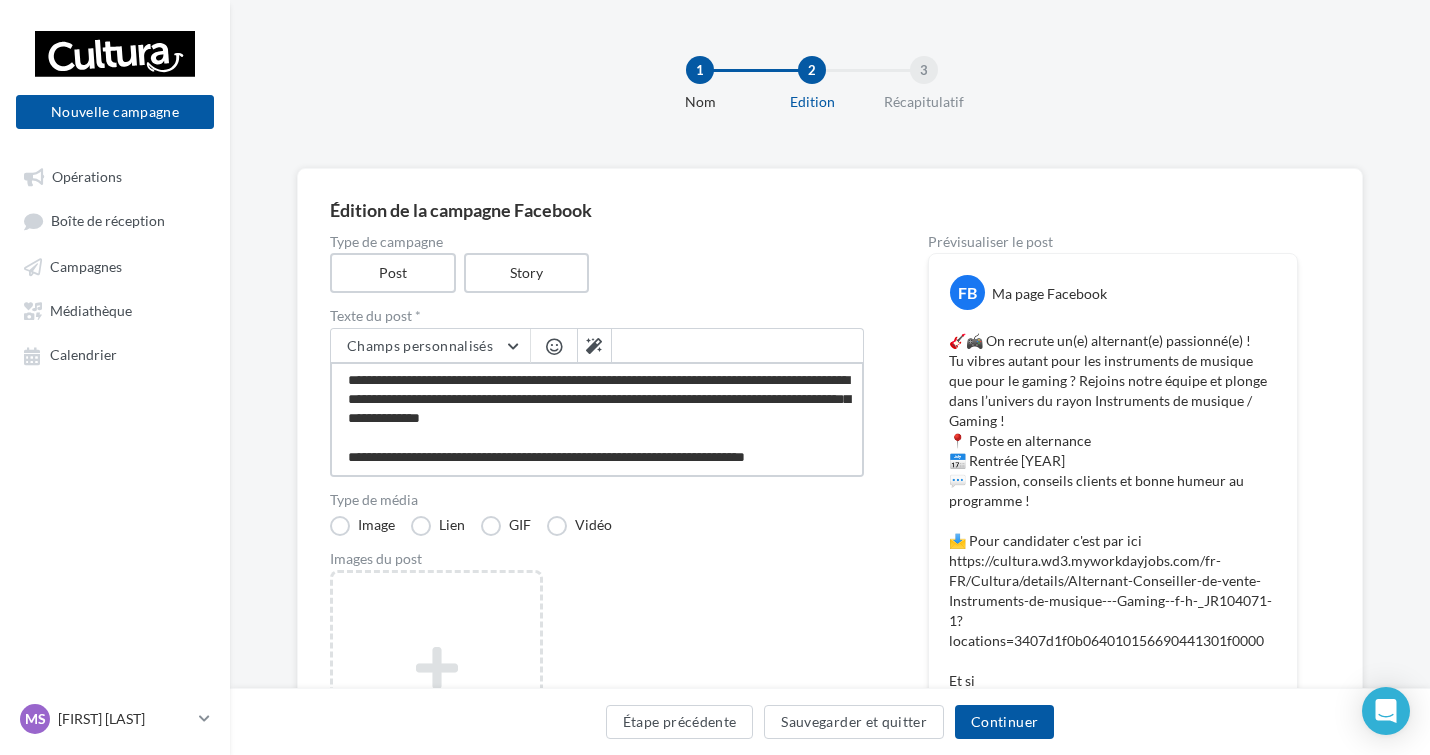 scroll, scrollTop: 166, scrollLeft: 0, axis: vertical 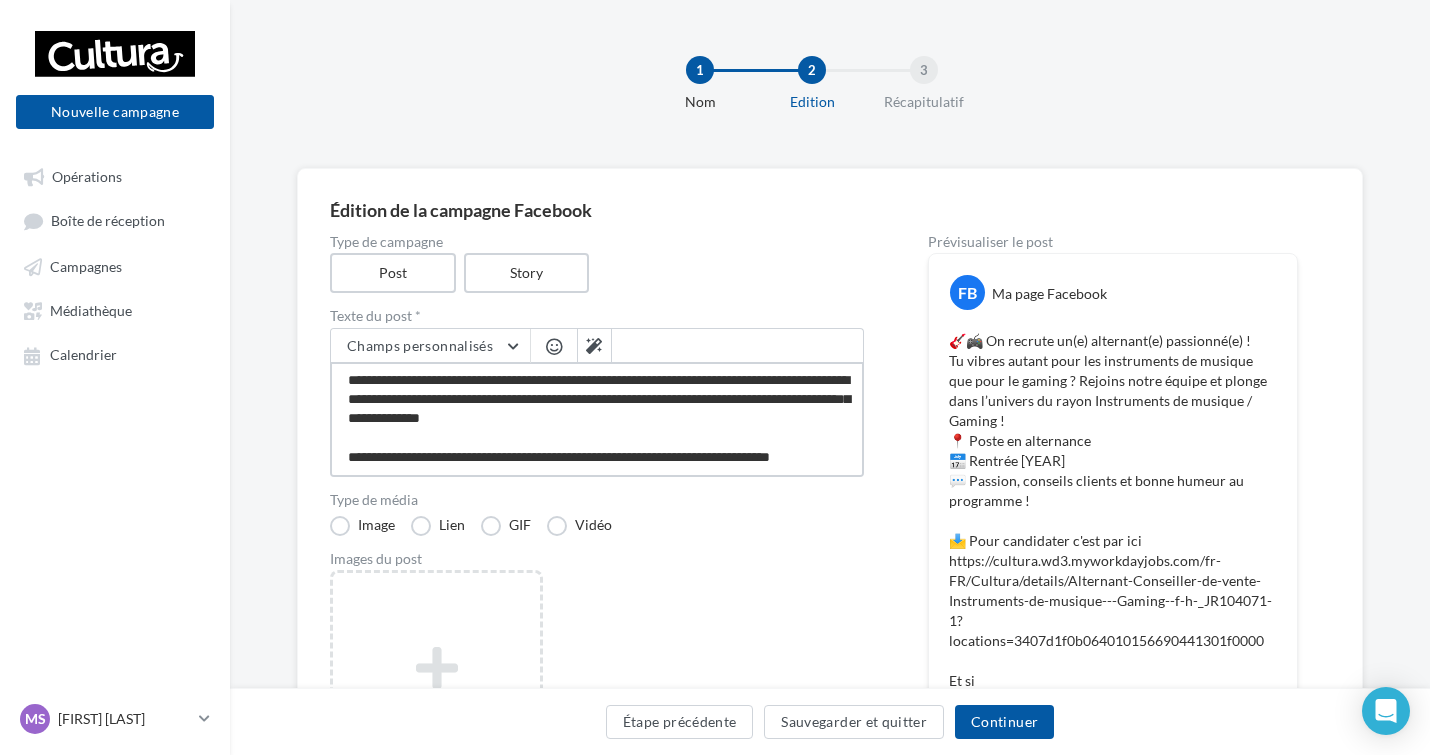 drag, startPoint x: 525, startPoint y: 462, endPoint x: 493, endPoint y: 481, distance: 37.215588 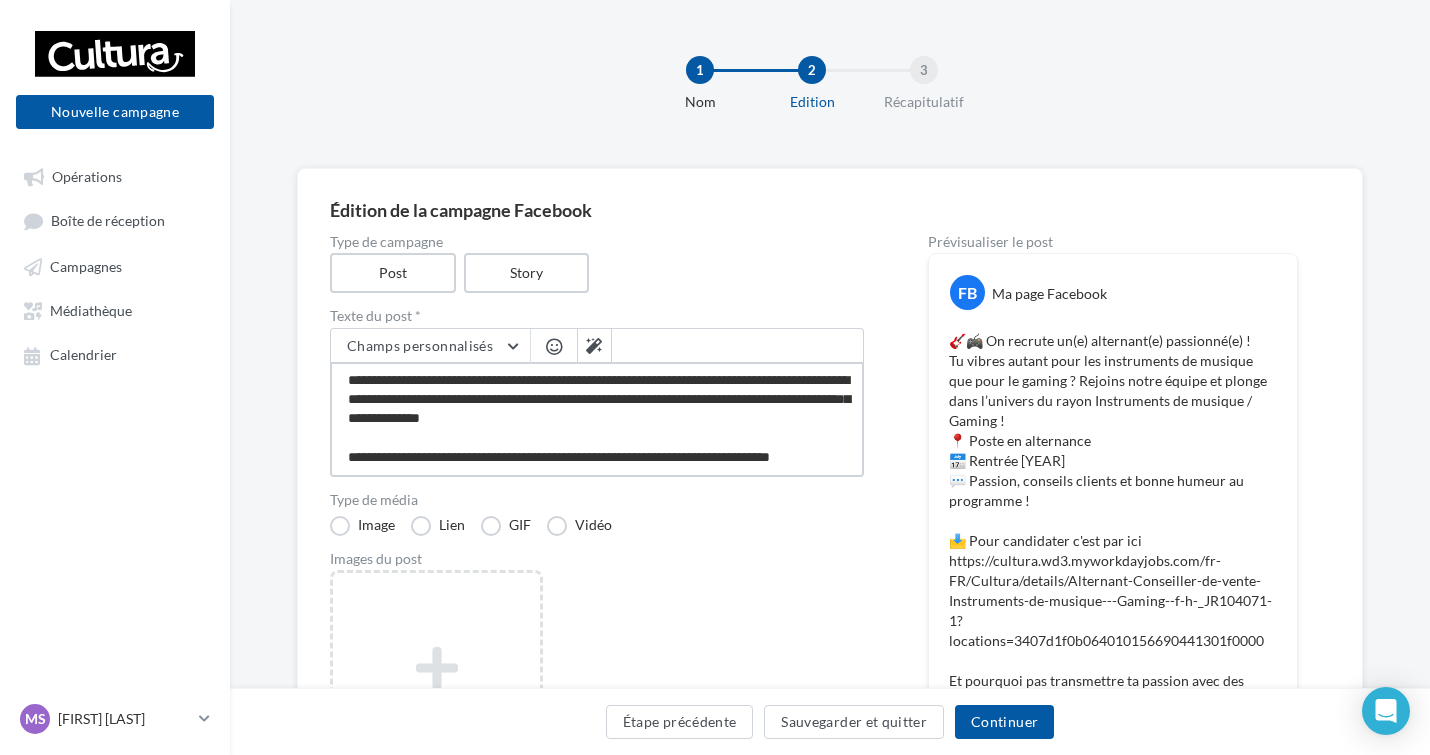 scroll, scrollTop: 0, scrollLeft: 0, axis: both 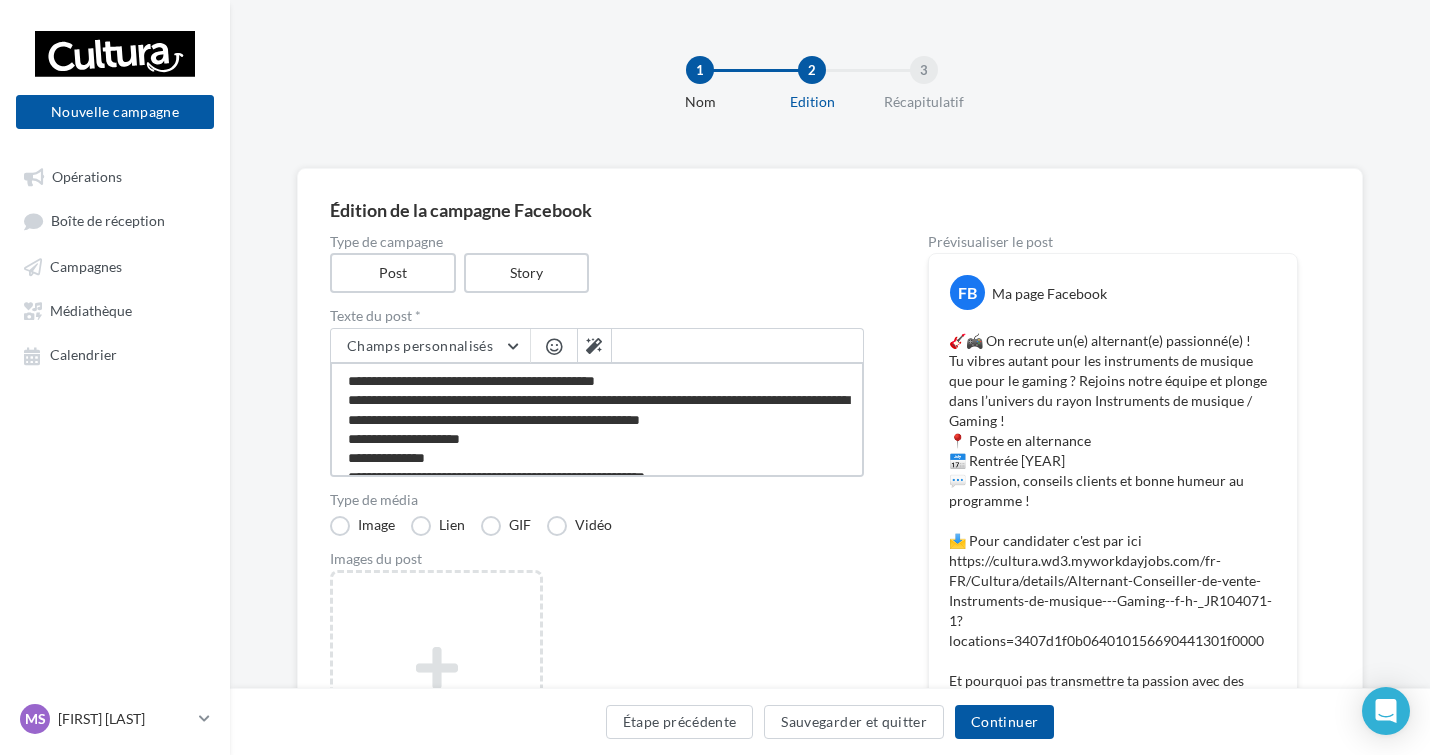 drag, startPoint x: 449, startPoint y: 463, endPoint x: 305, endPoint y: 289, distance: 225.85837 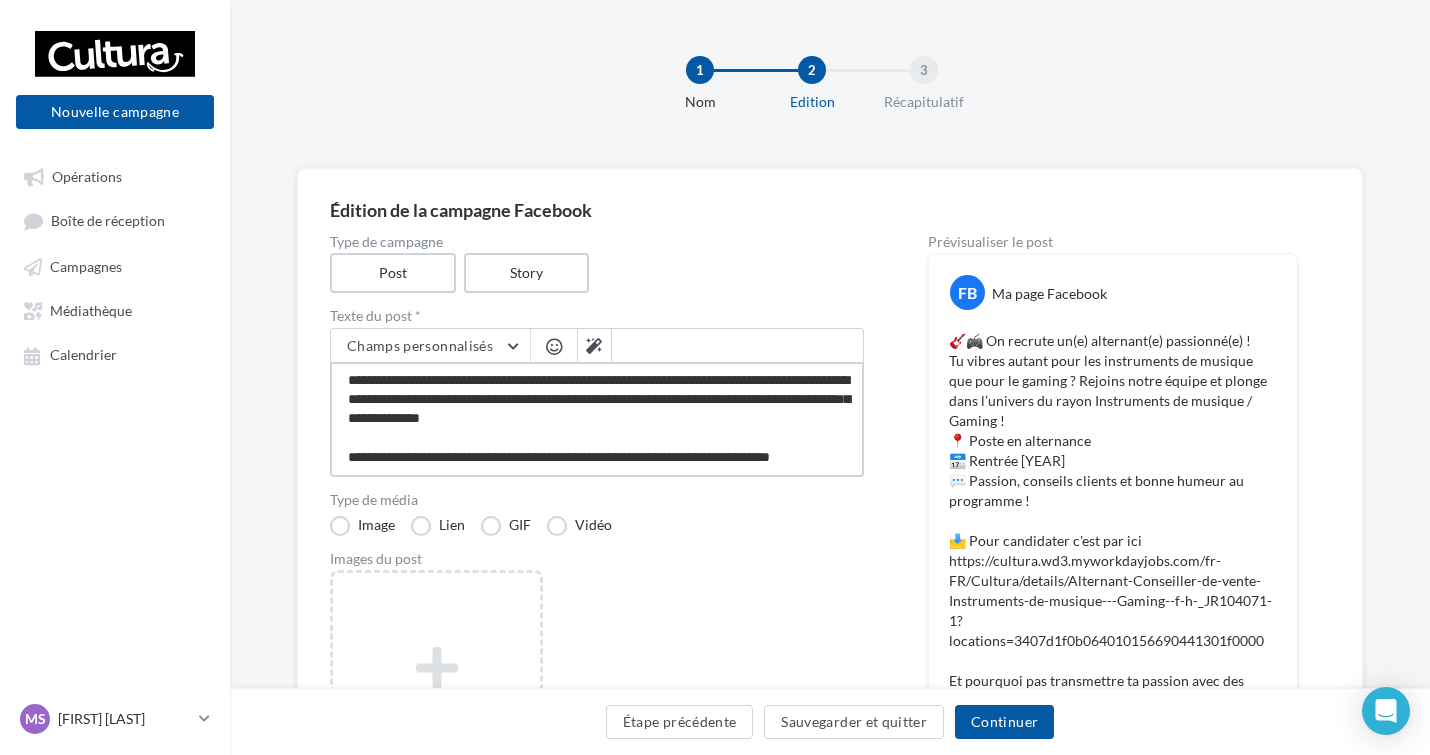 drag, startPoint x: 342, startPoint y: 379, endPoint x: 683, endPoint y: 552, distance: 382.37418 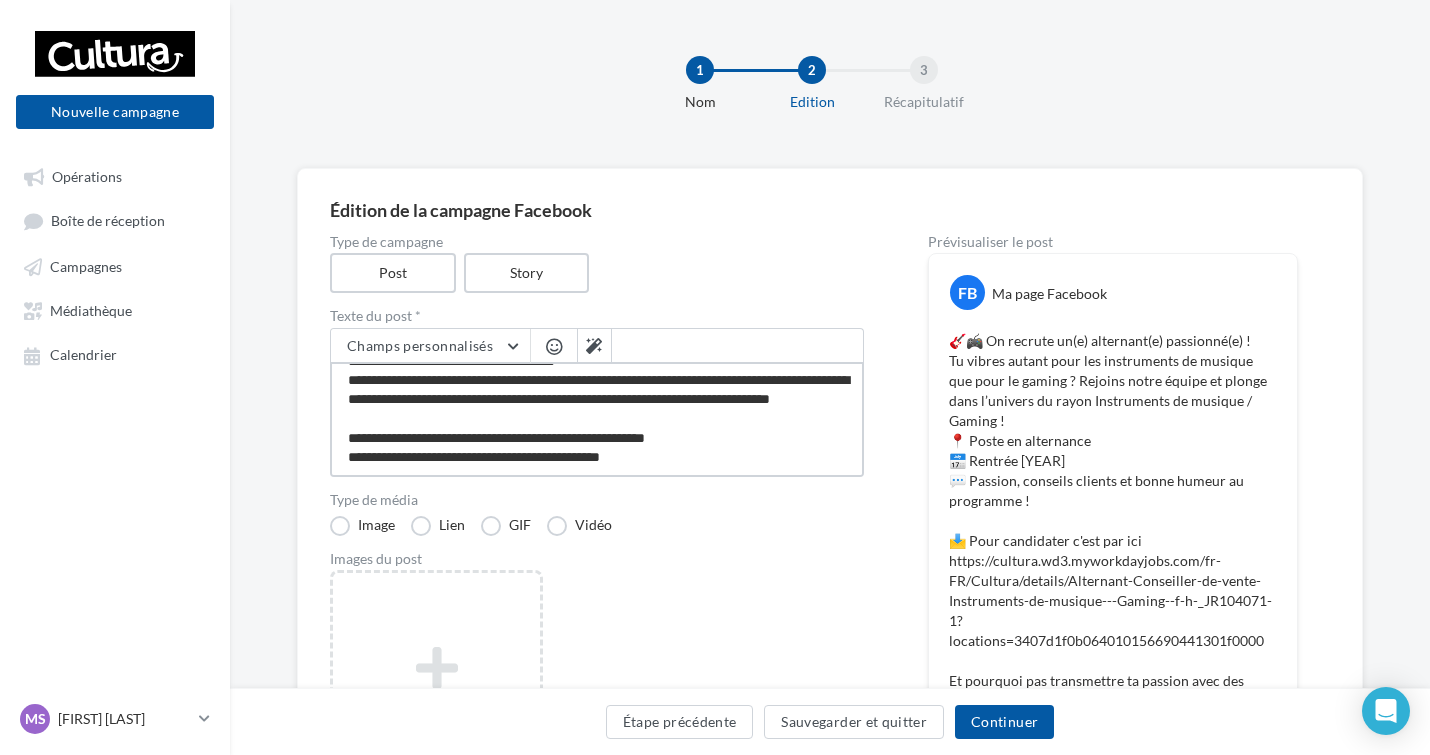 scroll, scrollTop: 185, scrollLeft: 0, axis: vertical 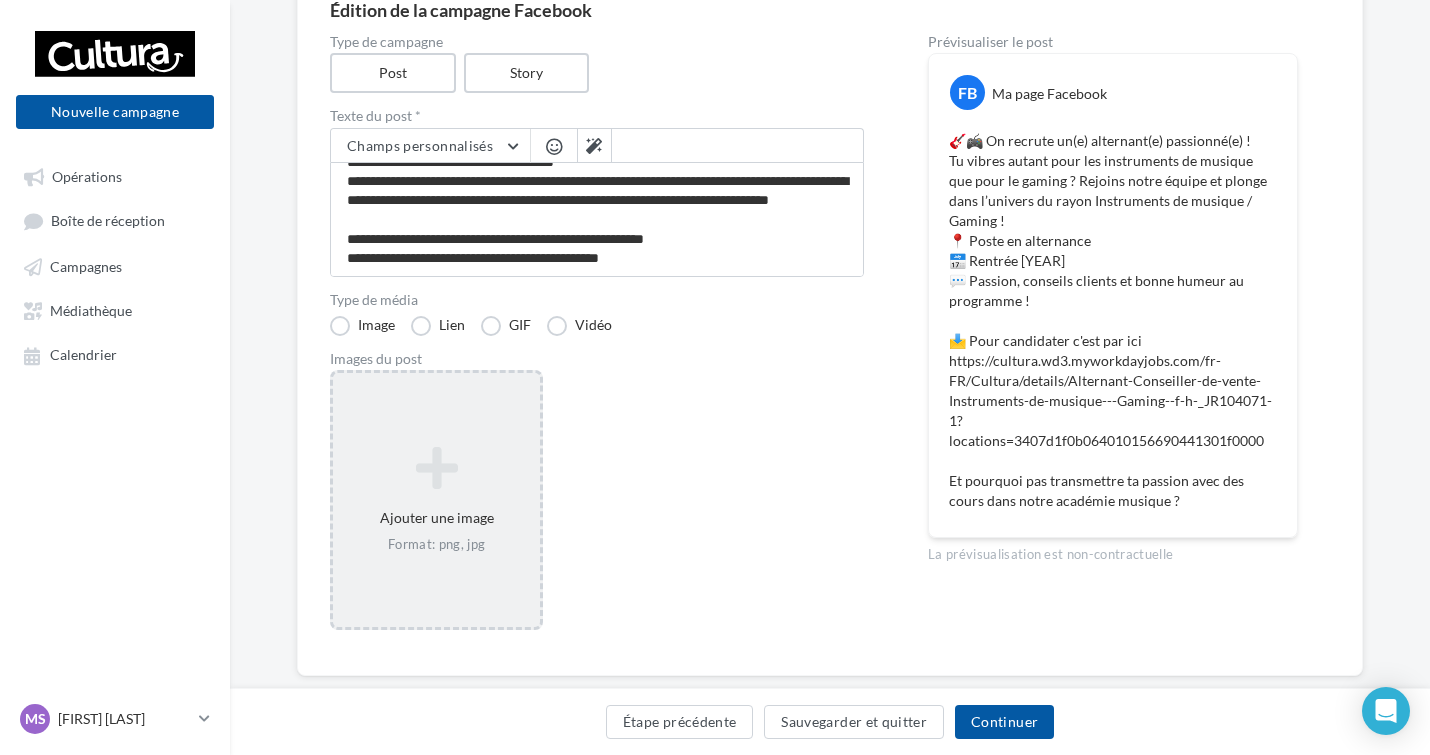 click on "Ajouter une image     Format: png, jpg" at bounding box center (436, 500) 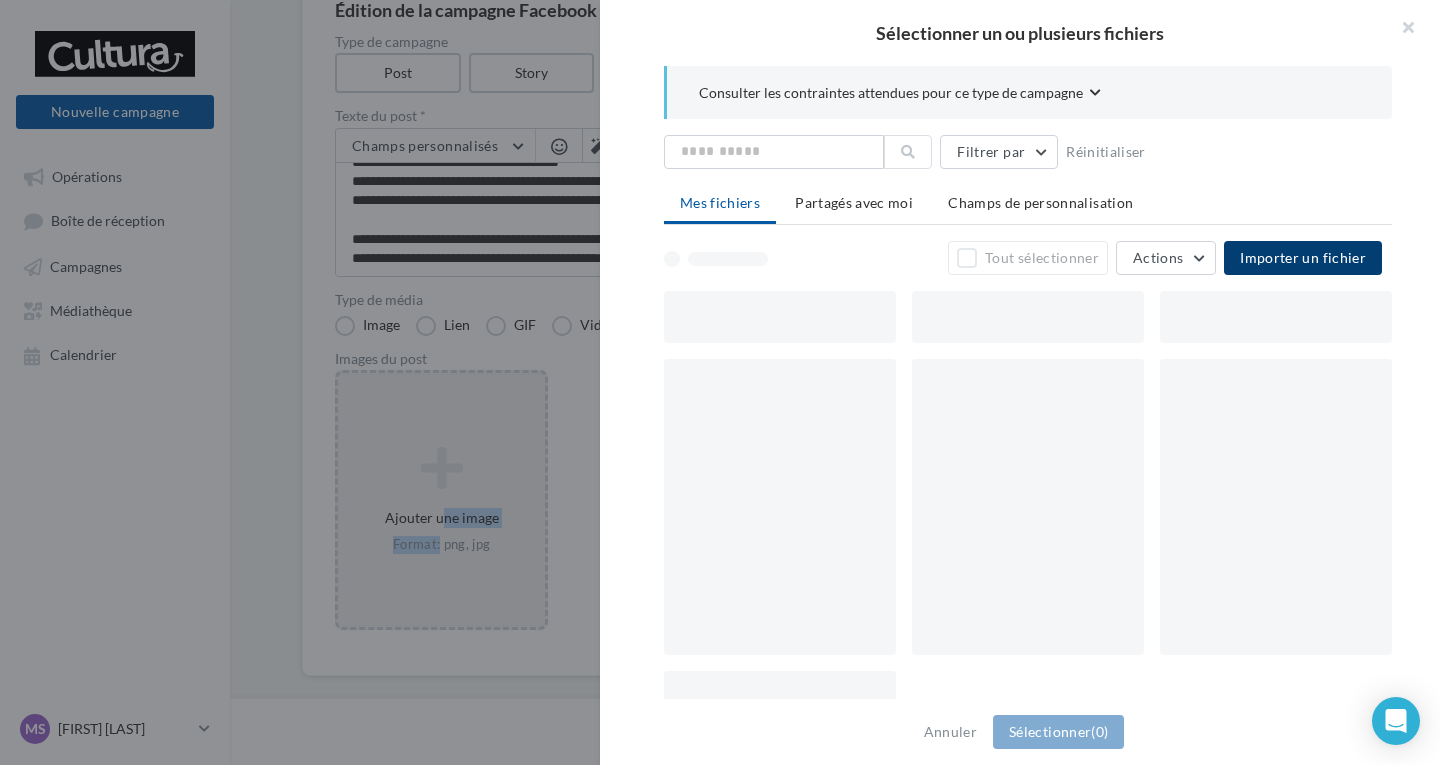 click on "Importer un fichier" at bounding box center [1303, 257] 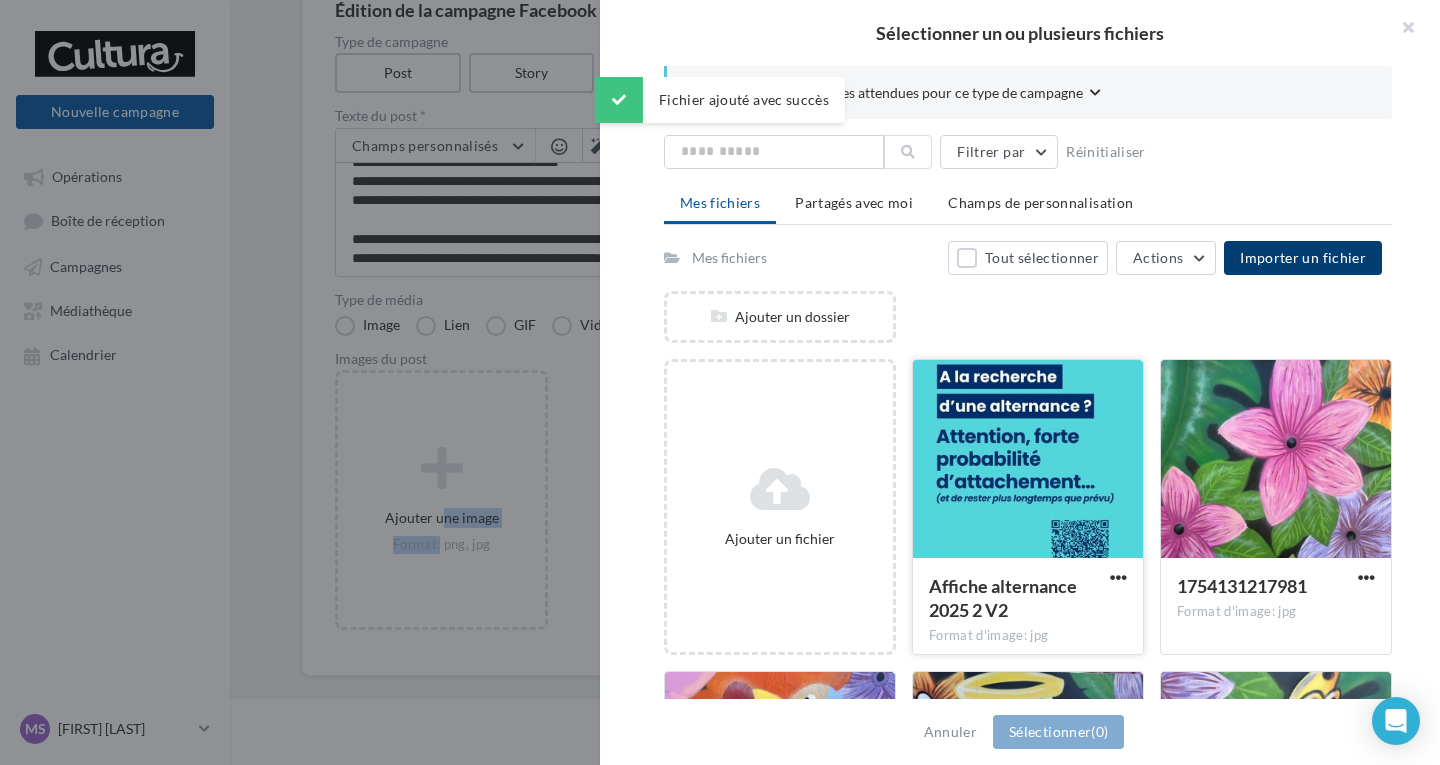 click at bounding box center [1028, 460] 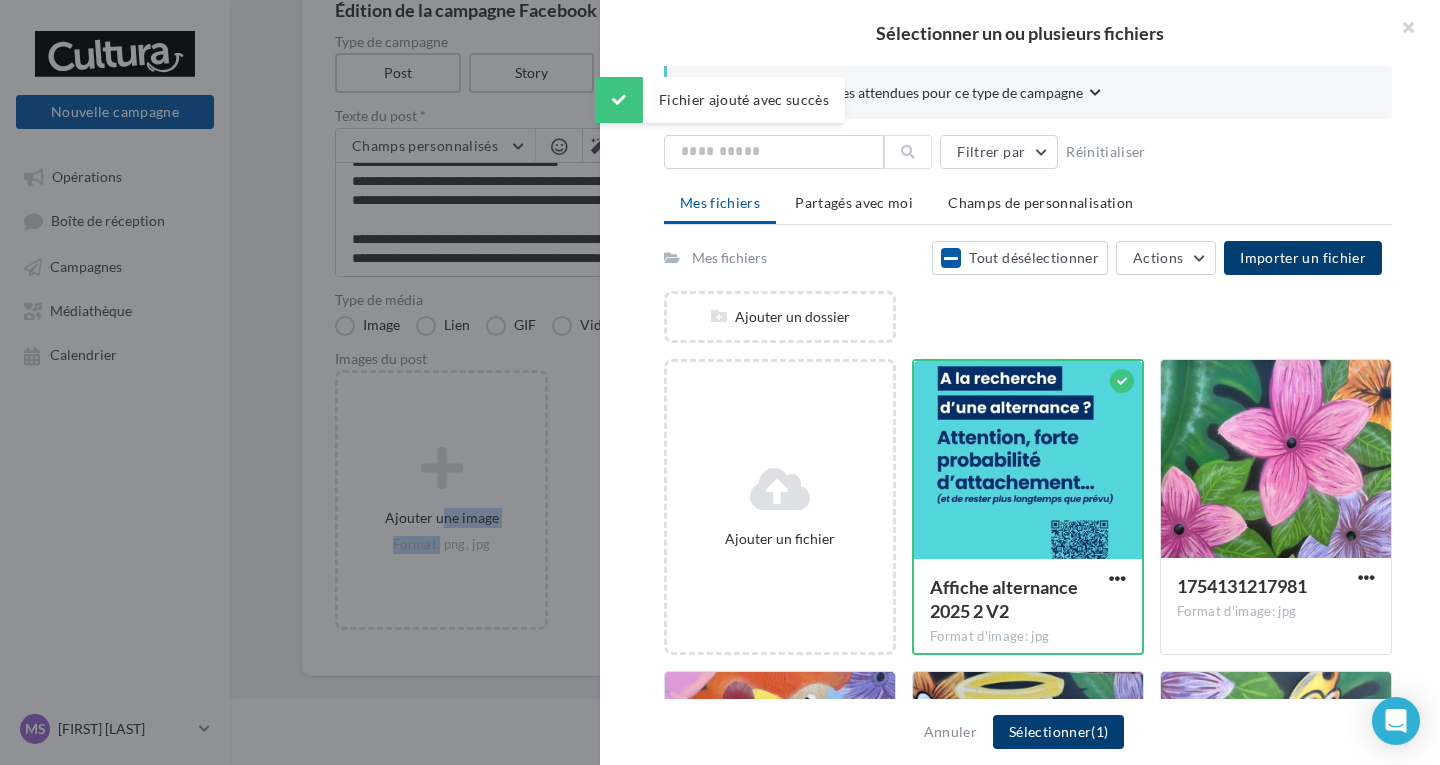 click on "Sélectionner   (1)" at bounding box center [1058, 732] 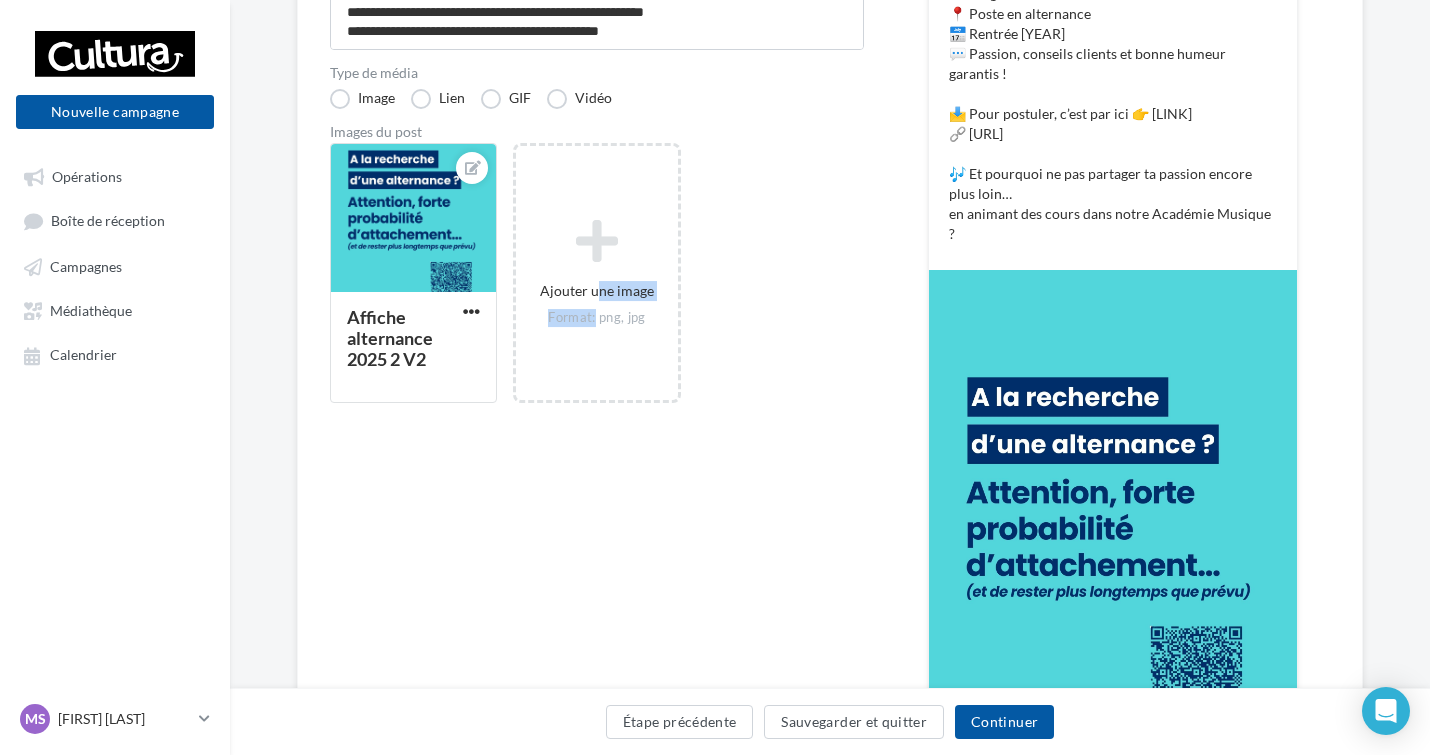 scroll, scrollTop: 696, scrollLeft: 0, axis: vertical 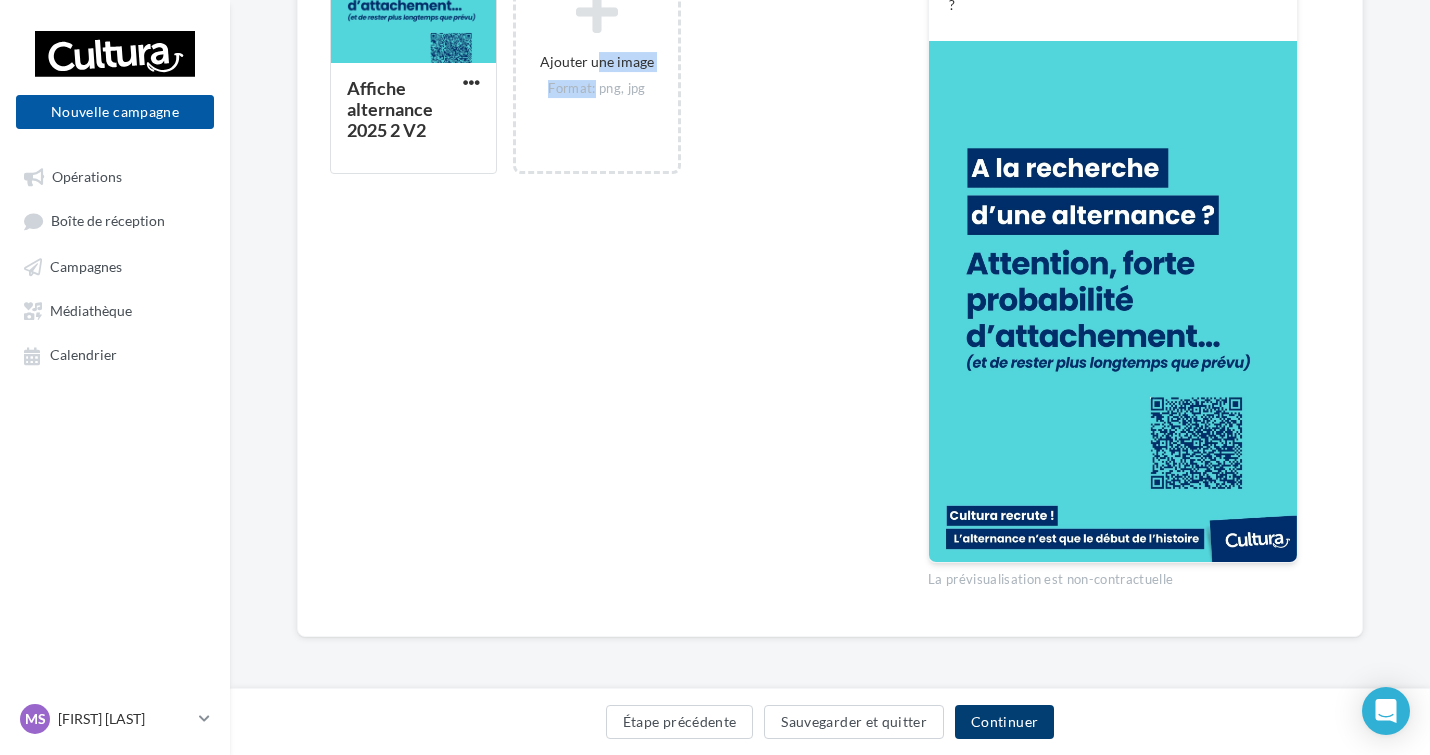 click on "Continuer" at bounding box center [1004, 722] 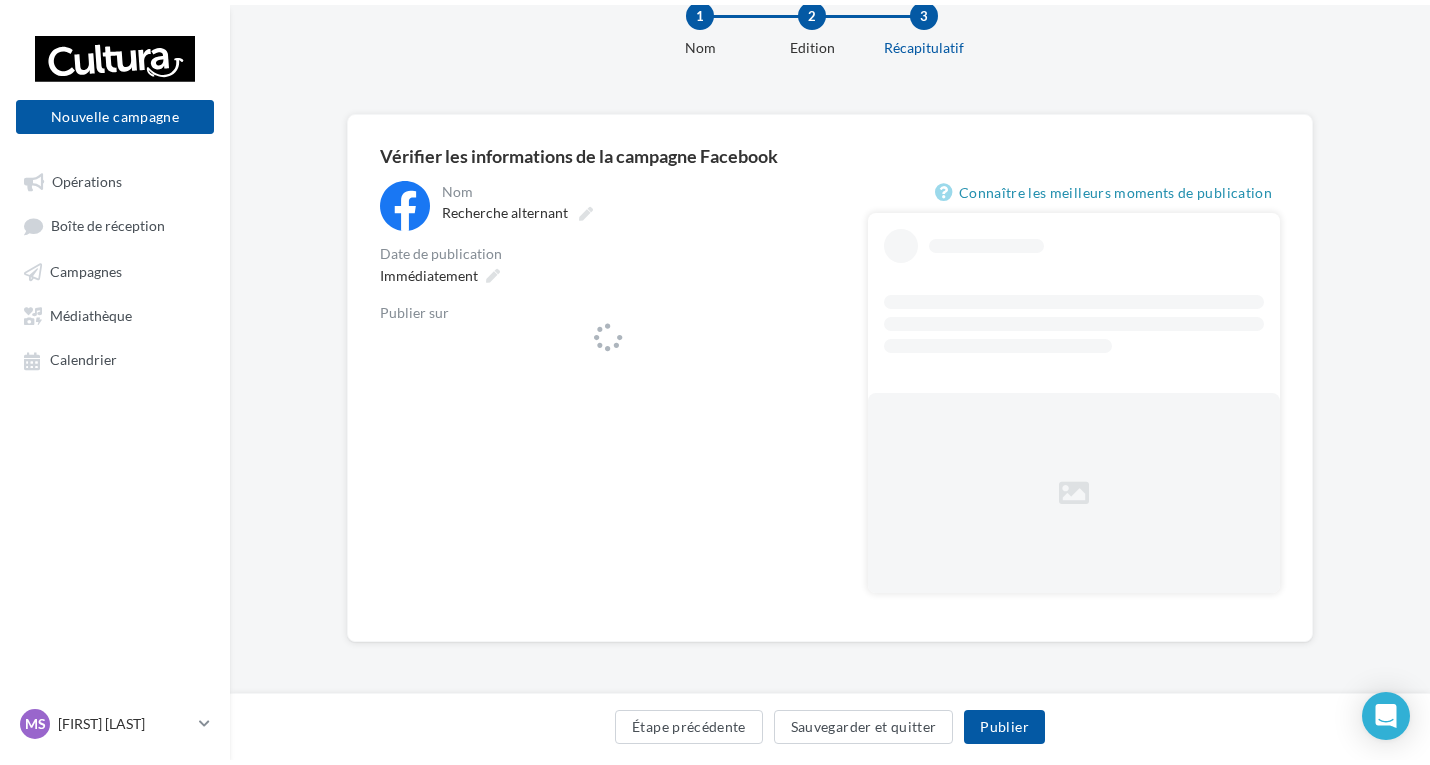 scroll, scrollTop: 0, scrollLeft: 0, axis: both 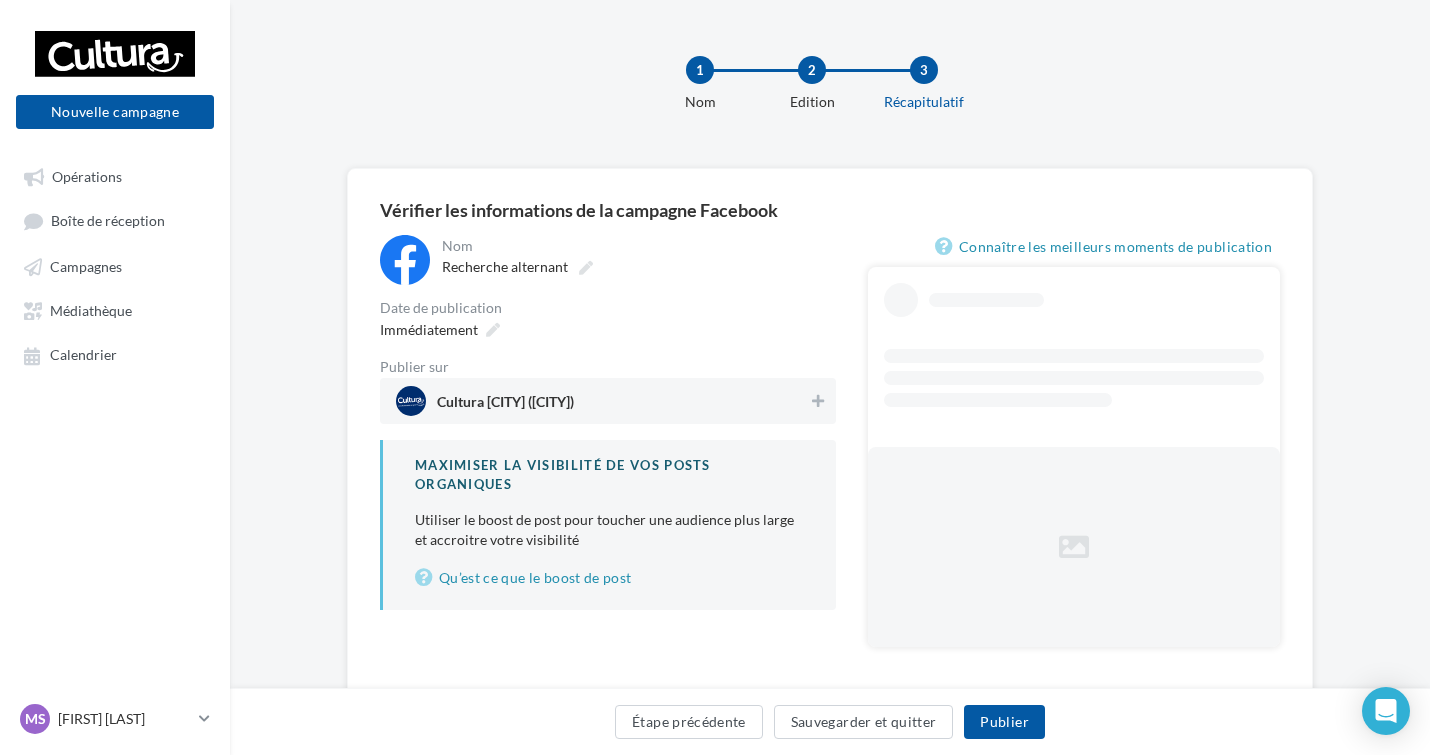 click on "Cultura La Teste-de-Buch (La Teste-de-Buch)" at bounding box center (602, 401) 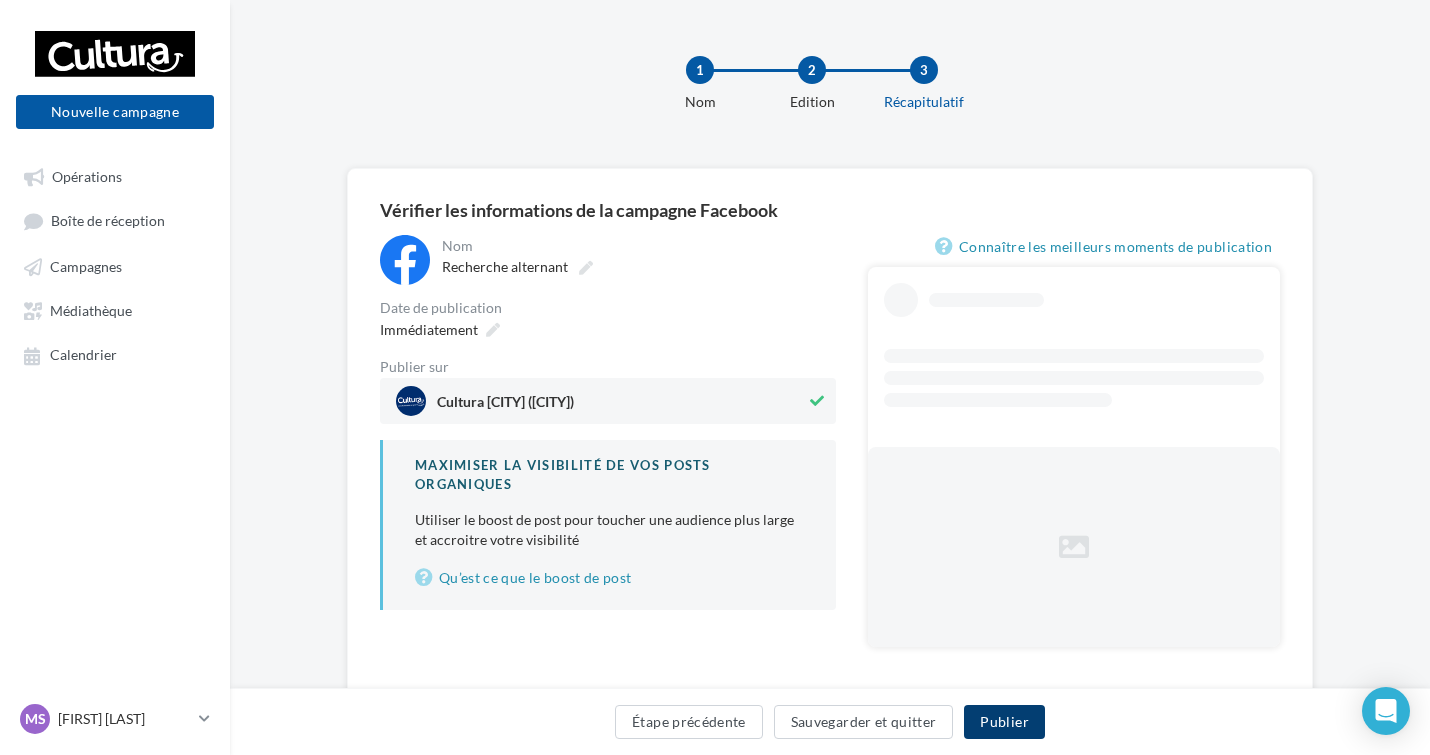 click on "Publier" at bounding box center (1004, 722) 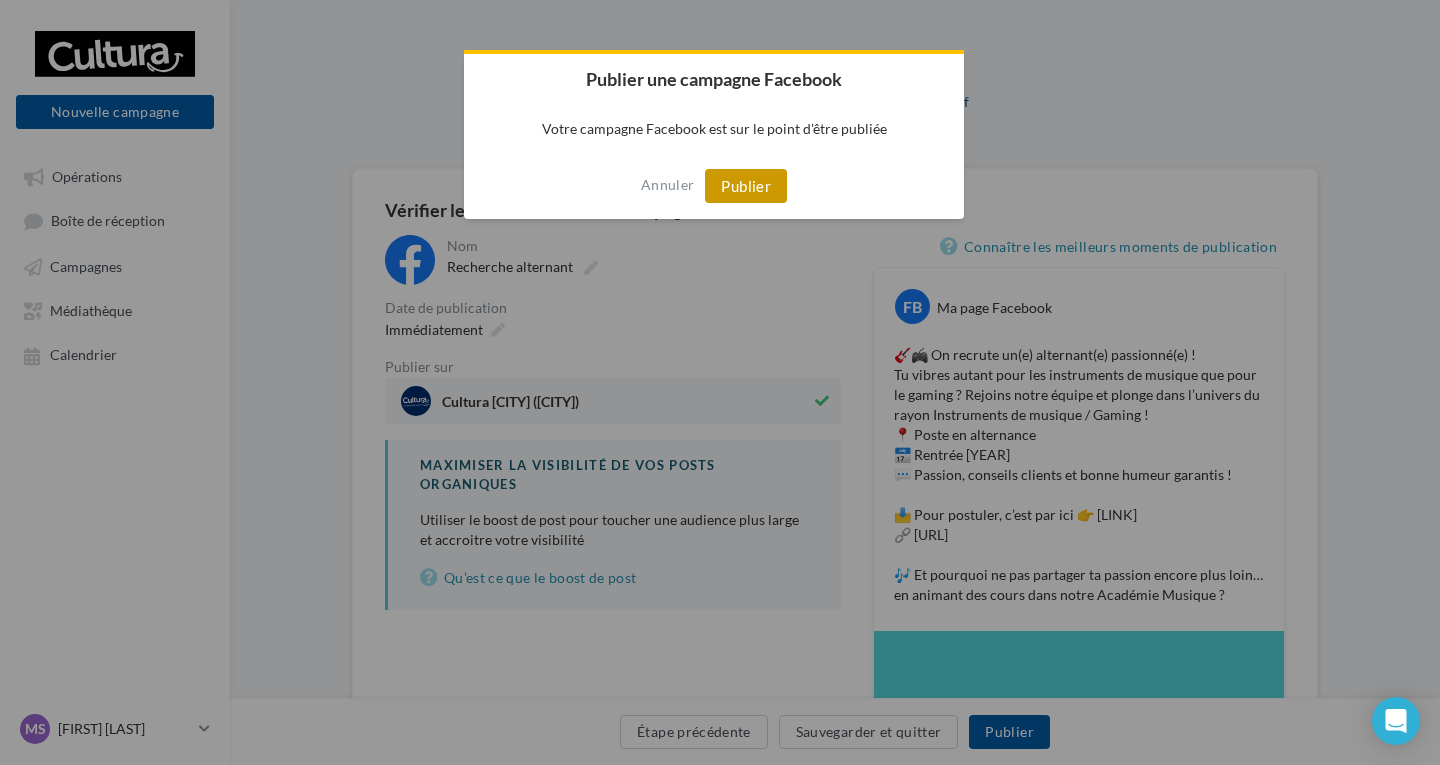 click on "Publier" at bounding box center (746, 186) 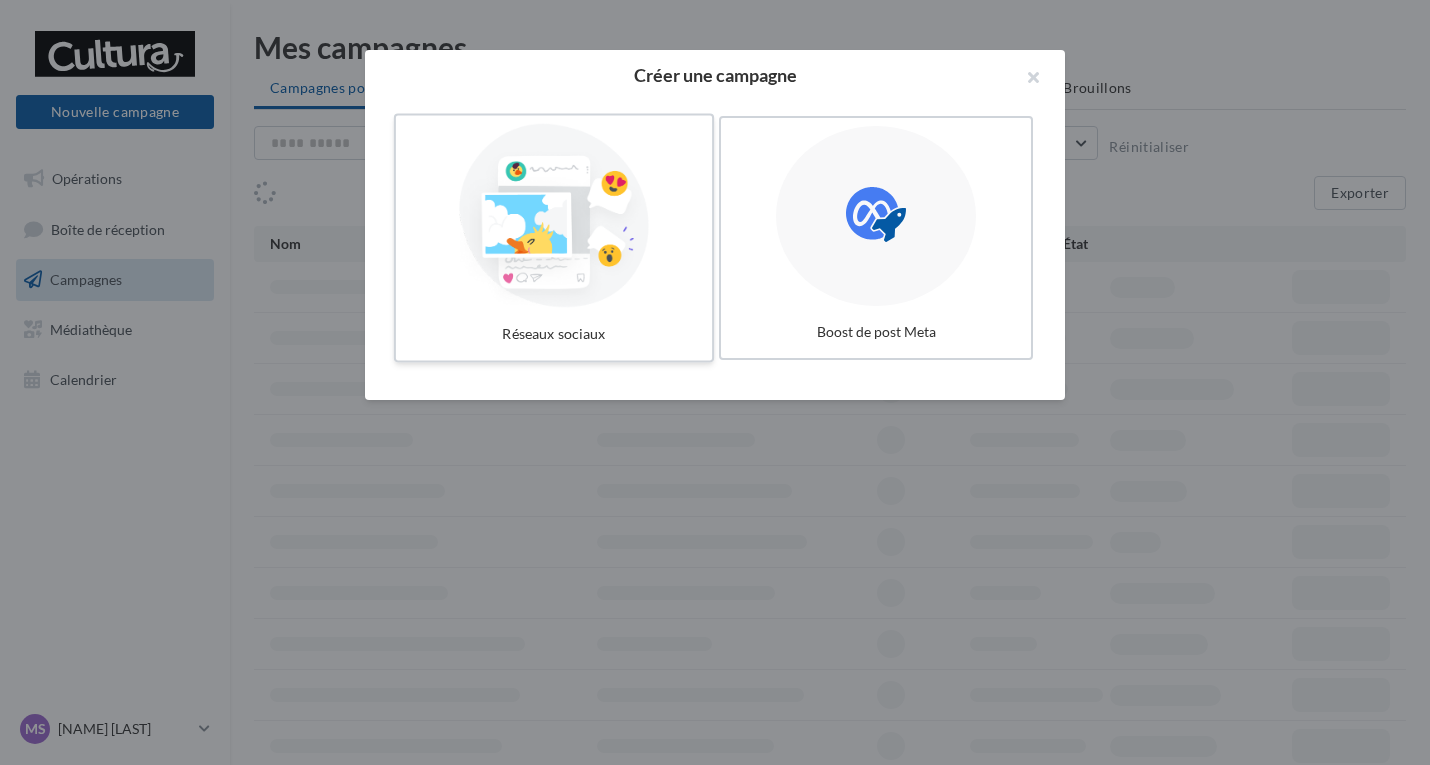 scroll, scrollTop: 0, scrollLeft: 0, axis: both 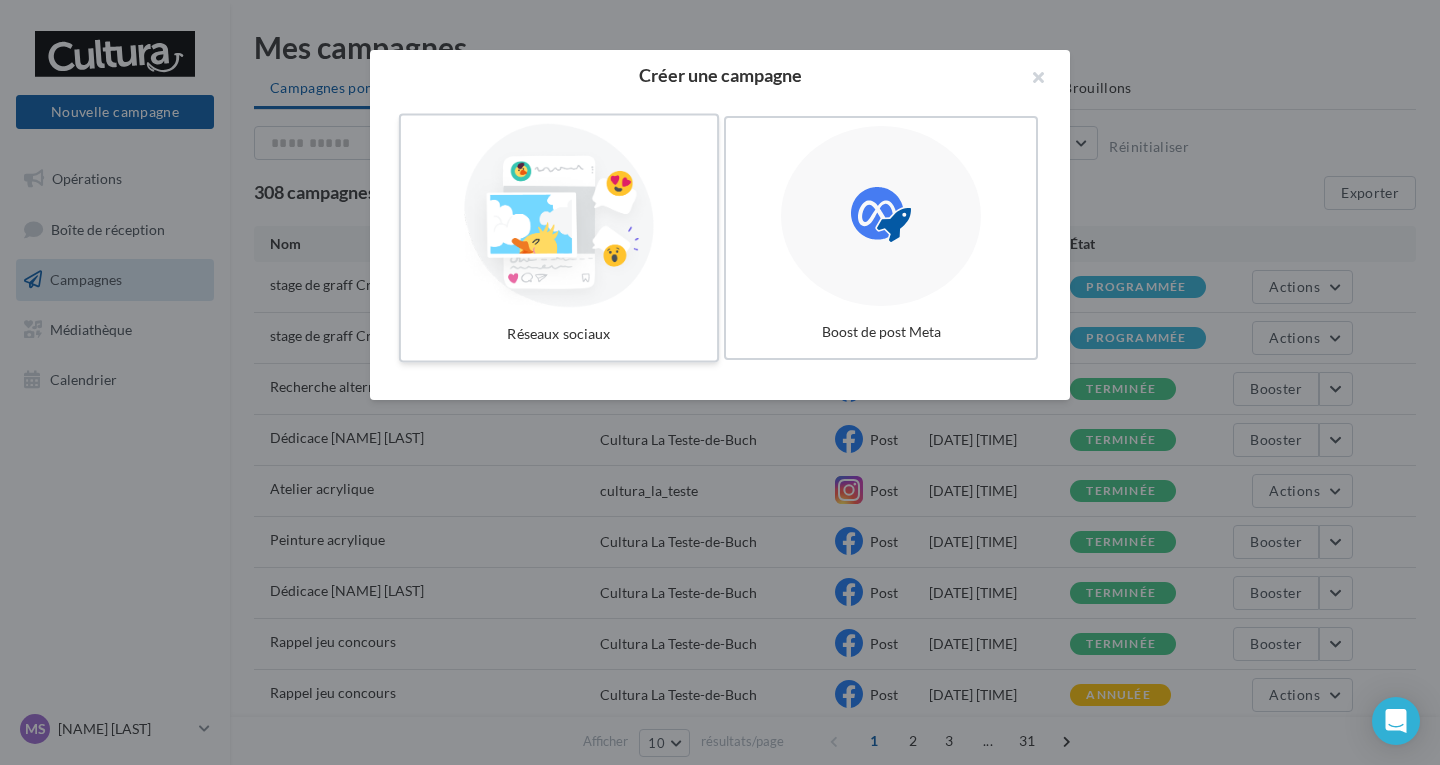 click at bounding box center [559, 216] 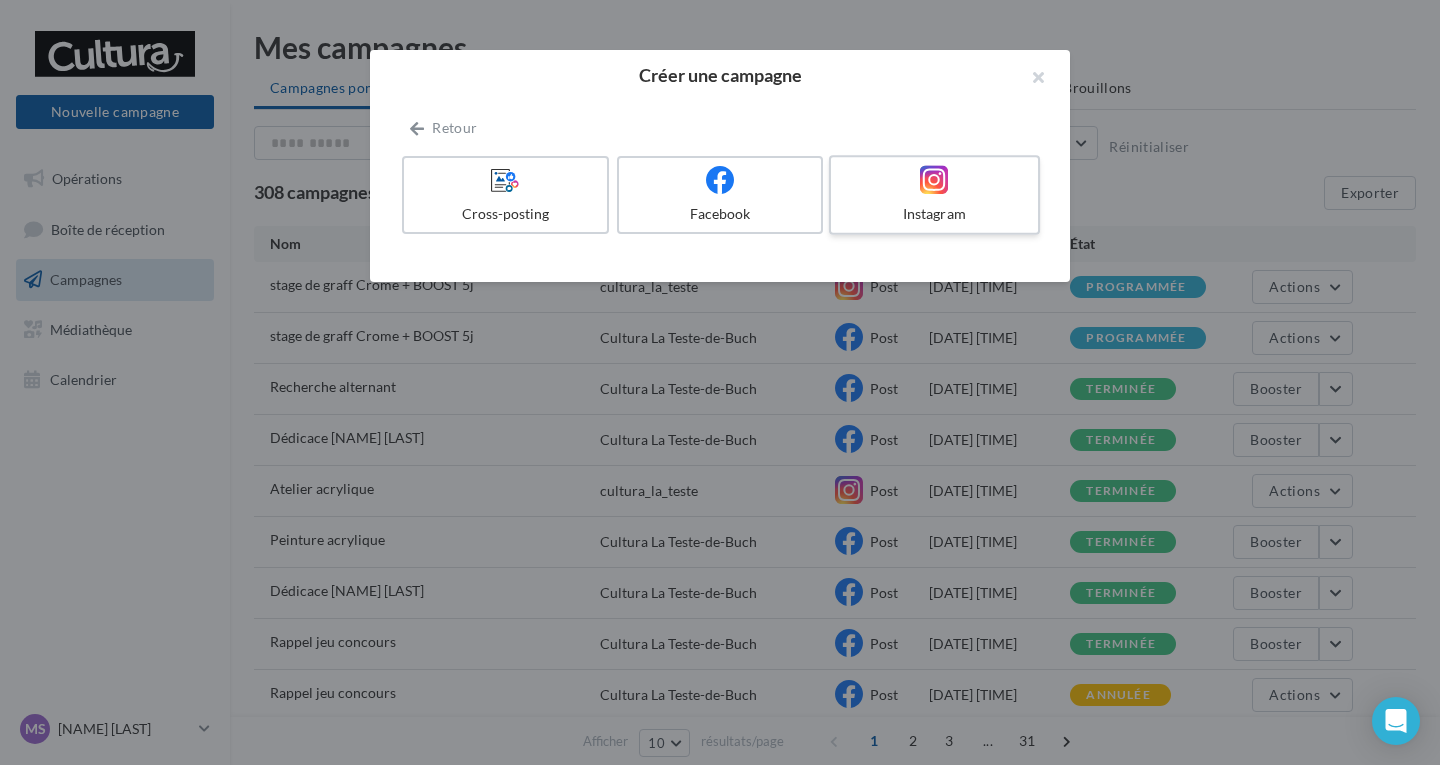 click on "Instagram" at bounding box center (934, 195) 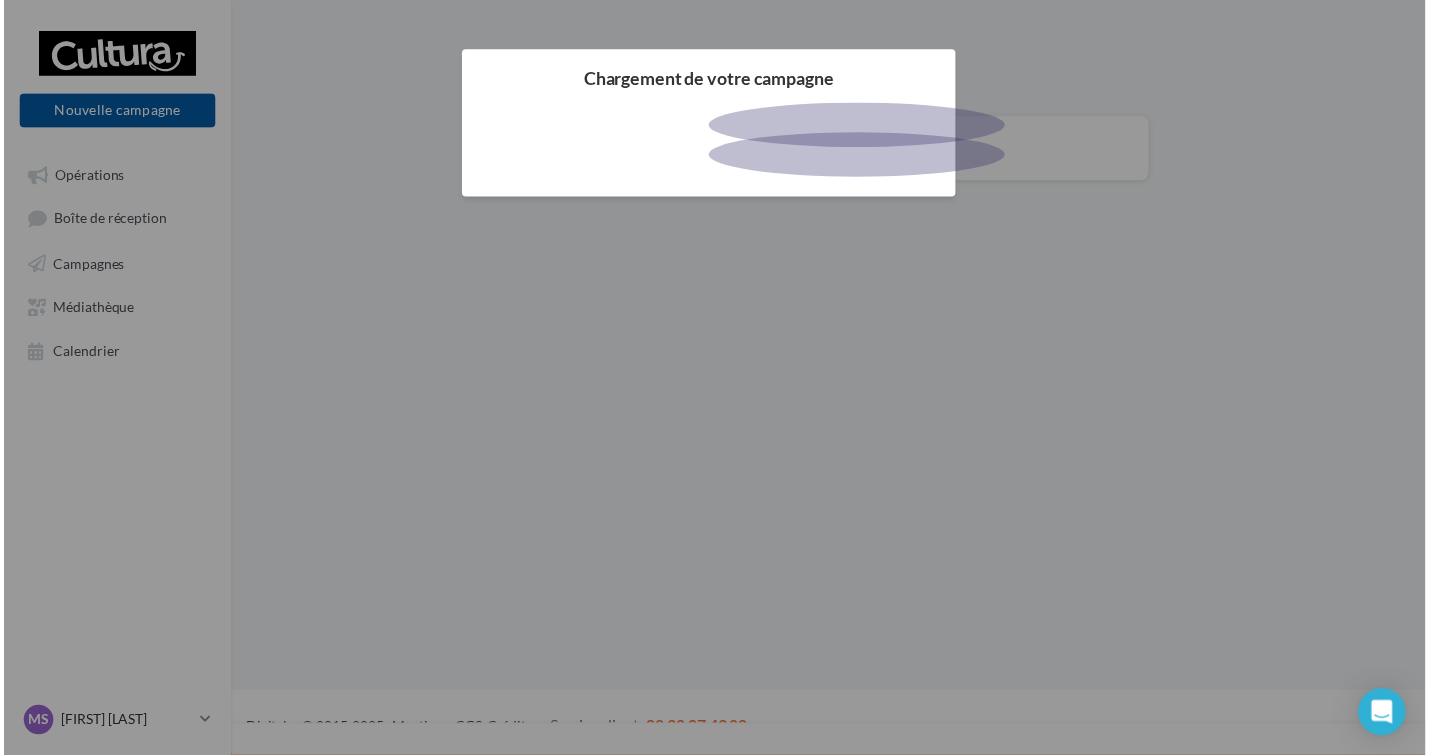 scroll, scrollTop: 0, scrollLeft: 0, axis: both 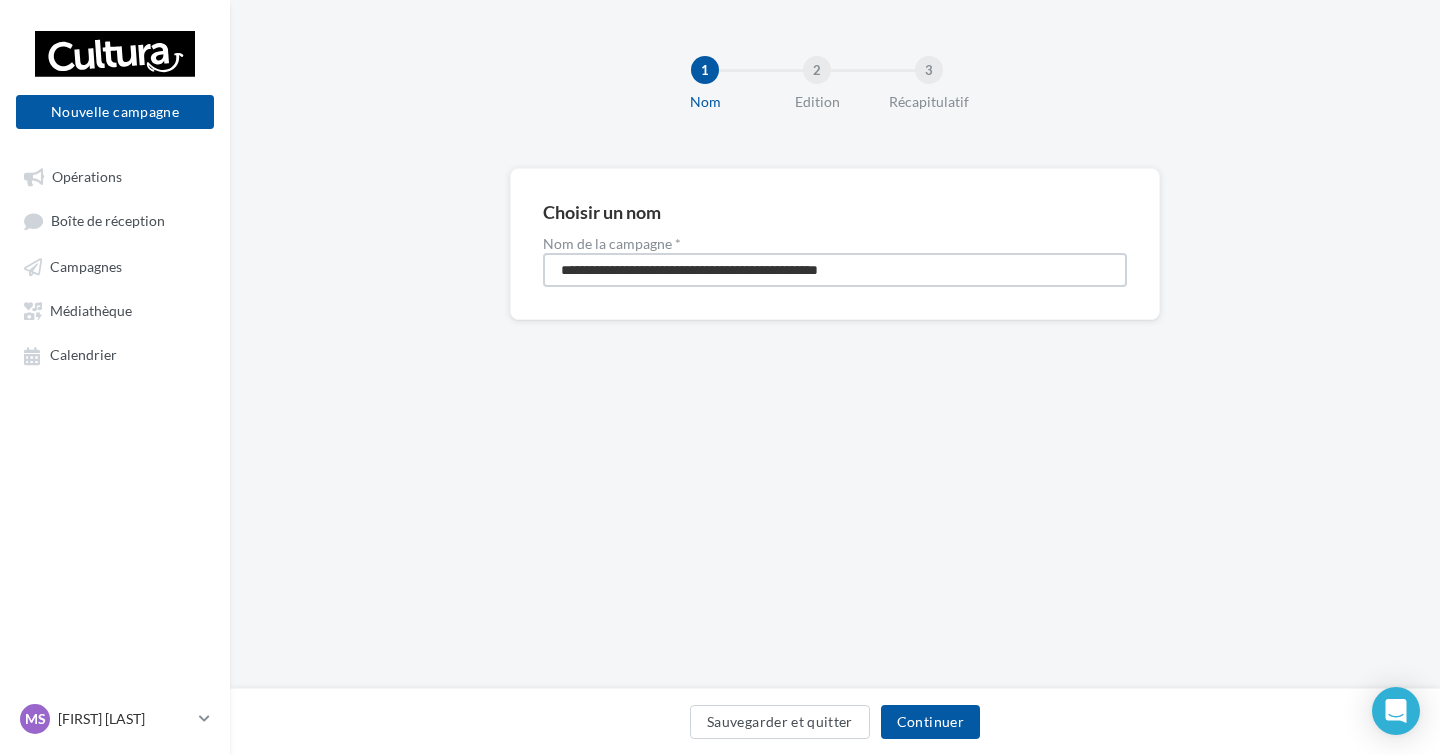 click on "**********" at bounding box center [835, 270] 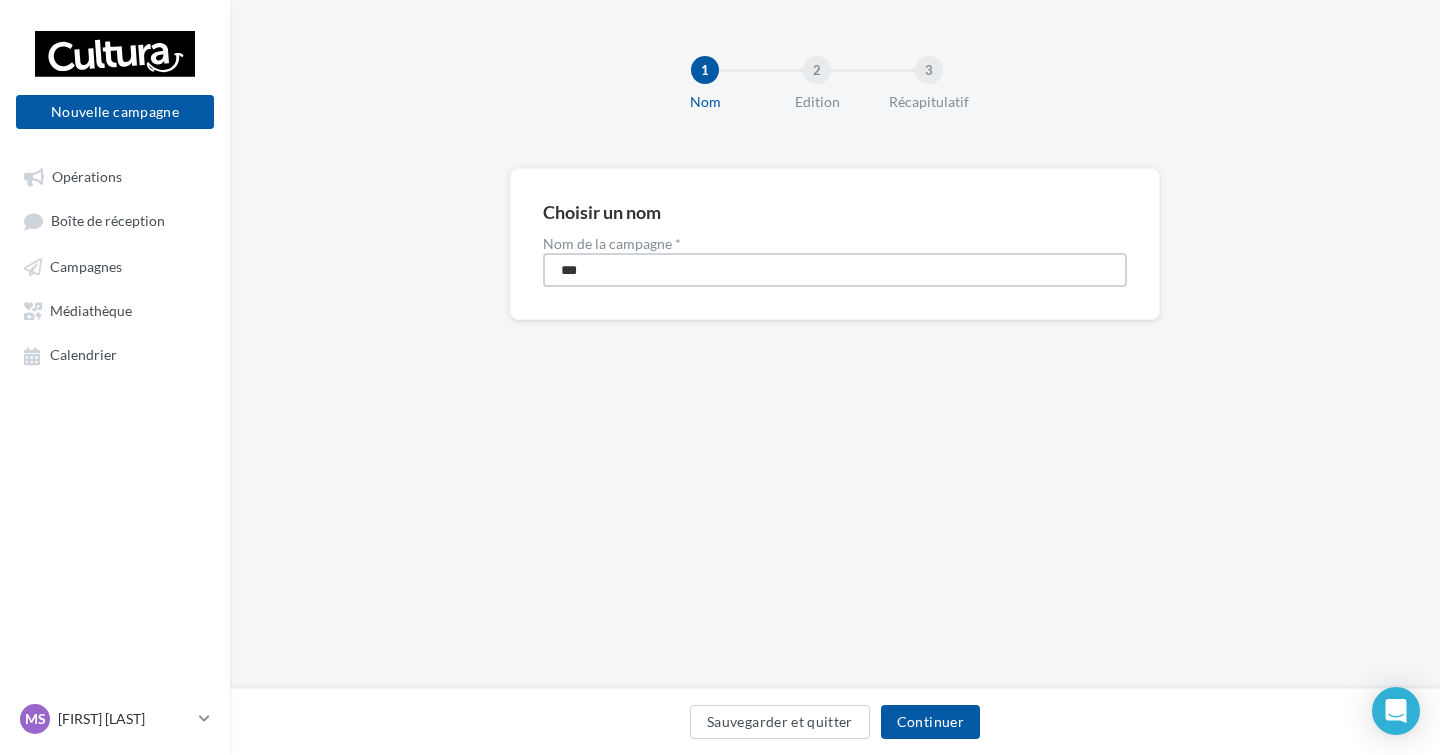 type on "**********" 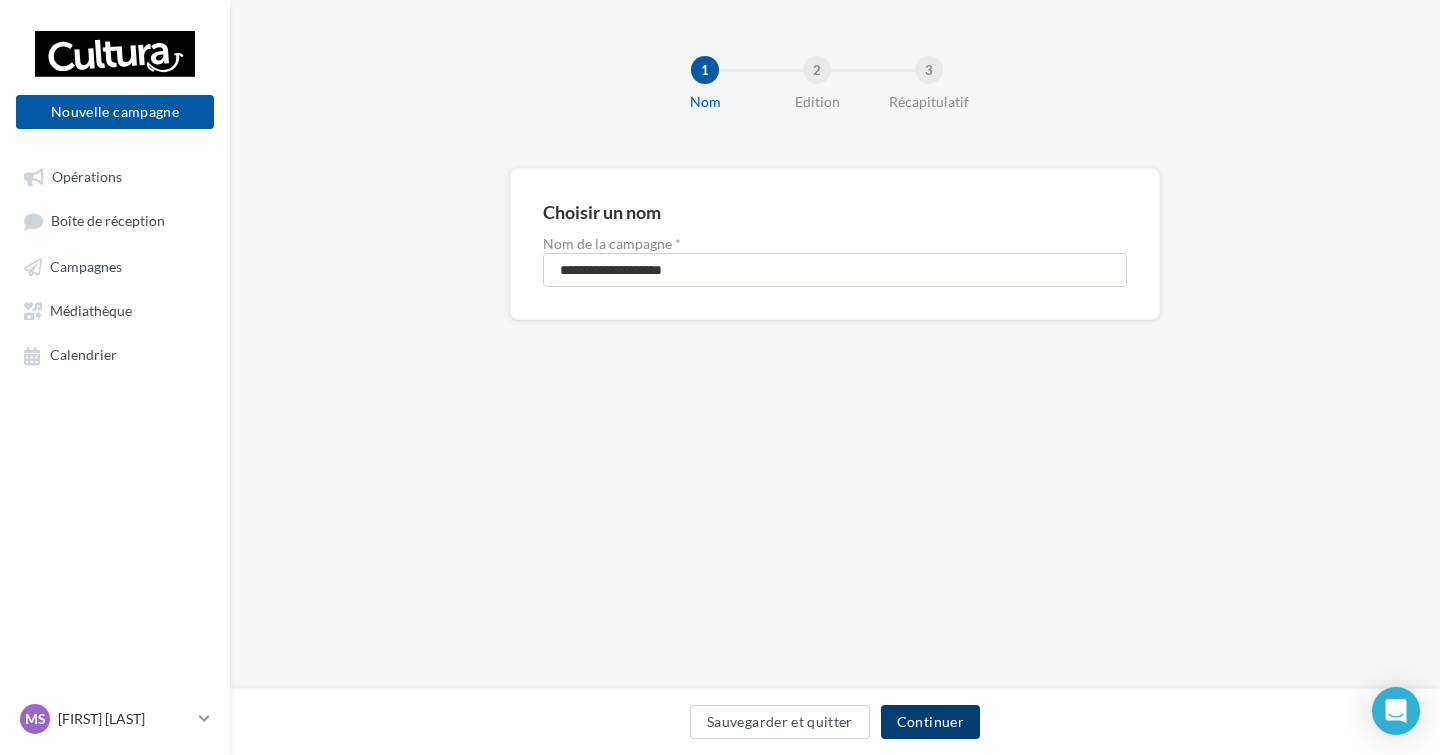 click on "Continuer" at bounding box center [930, 722] 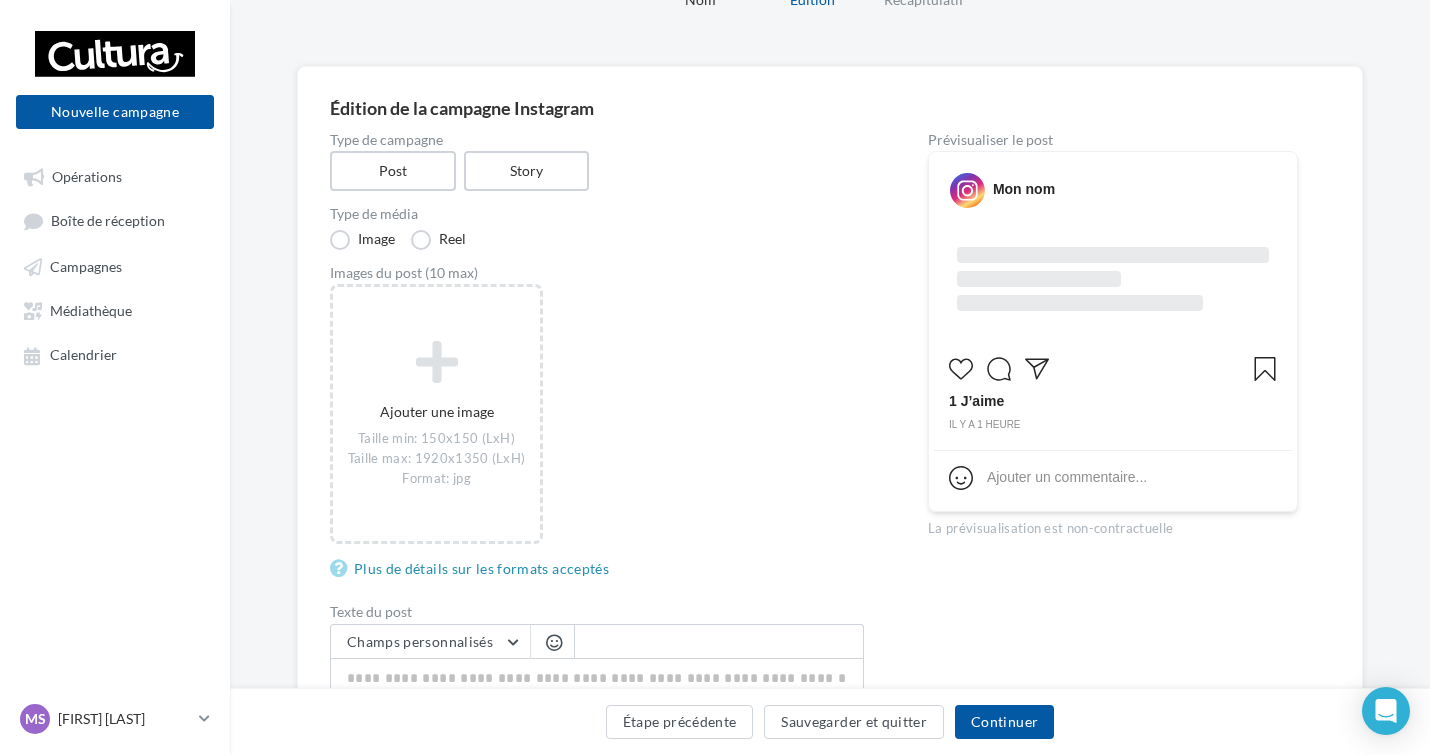 scroll, scrollTop: 200, scrollLeft: 0, axis: vertical 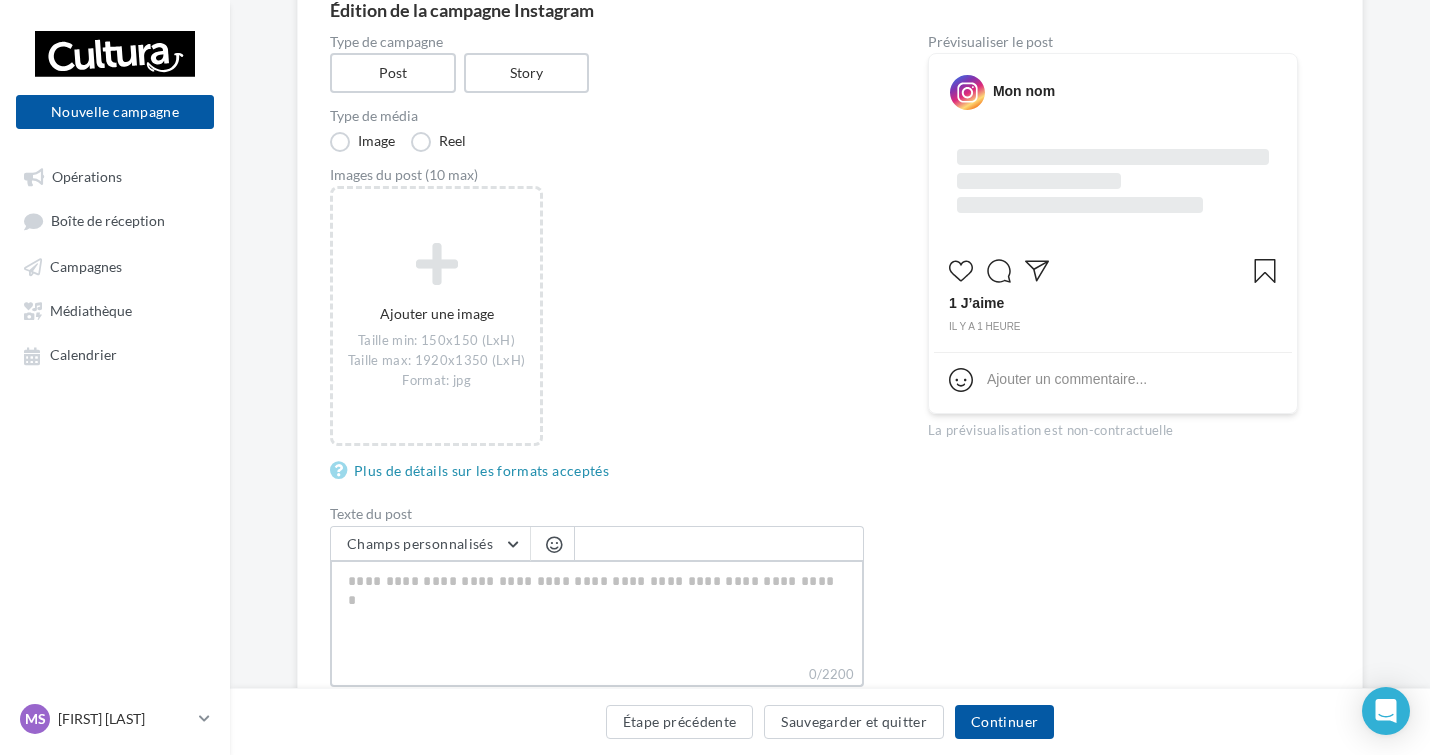 click on "0/2200" at bounding box center (597, 612) 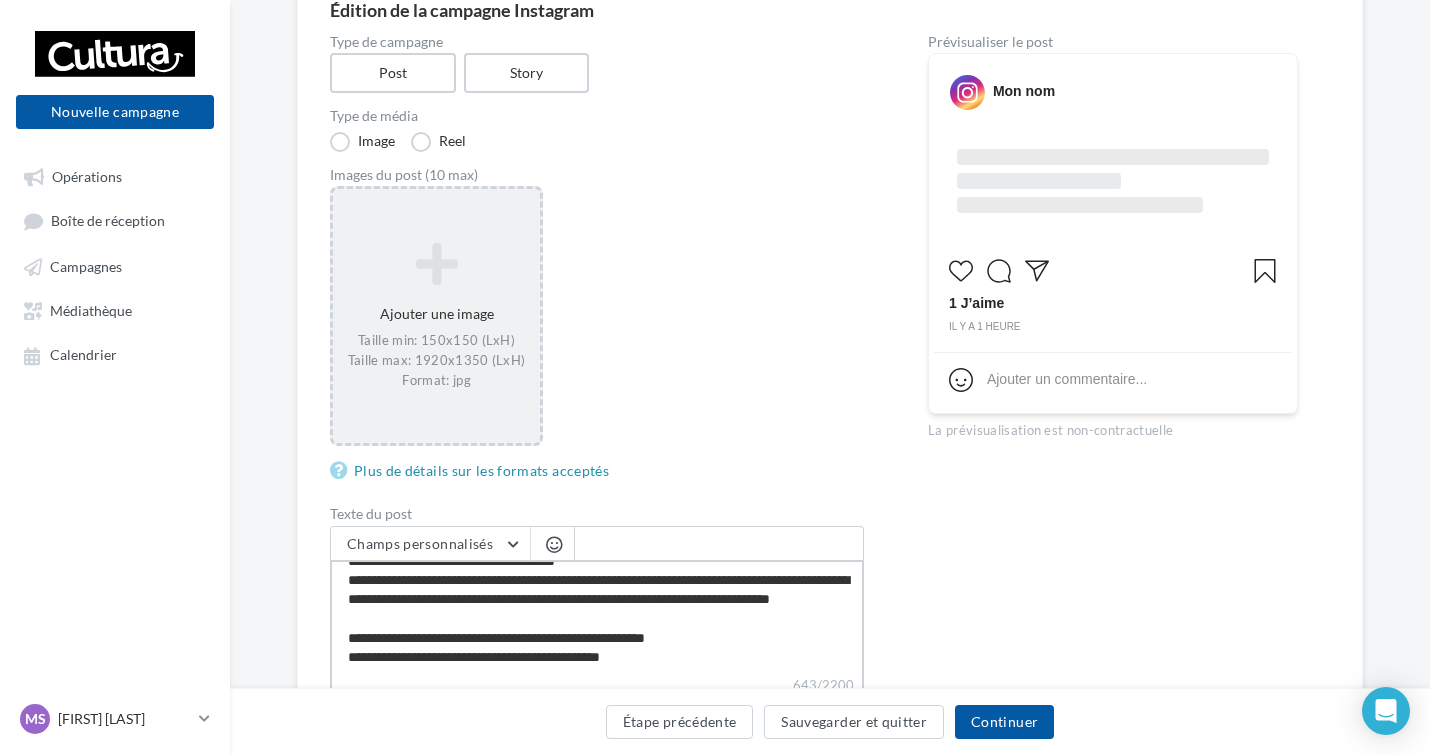 type on "**********" 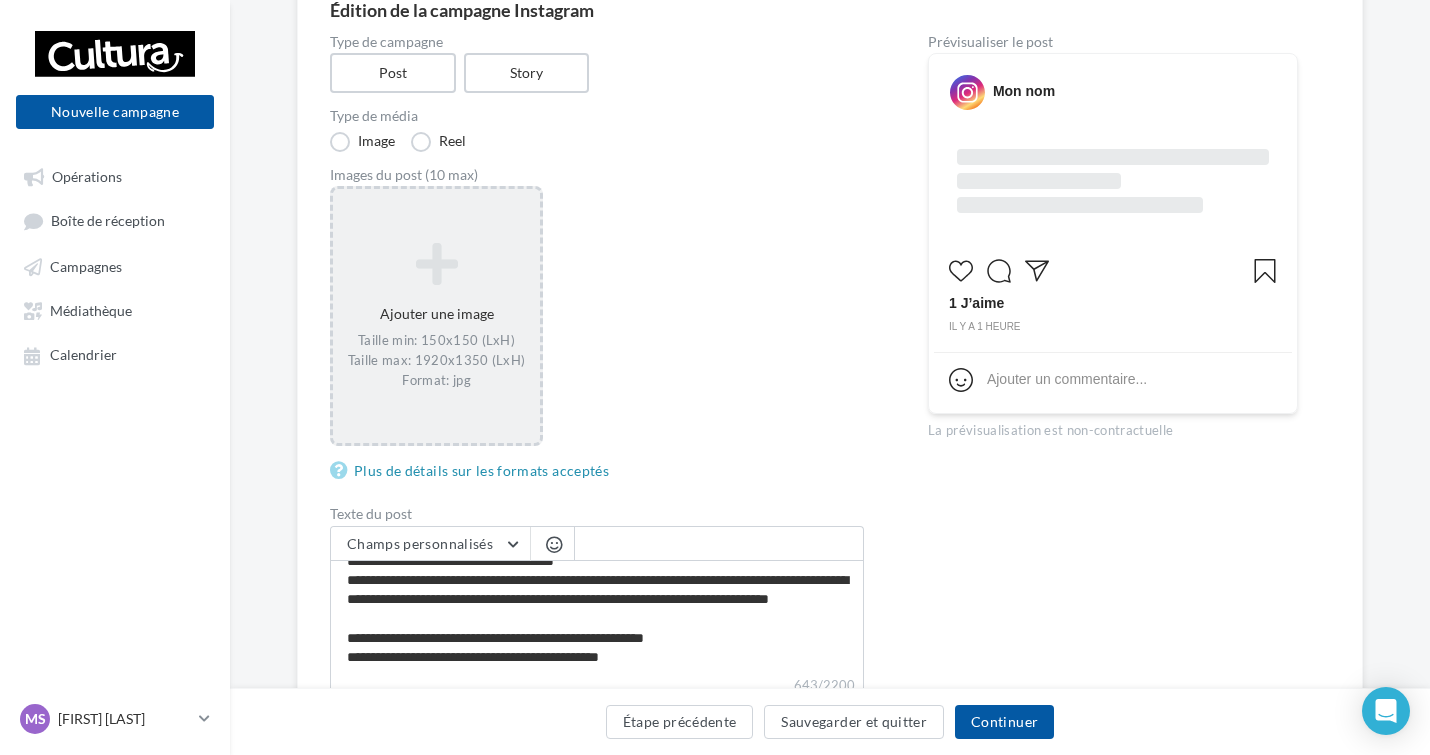 click on "Ajouter une image     Taille min: 150x150 (LxH)   Taille max: 1920x1350 (LxH)   Format: jpg" at bounding box center (436, 316) 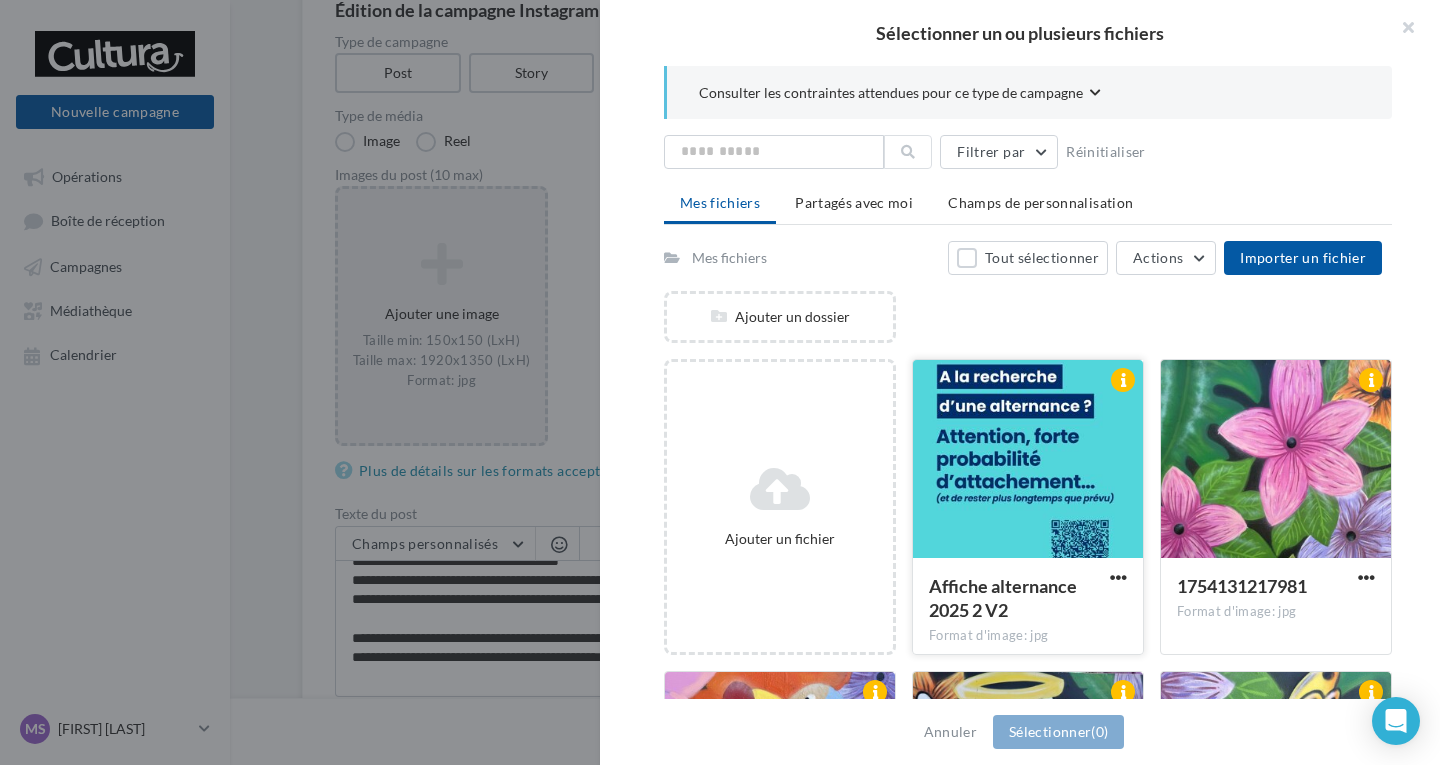 click at bounding box center (1028, 460) 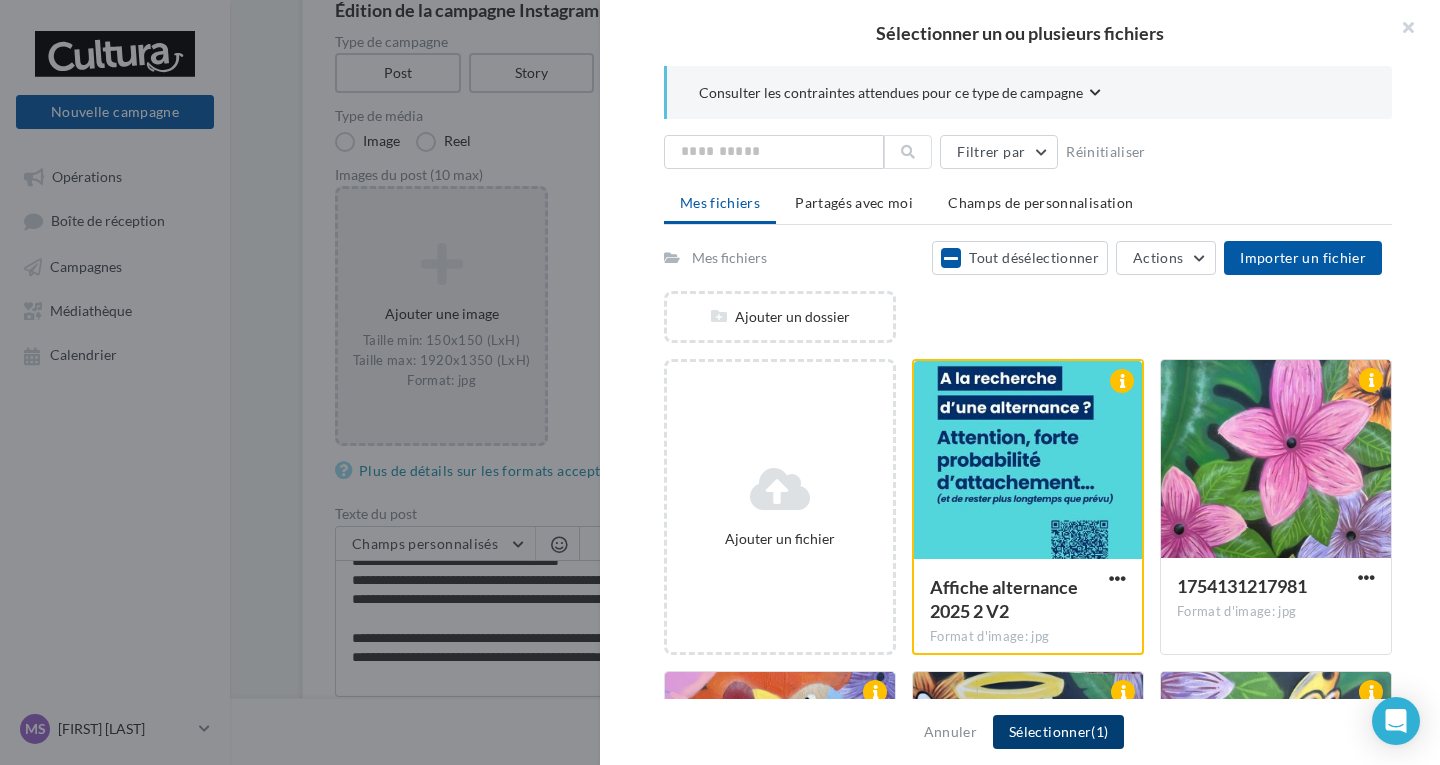 click on "Sélectionner   (1)" at bounding box center (1058, 732) 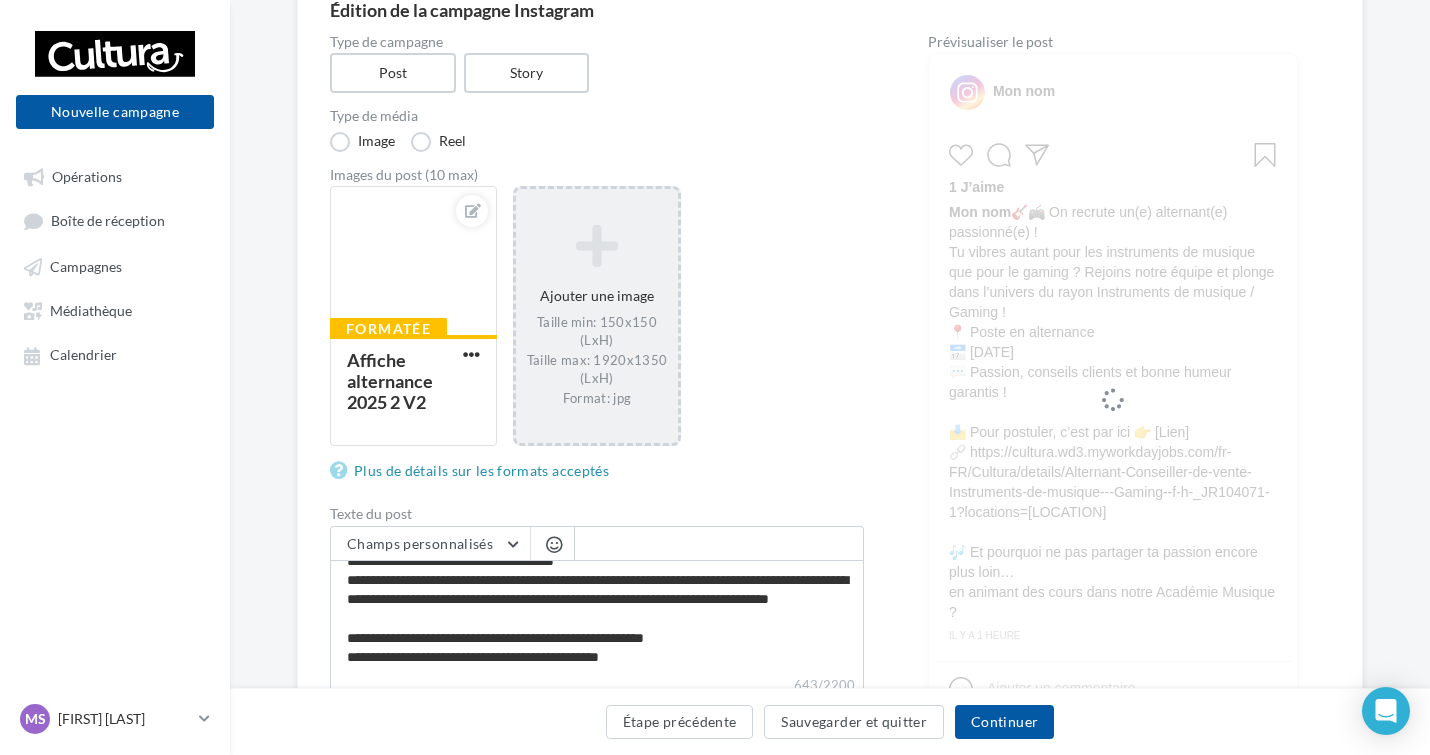 scroll, scrollTop: 191, scrollLeft: 0, axis: vertical 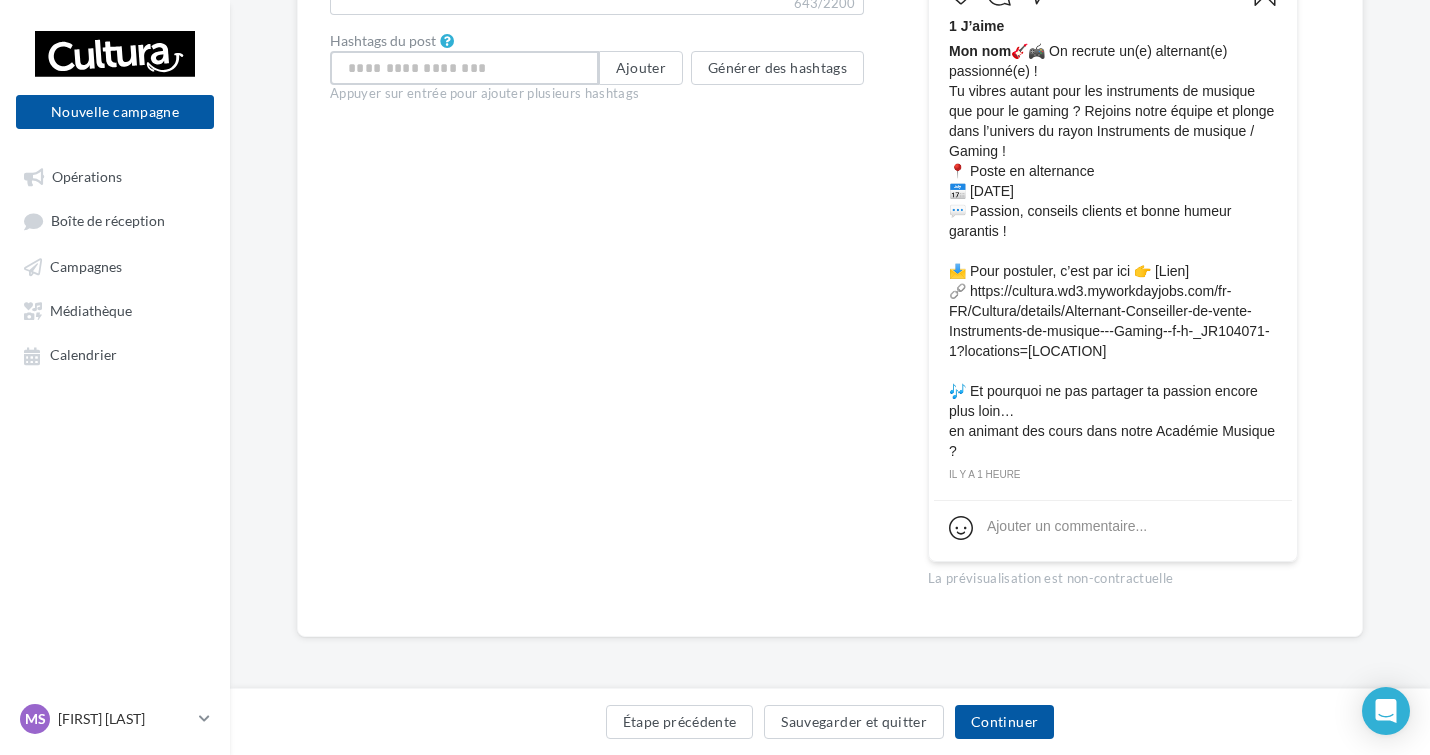 click at bounding box center [464, 68] 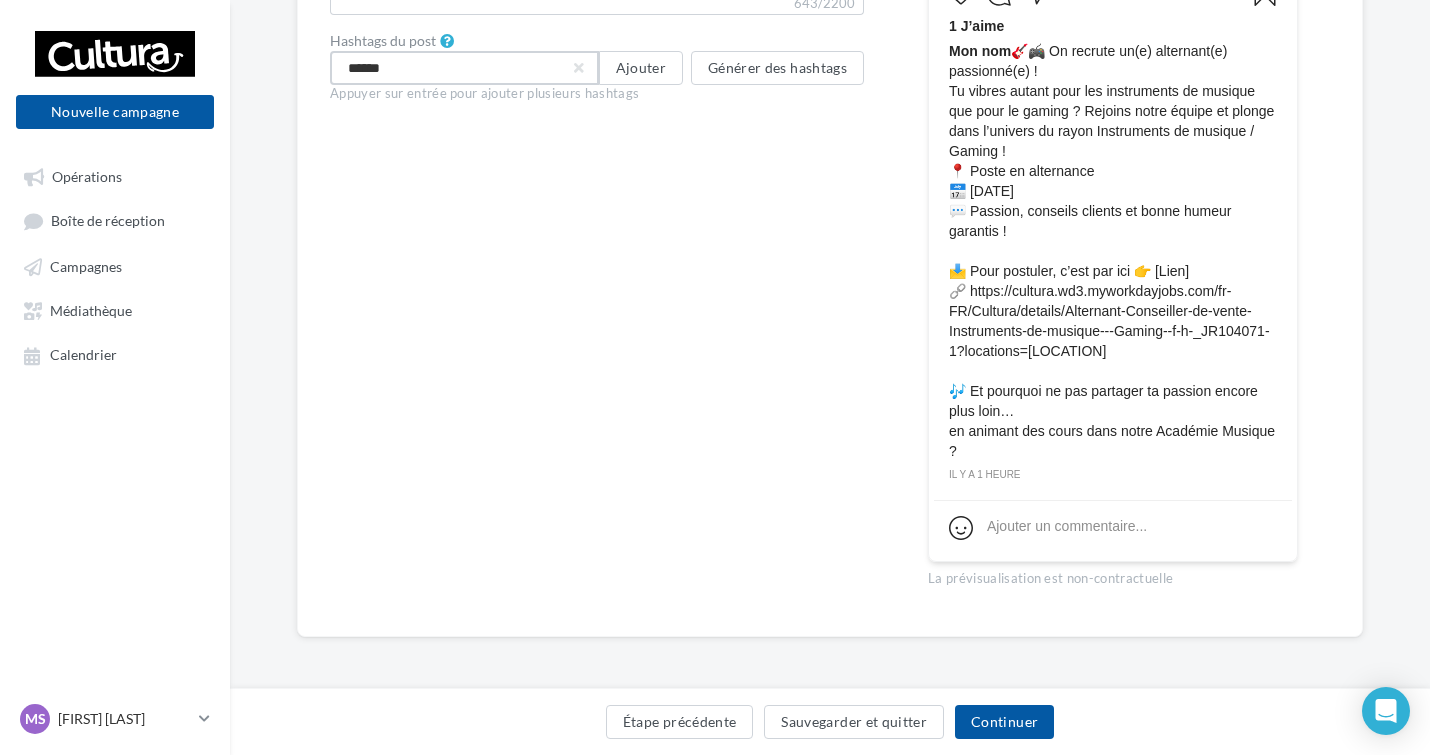 type on "*******" 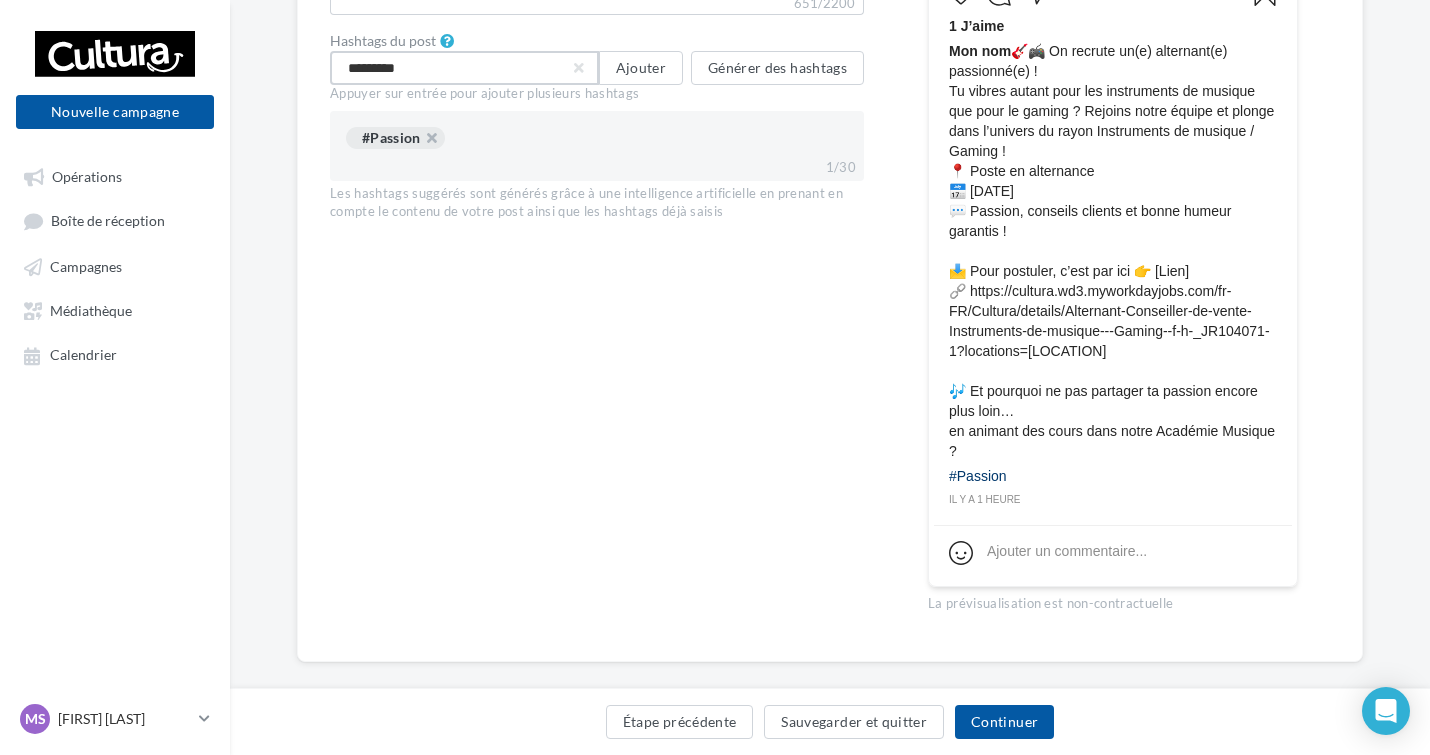 type on "**********" 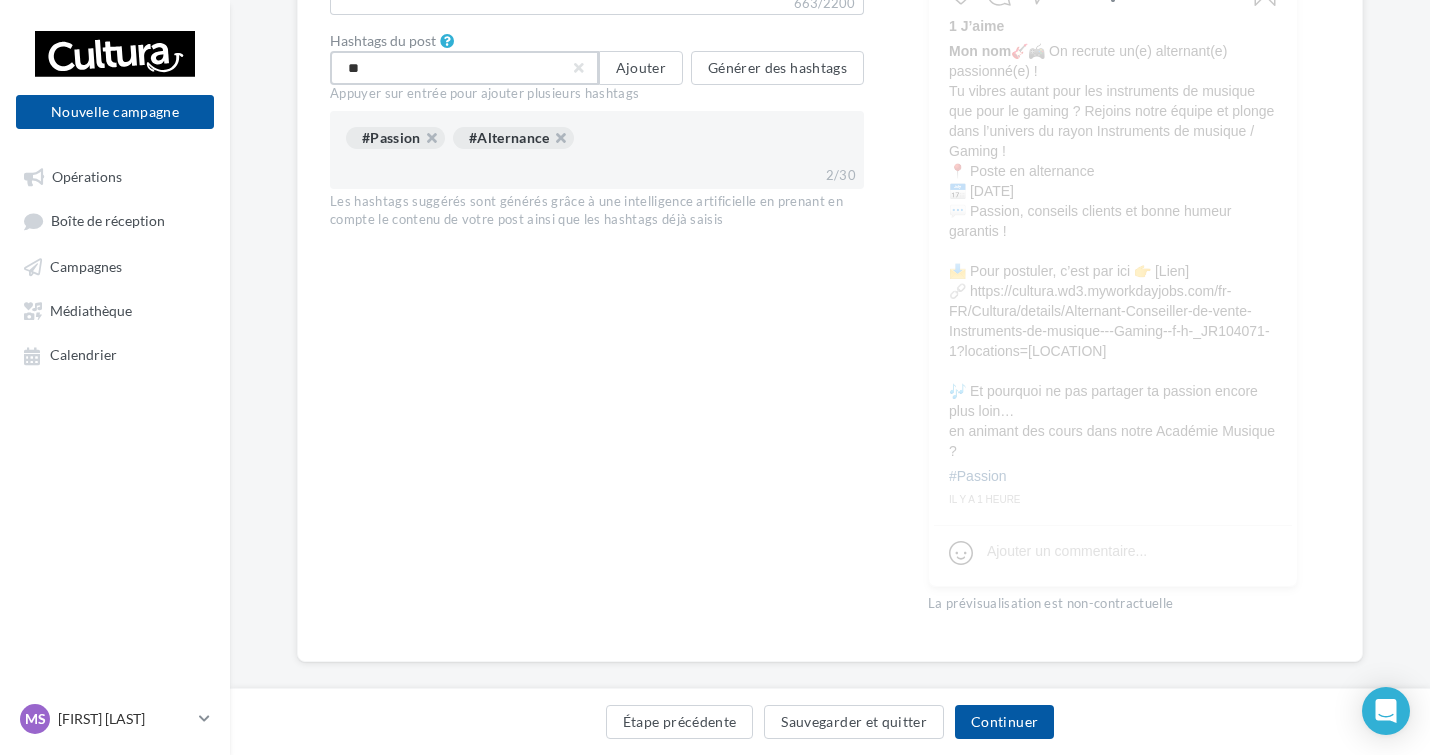 type on "*" 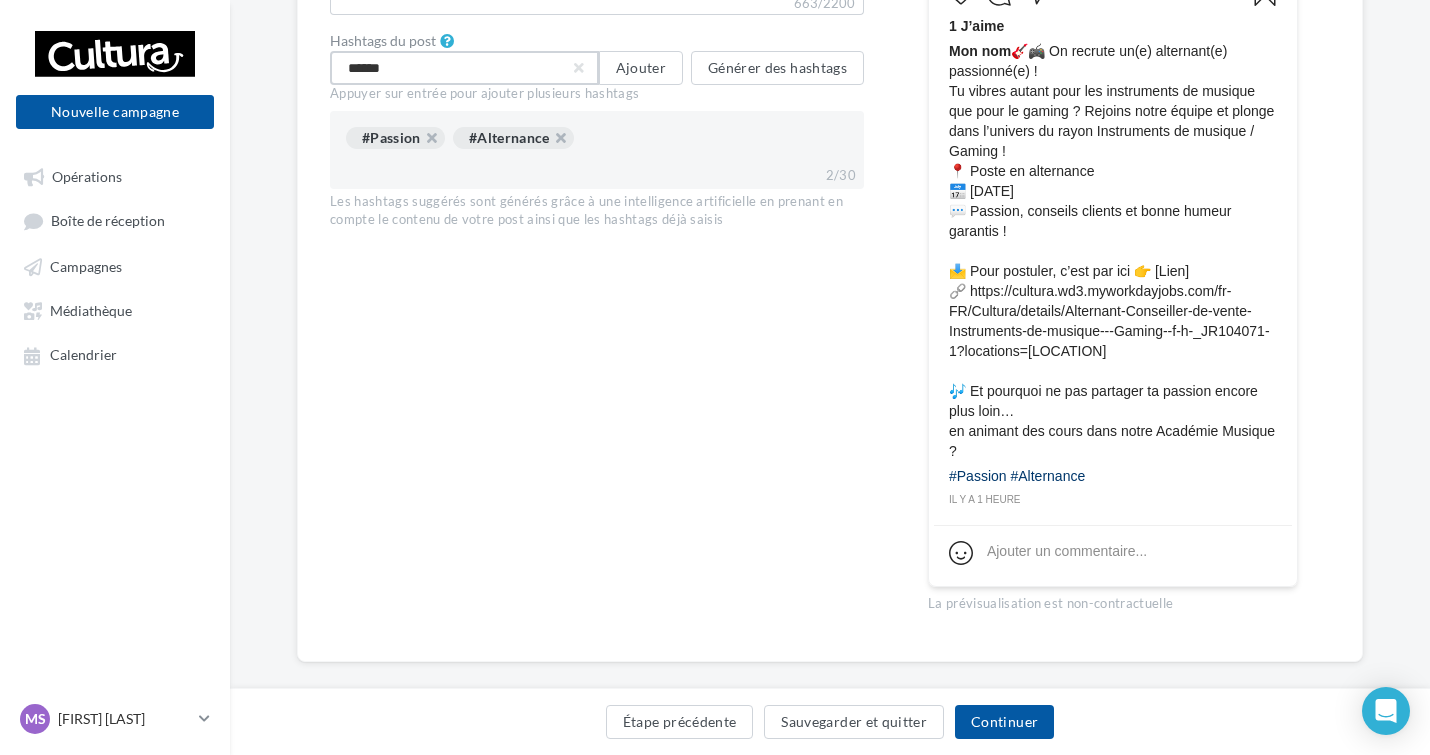 type on "*******" 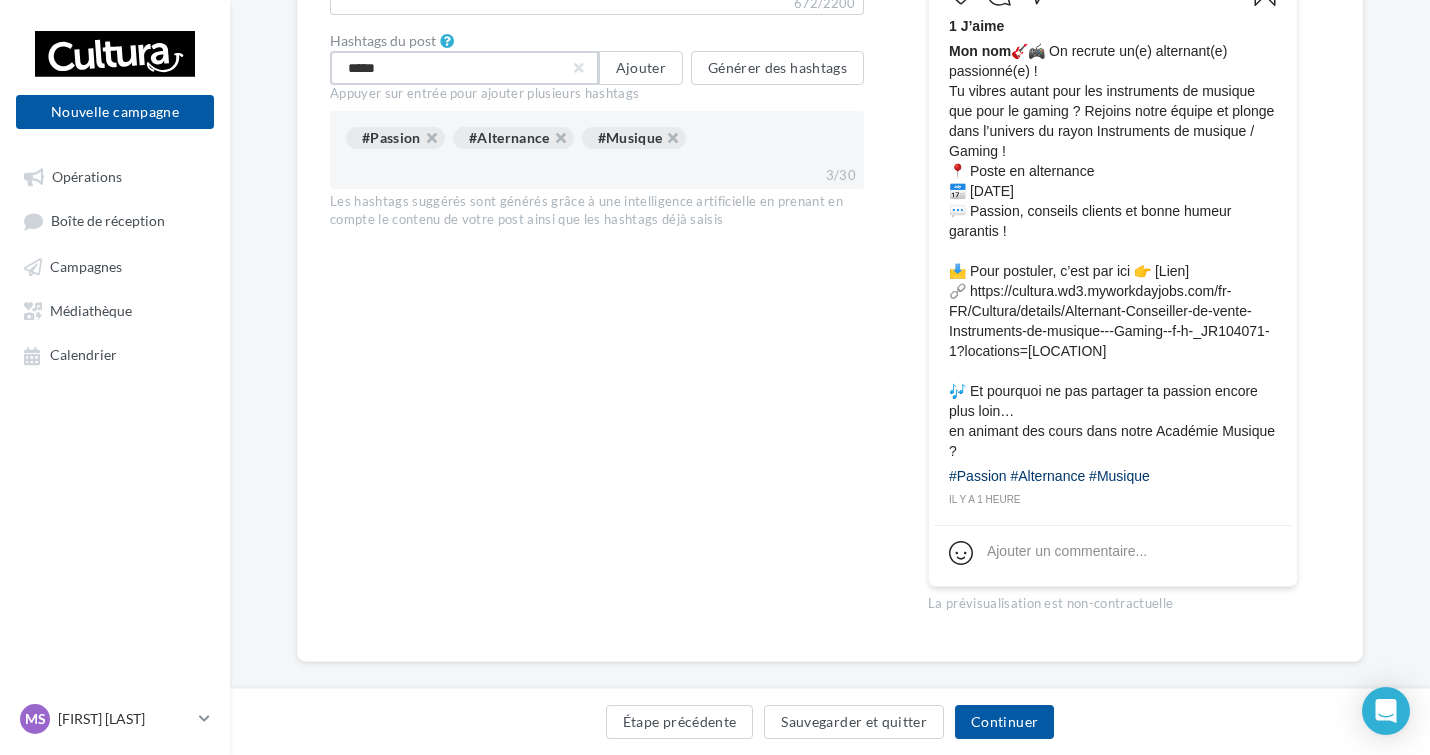 type on "******" 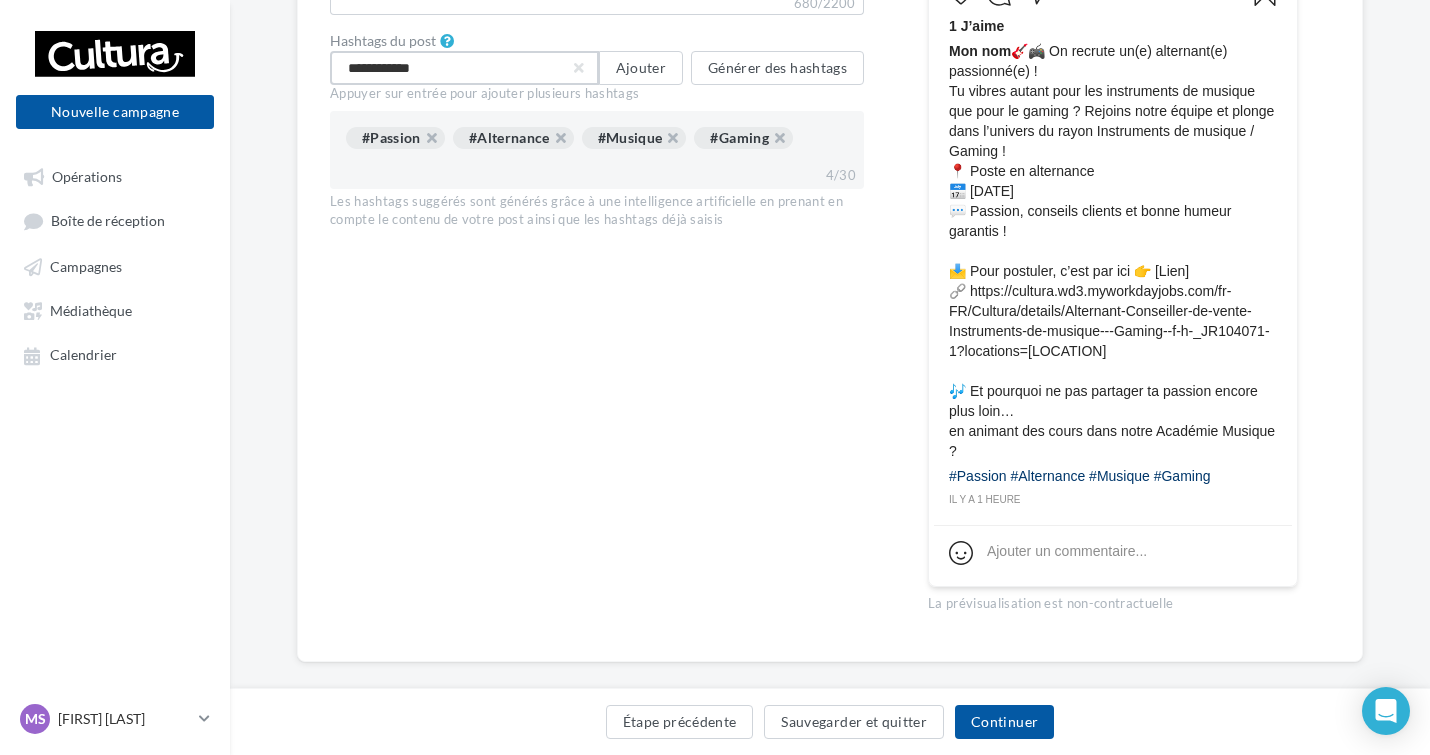 type on "**********" 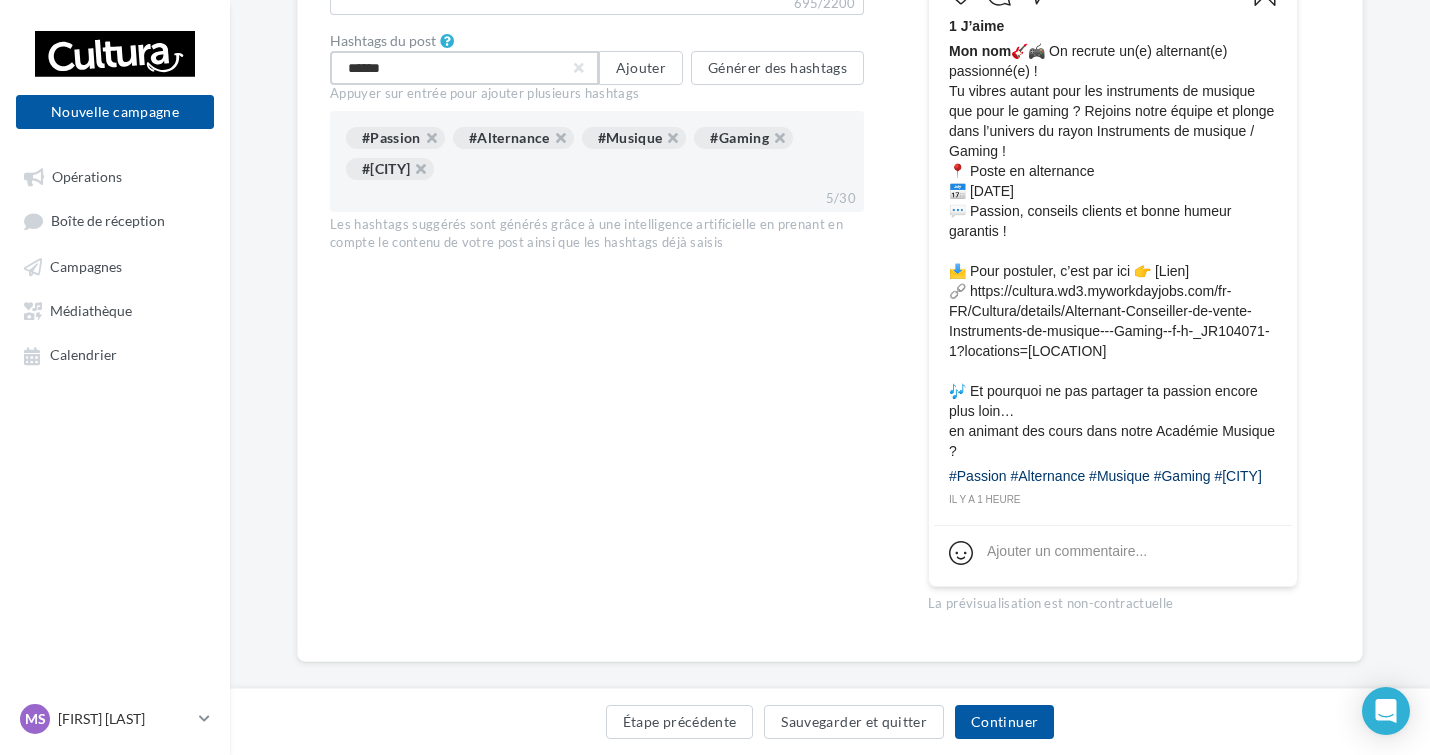 type on "*******" 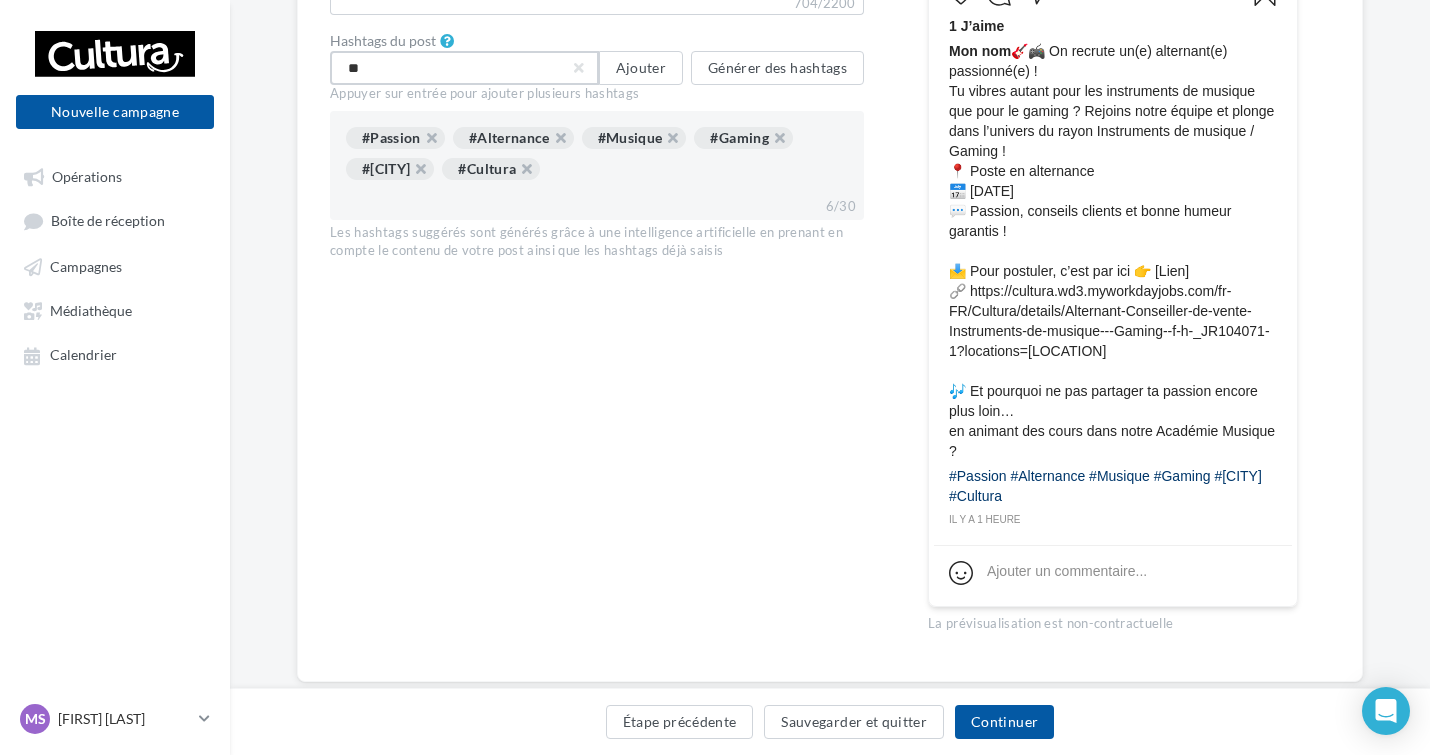 type on "*" 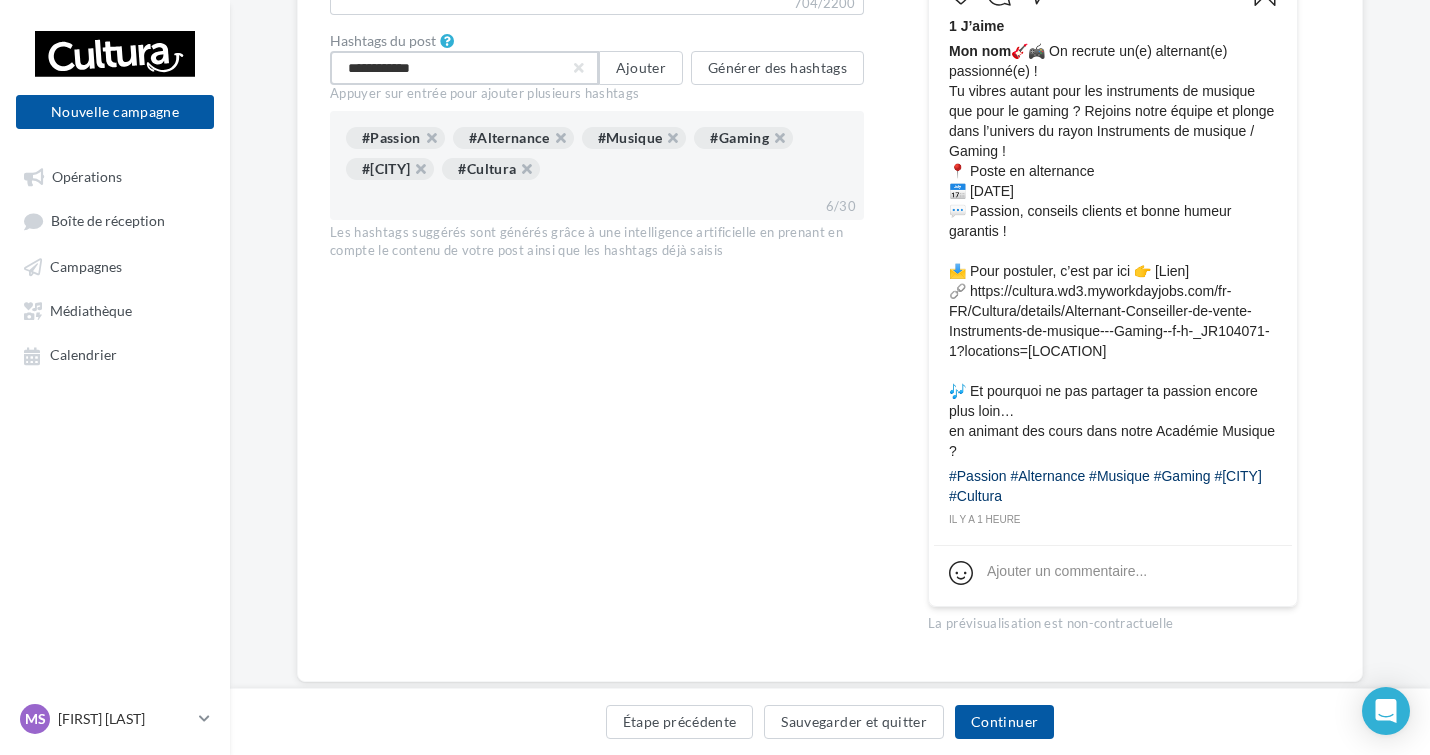 type on "**********" 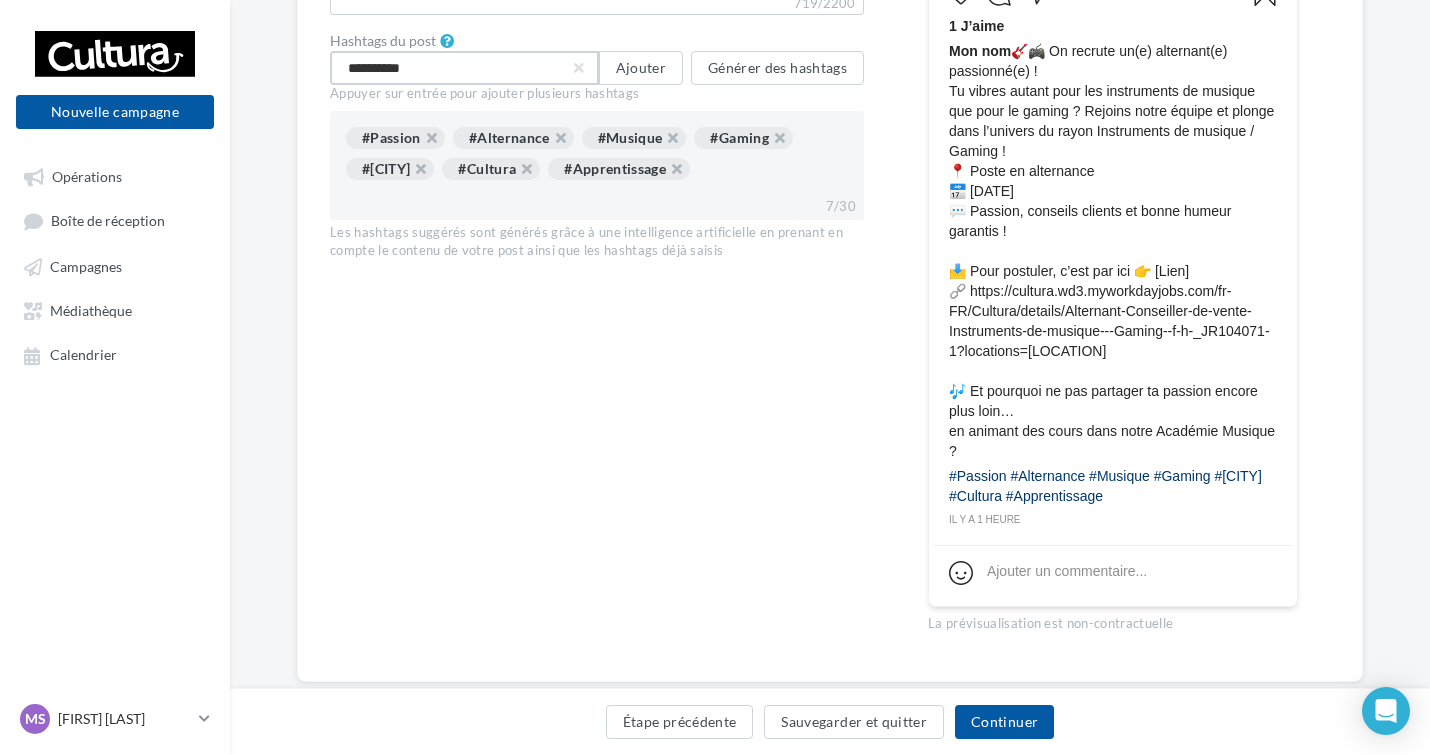 type on "**********" 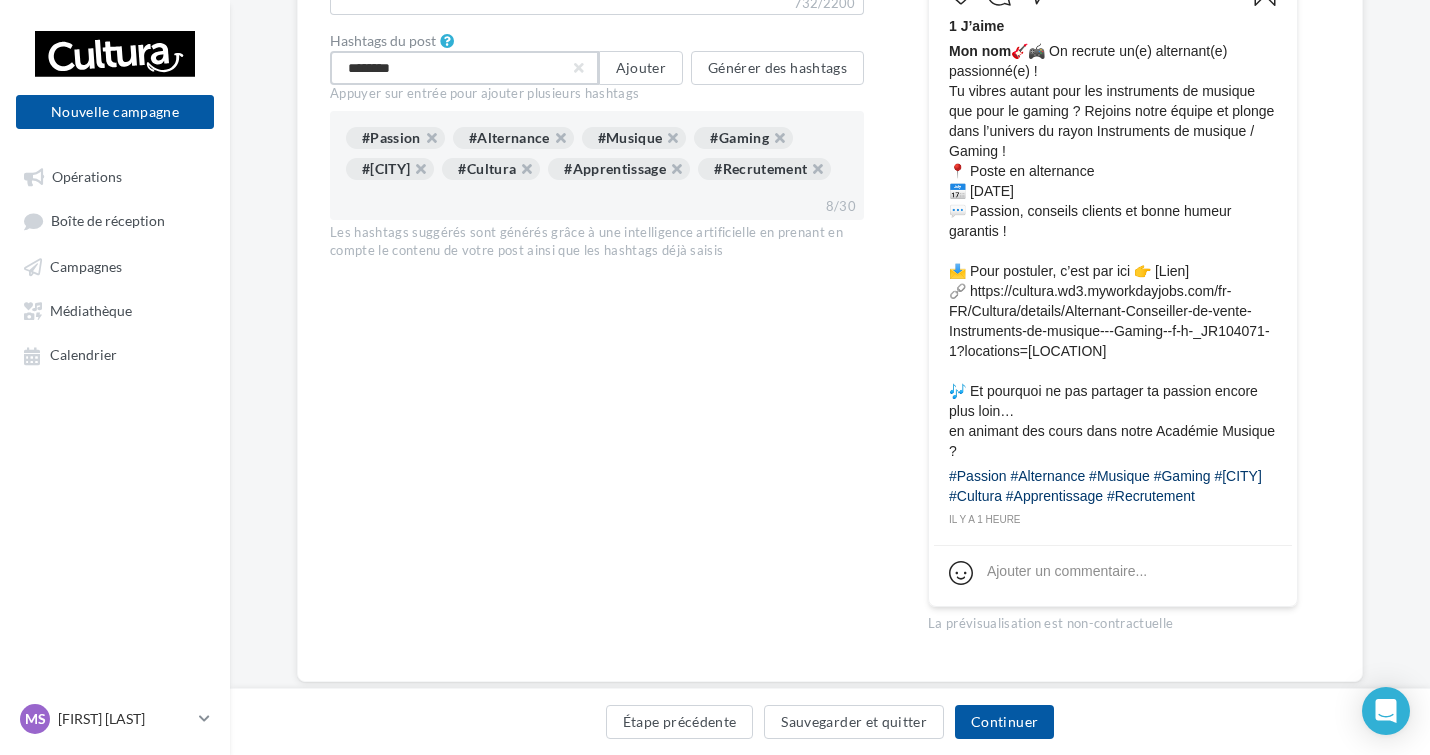type on "*********" 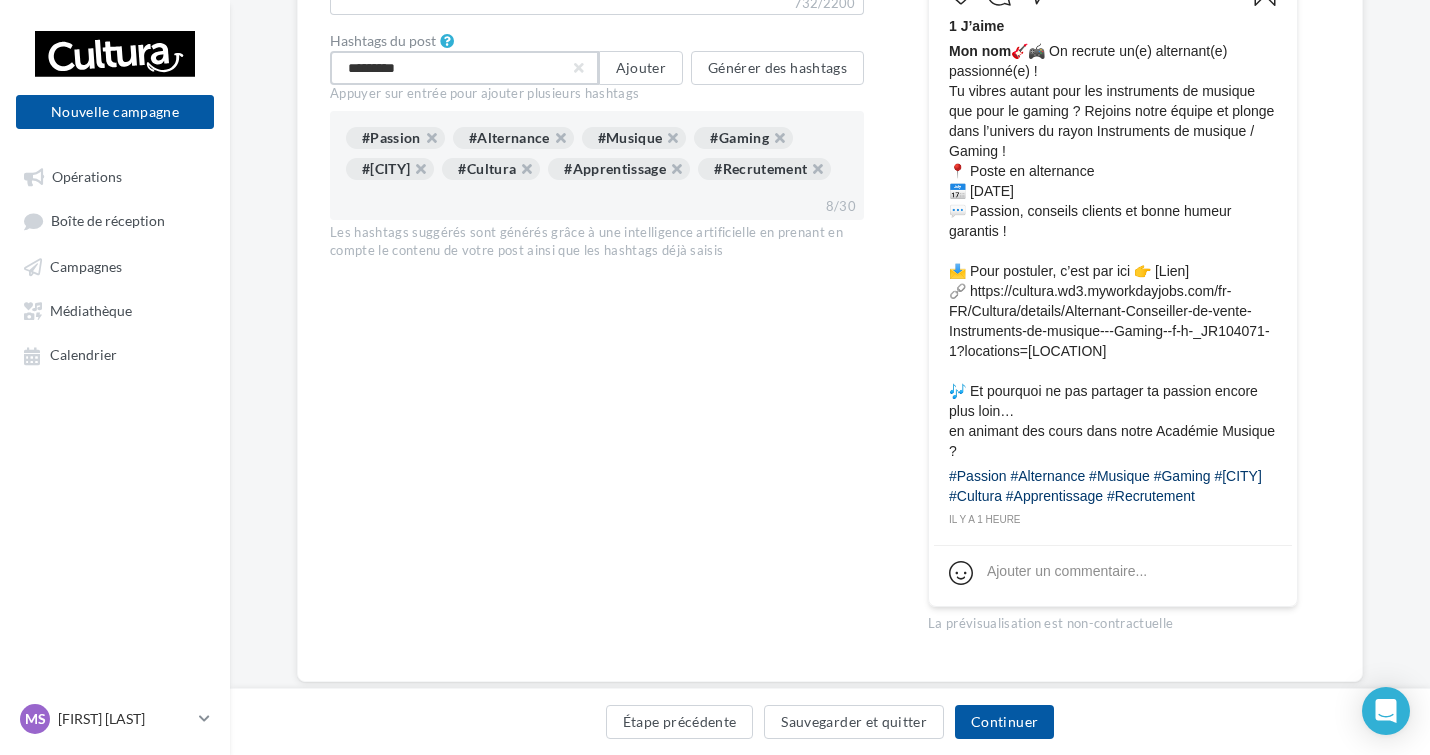 type 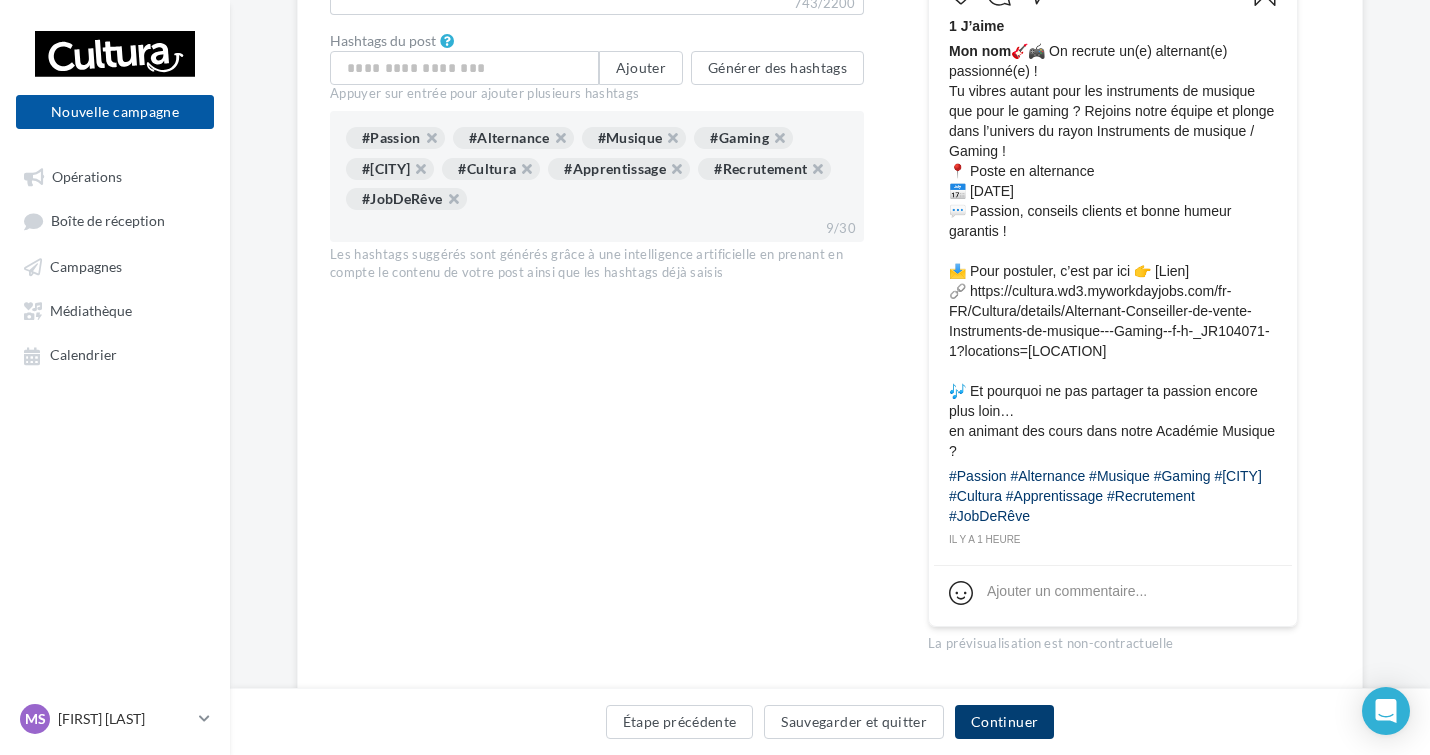 click on "Continuer" at bounding box center (1004, 722) 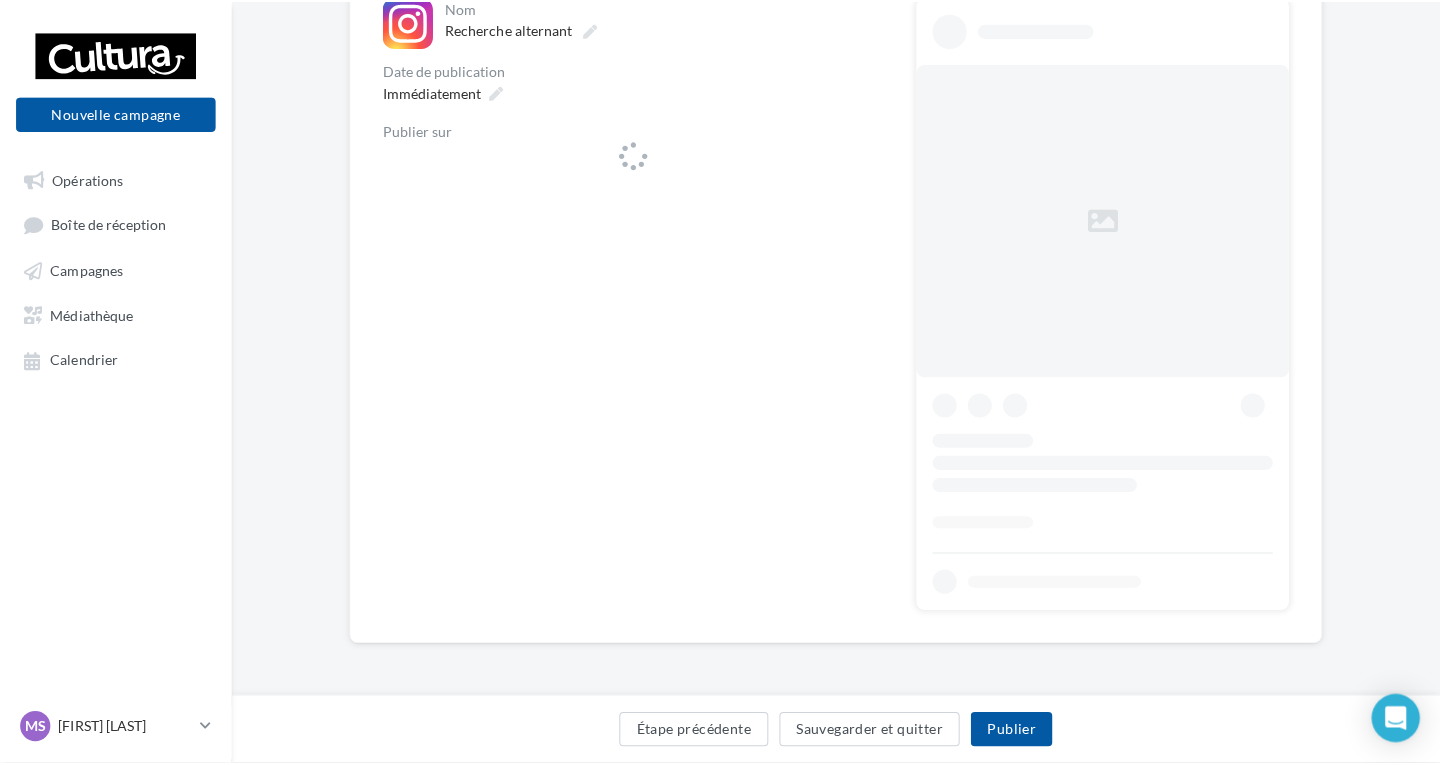 scroll, scrollTop: 0, scrollLeft: 0, axis: both 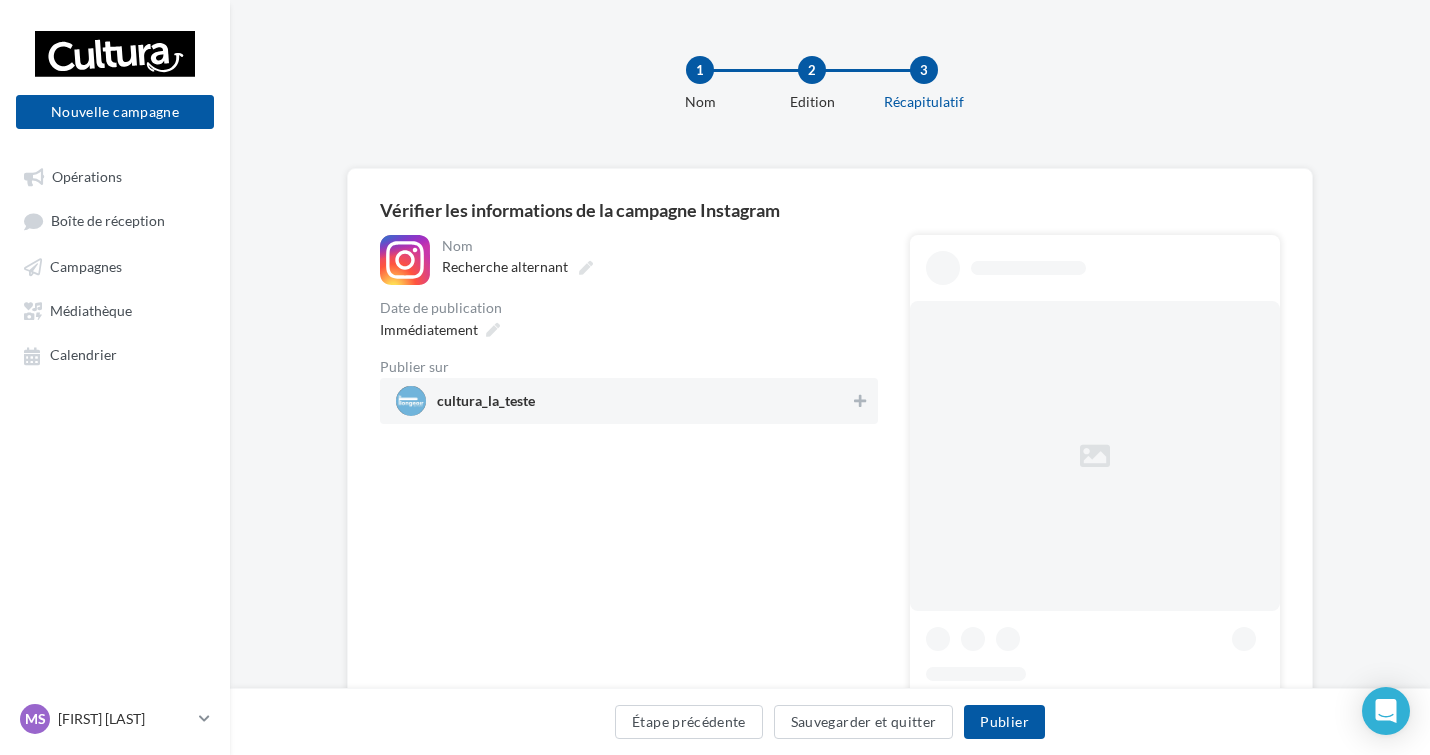 click on "cultura_la_teste" at bounding box center (629, 401) 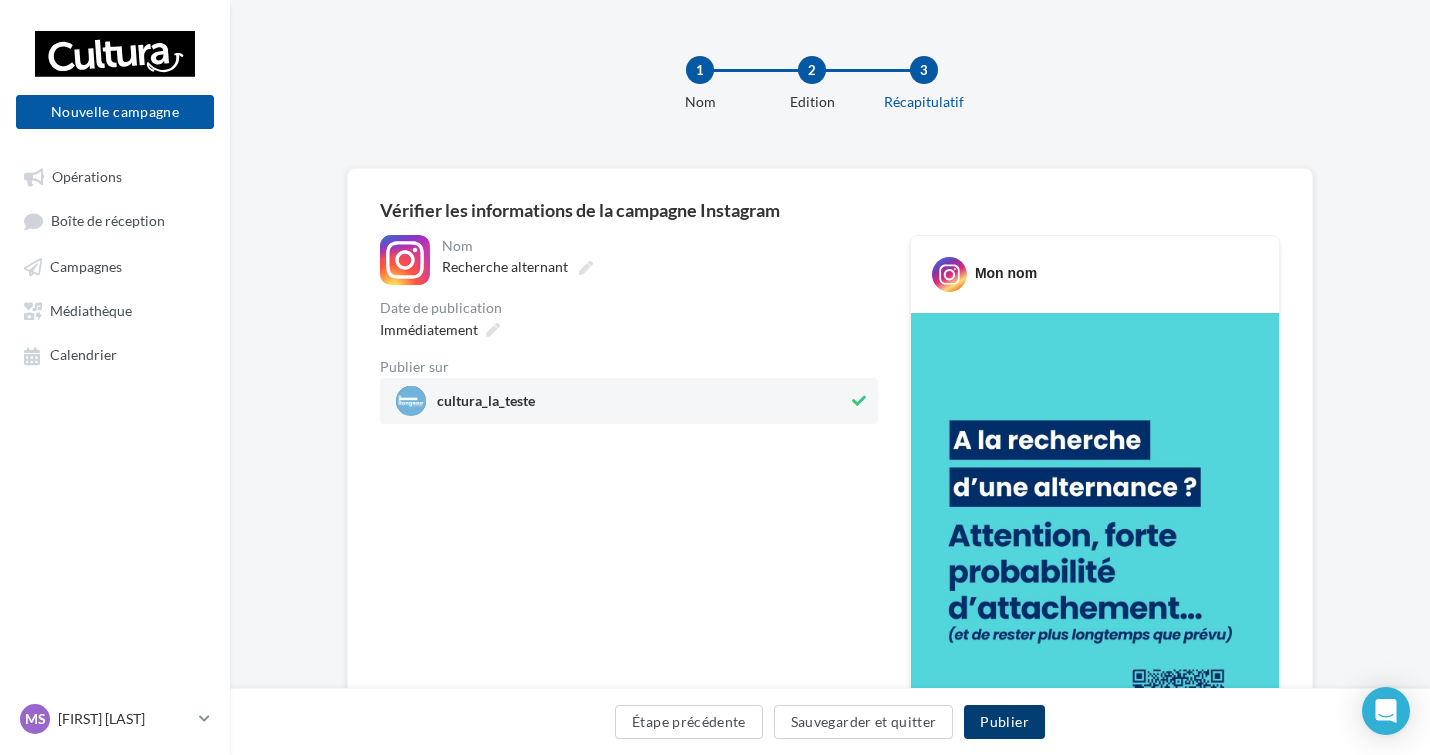 click on "Publier" at bounding box center [1004, 722] 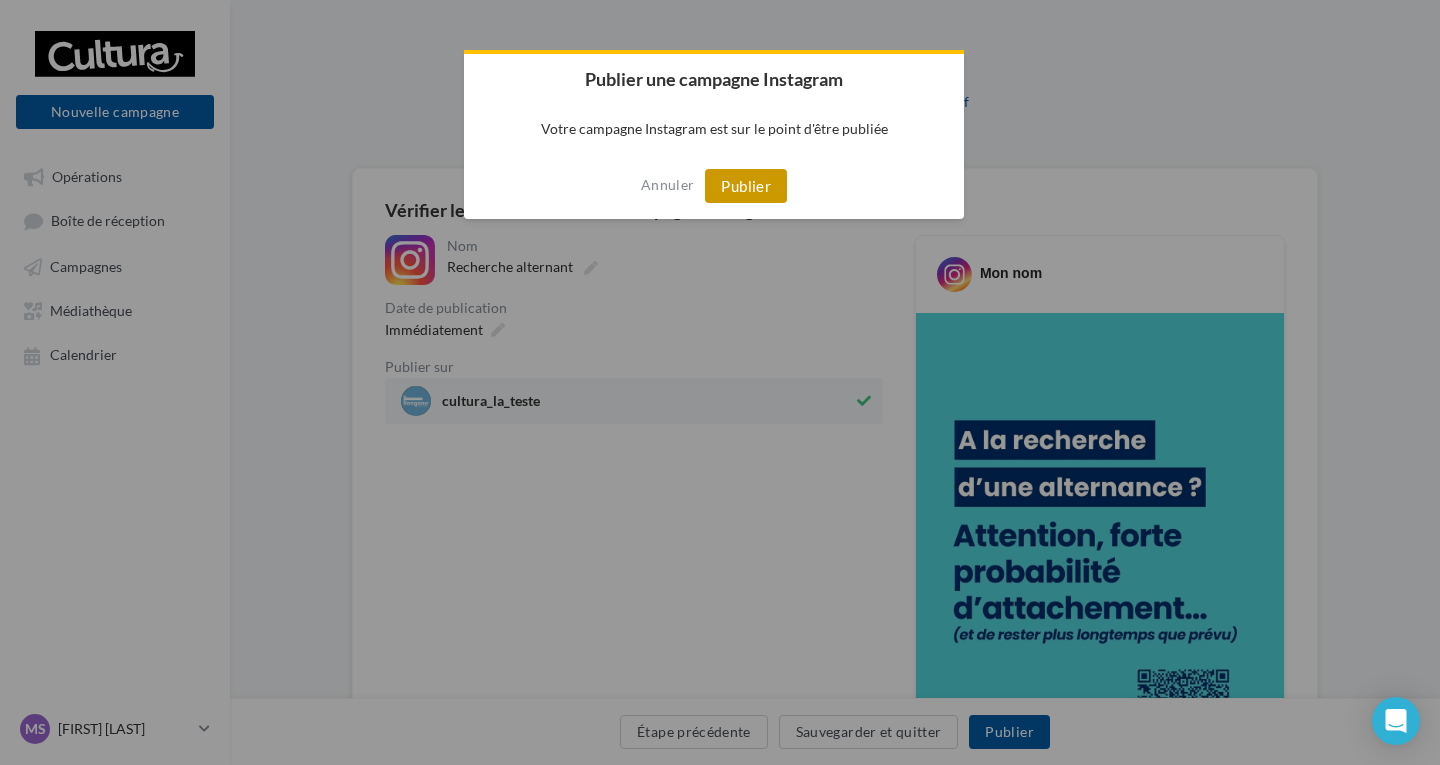 click on "Publier" at bounding box center [746, 186] 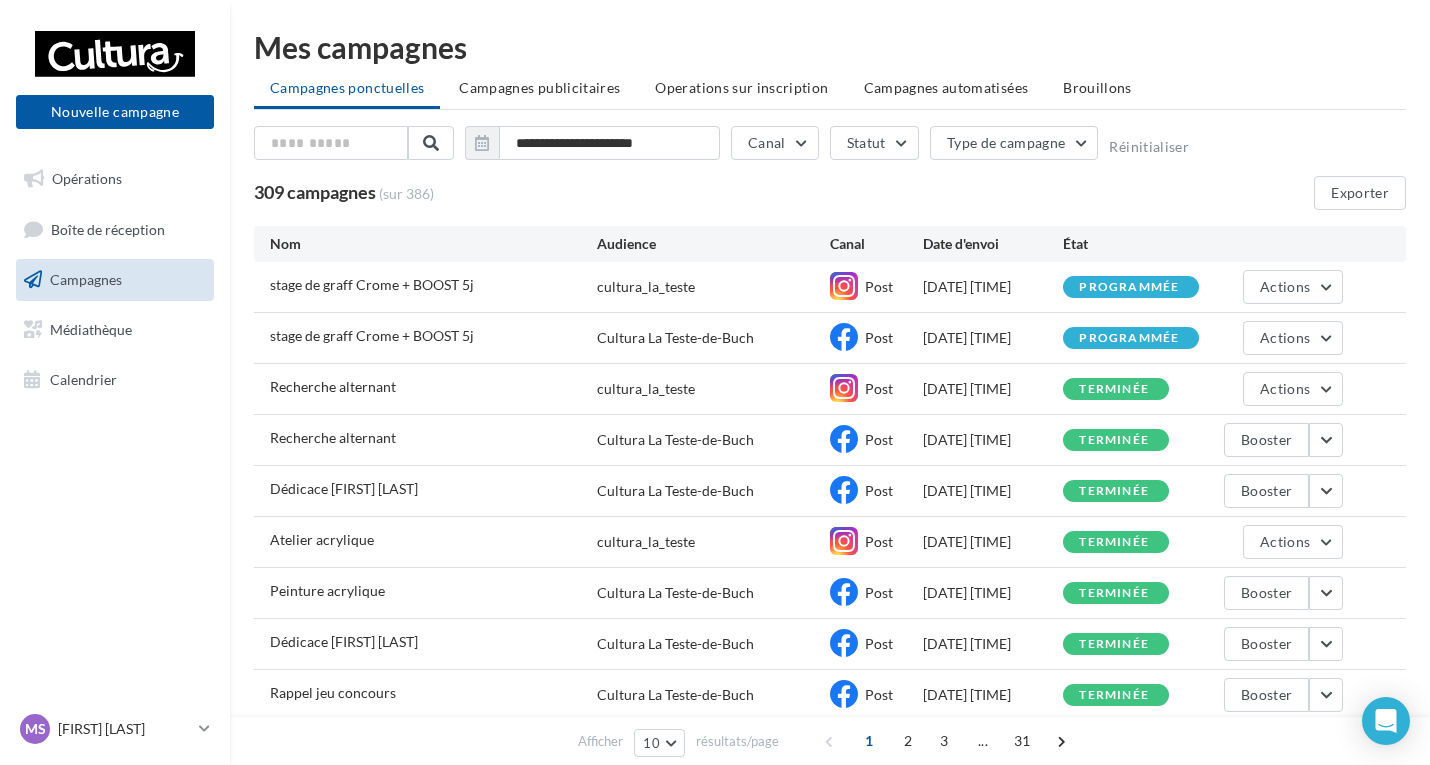 scroll, scrollTop: 0, scrollLeft: 0, axis: both 